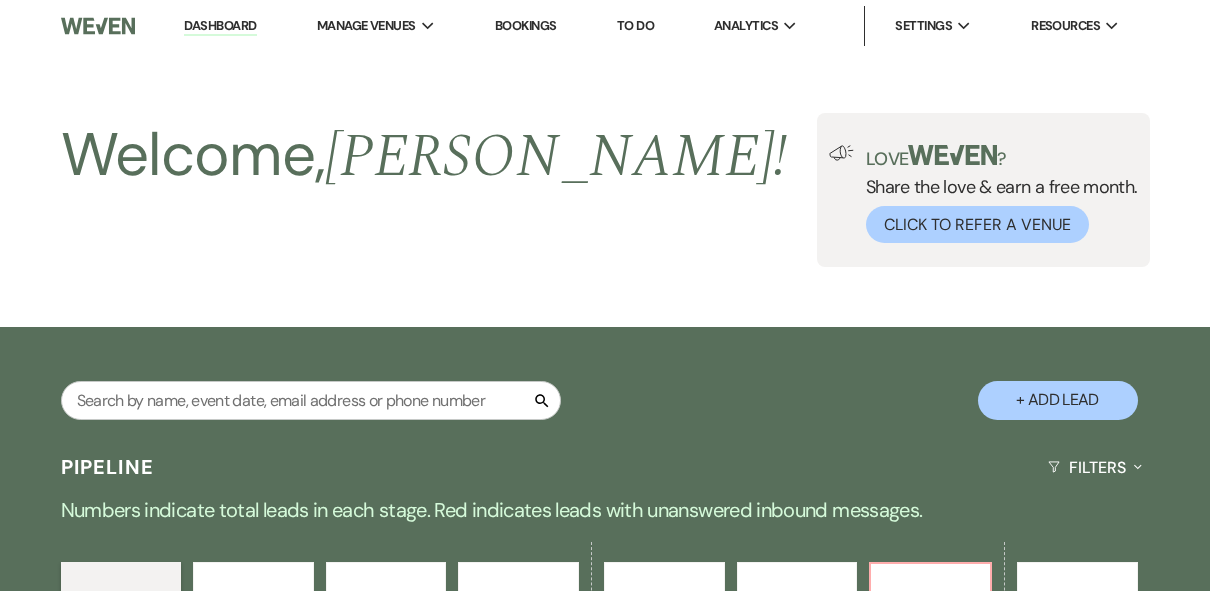 scroll, scrollTop: 346, scrollLeft: 0, axis: vertical 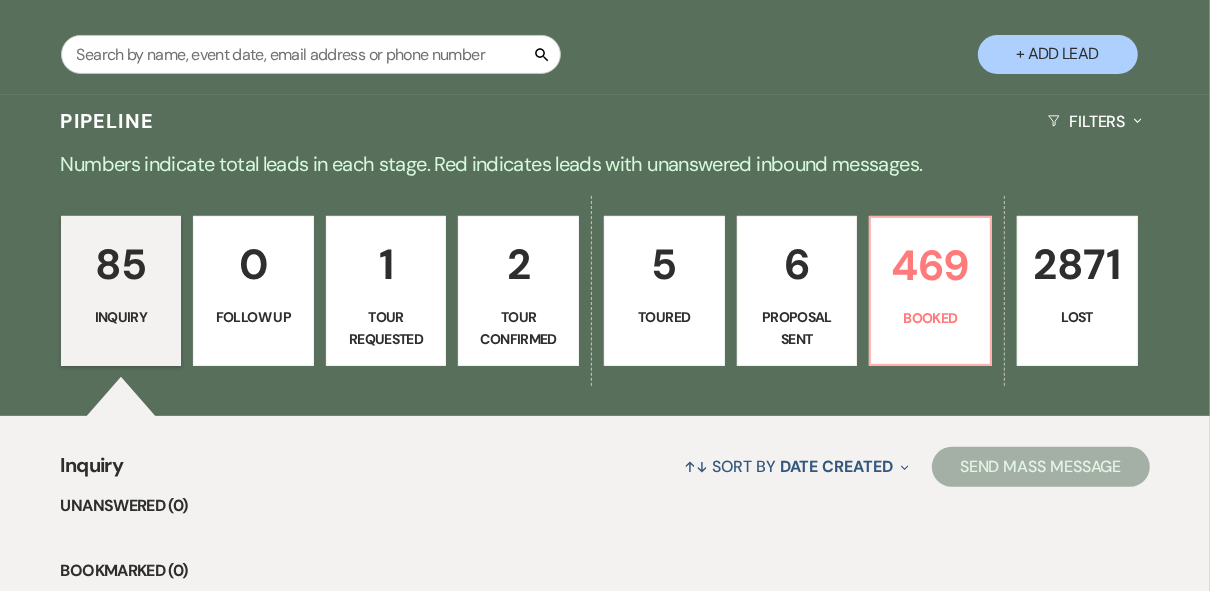click on "Tour Requested" at bounding box center [386, 328] 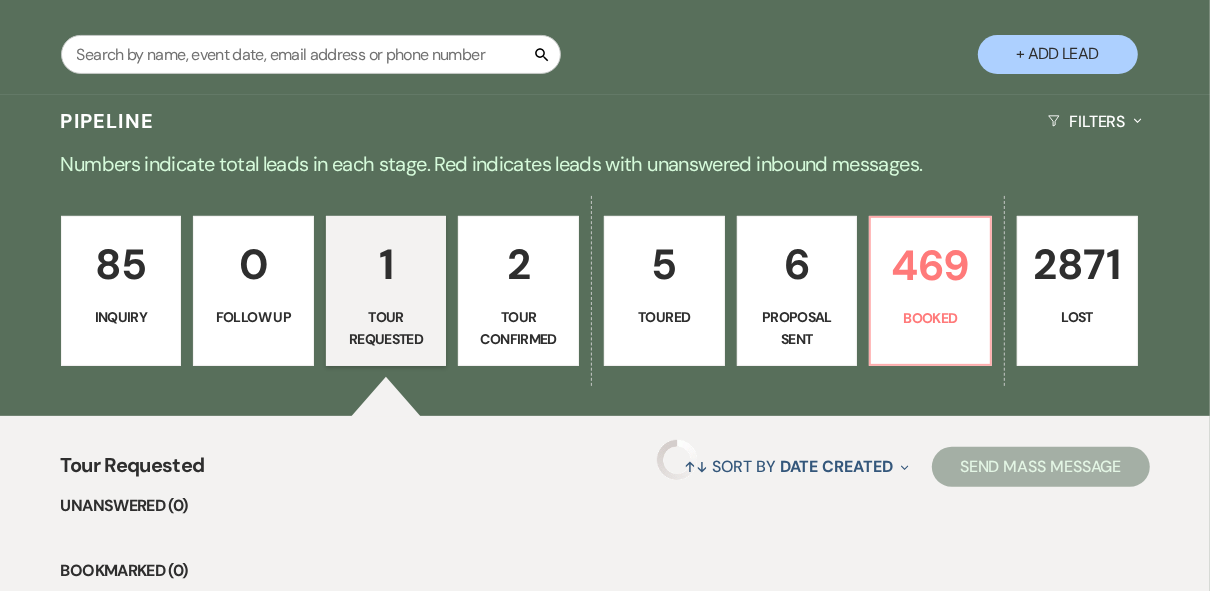 select on "2" 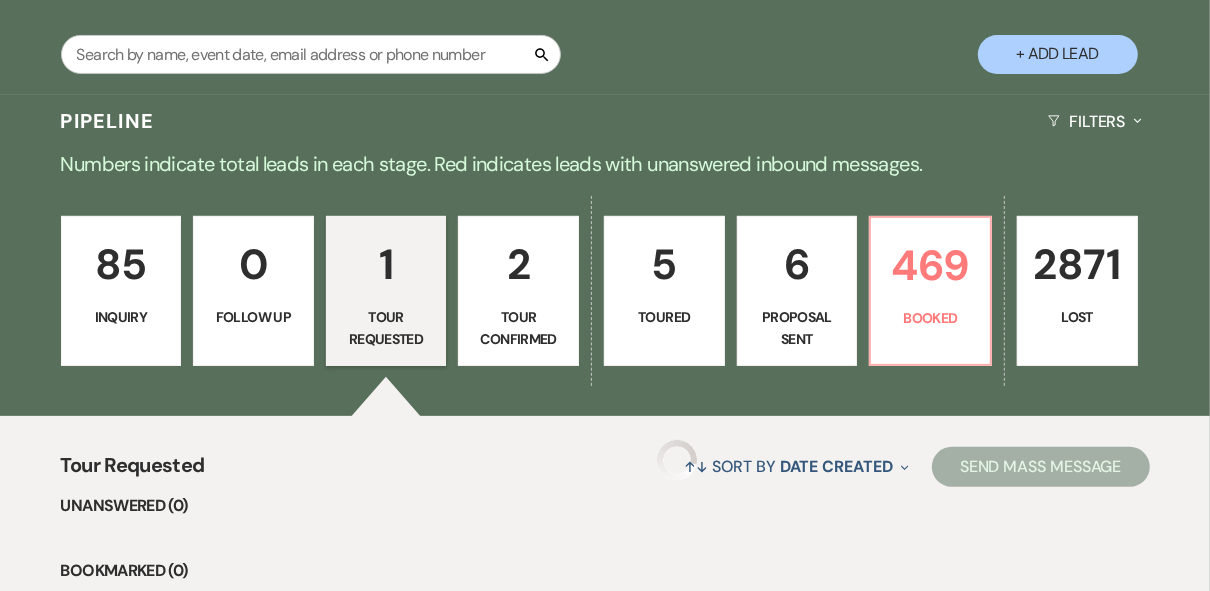 select on "2" 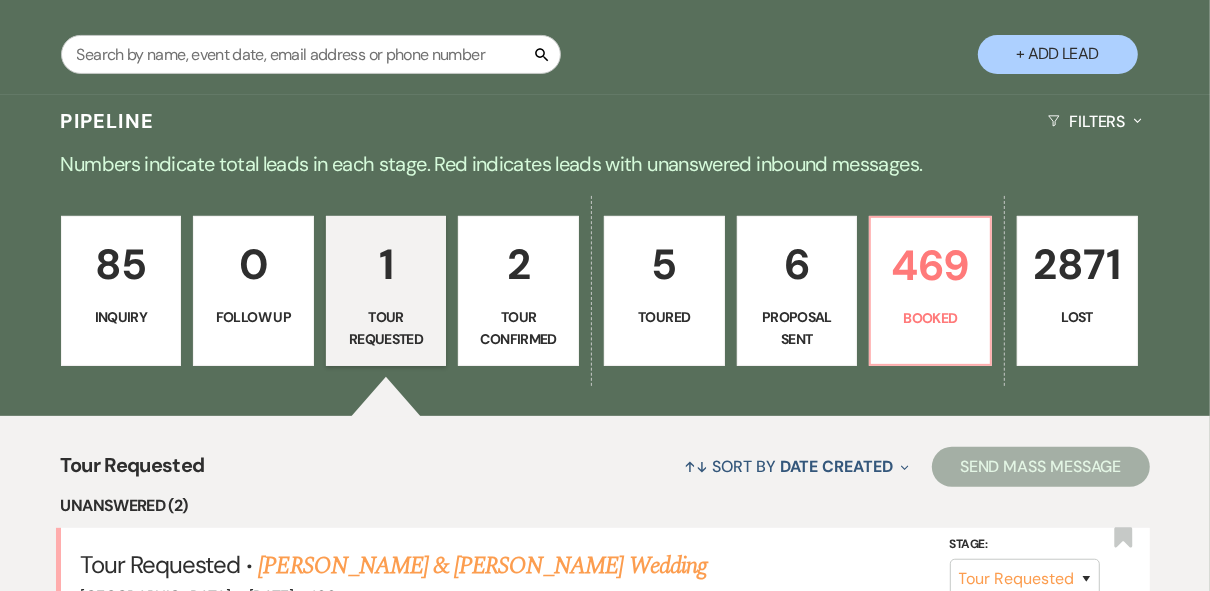 scroll, scrollTop: 586, scrollLeft: 0, axis: vertical 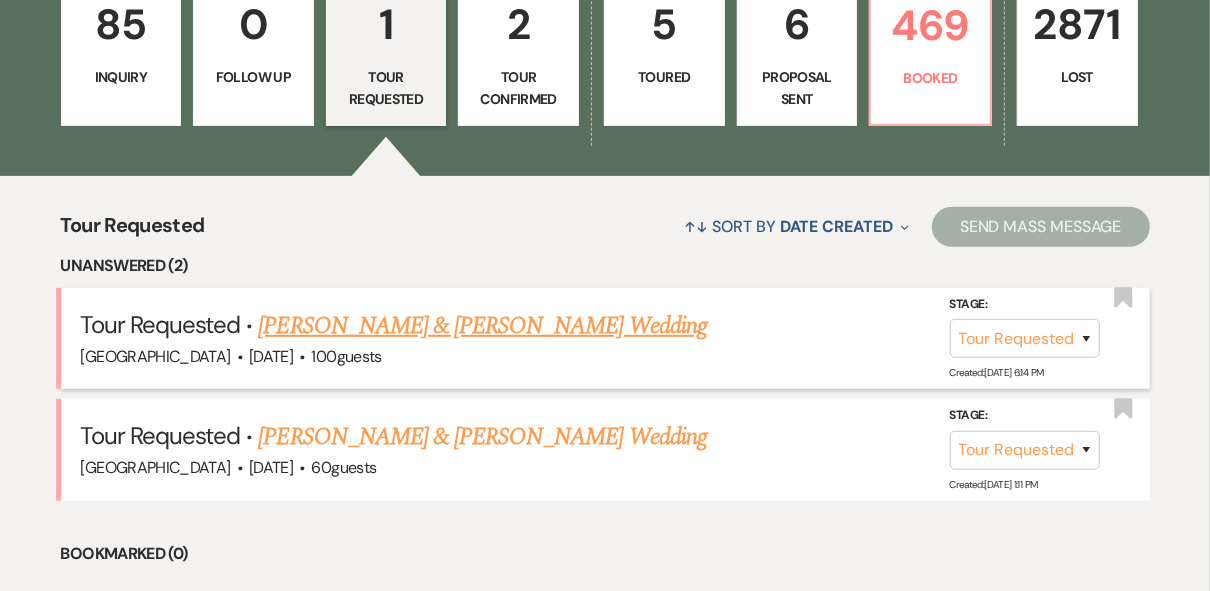 click on "[PERSON_NAME] & [PERSON_NAME] Wedding" at bounding box center (482, 326) 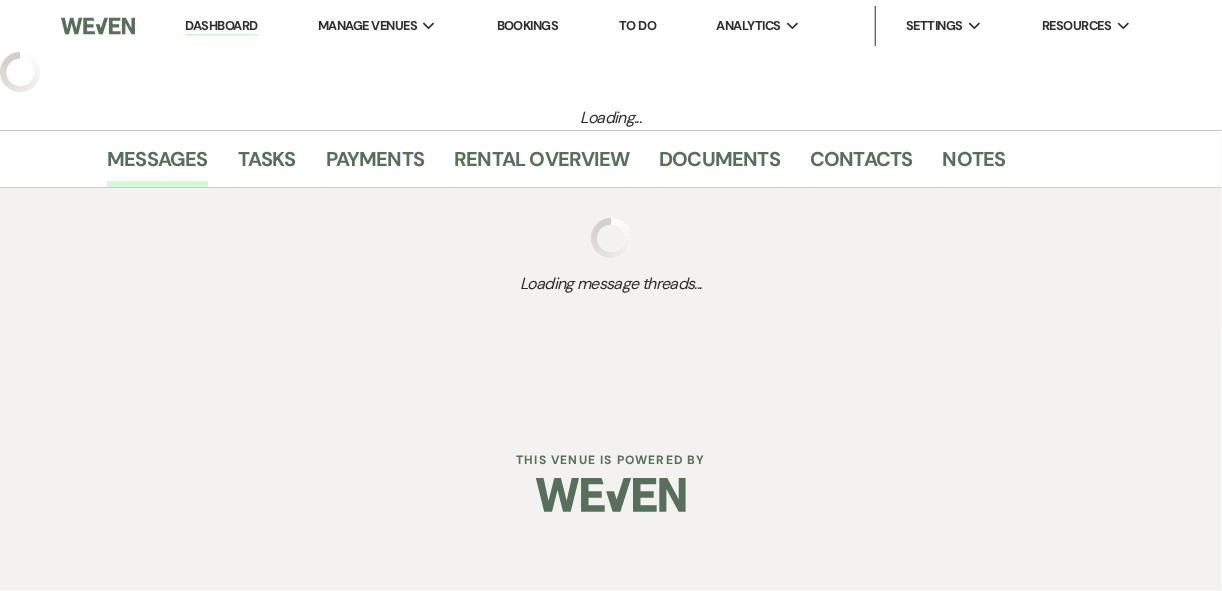 select on "2" 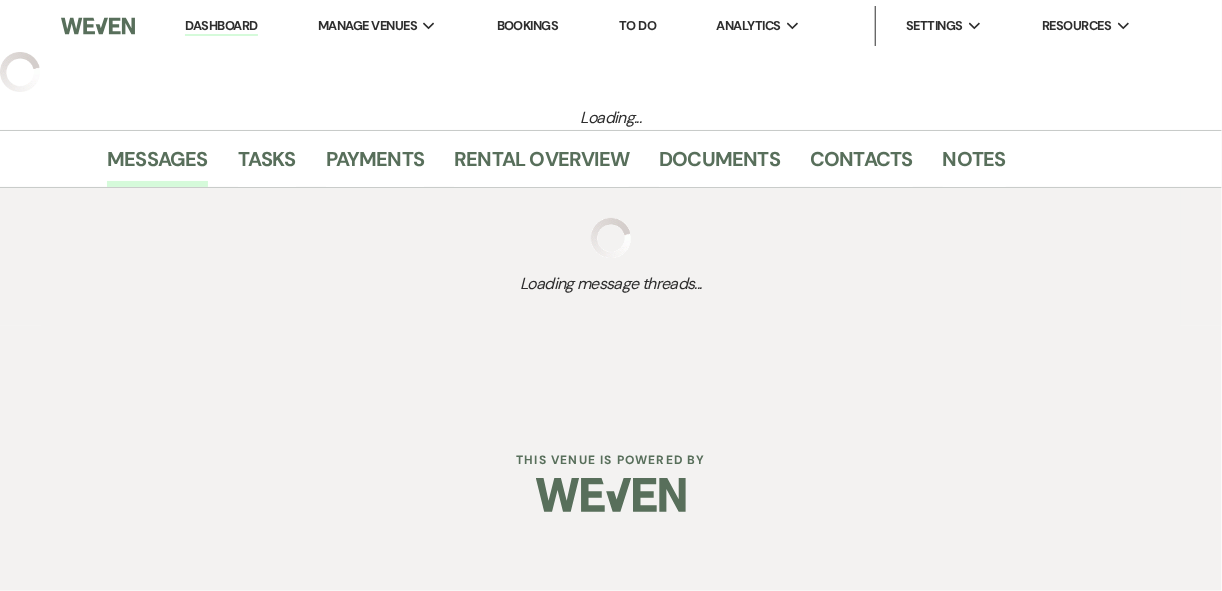 select on "5" 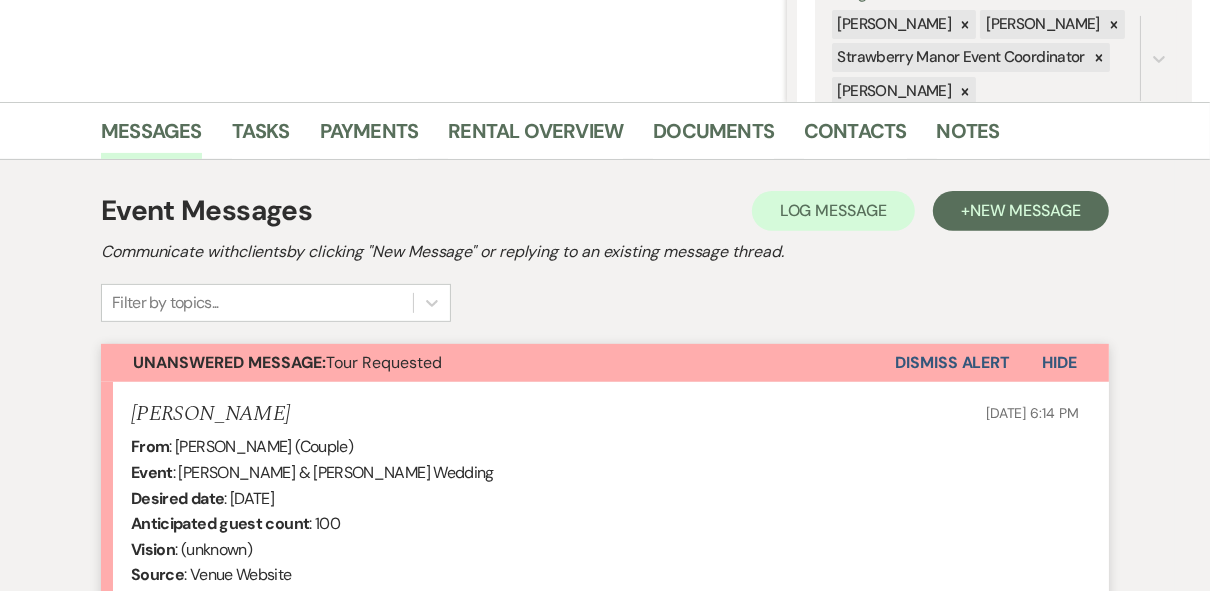 scroll, scrollTop: 785, scrollLeft: 0, axis: vertical 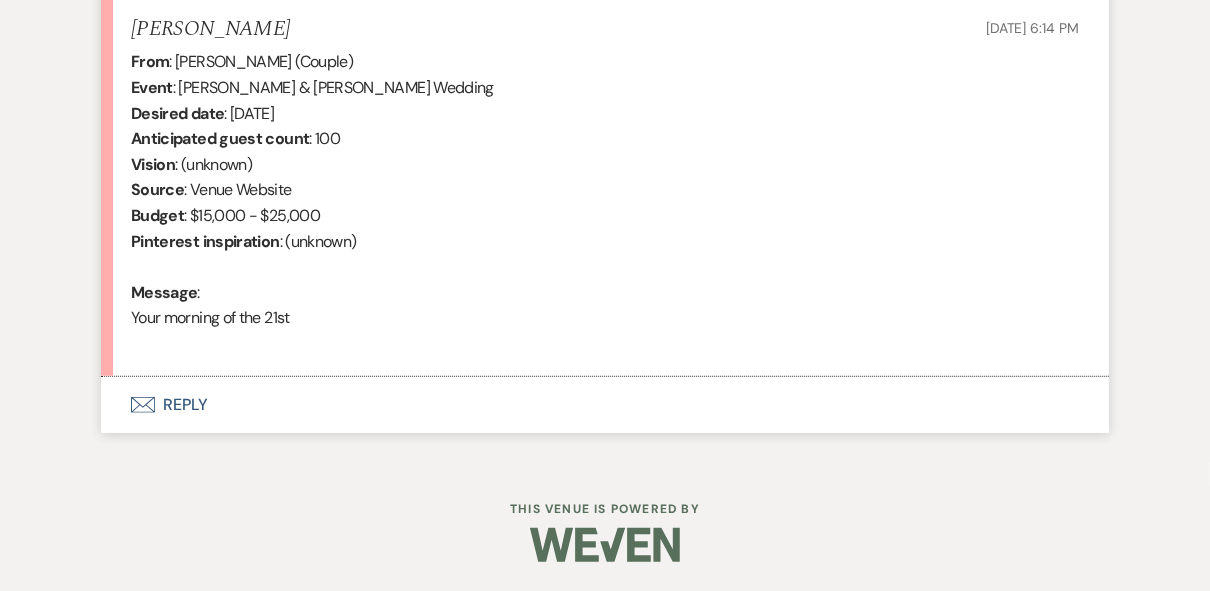 click on "Envelope Reply" at bounding box center [605, 405] 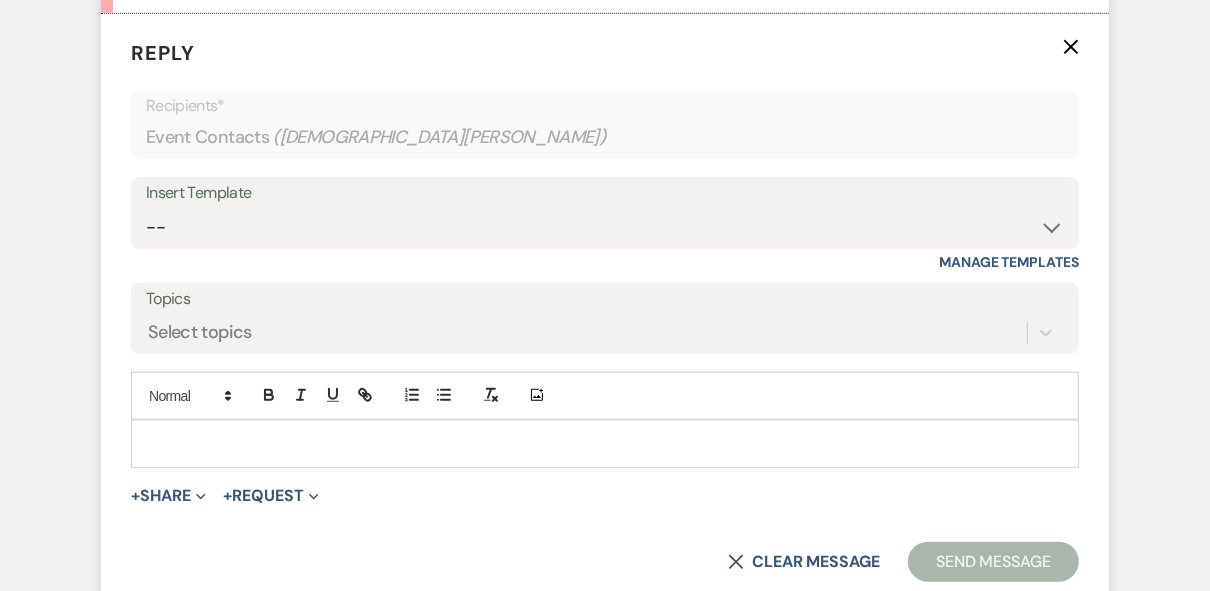 scroll, scrollTop: 1161, scrollLeft: 0, axis: vertical 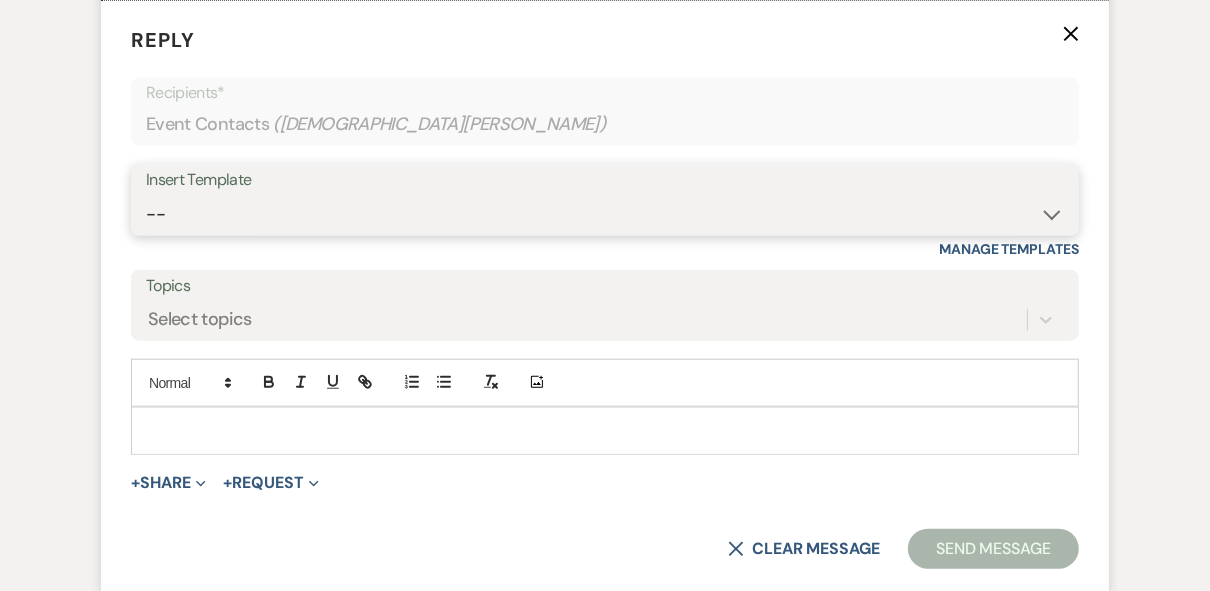 drag, startPoint x: 215, startPoint y: 212, endPoint x: 246, endPoint y: 233, distance: 37.44329 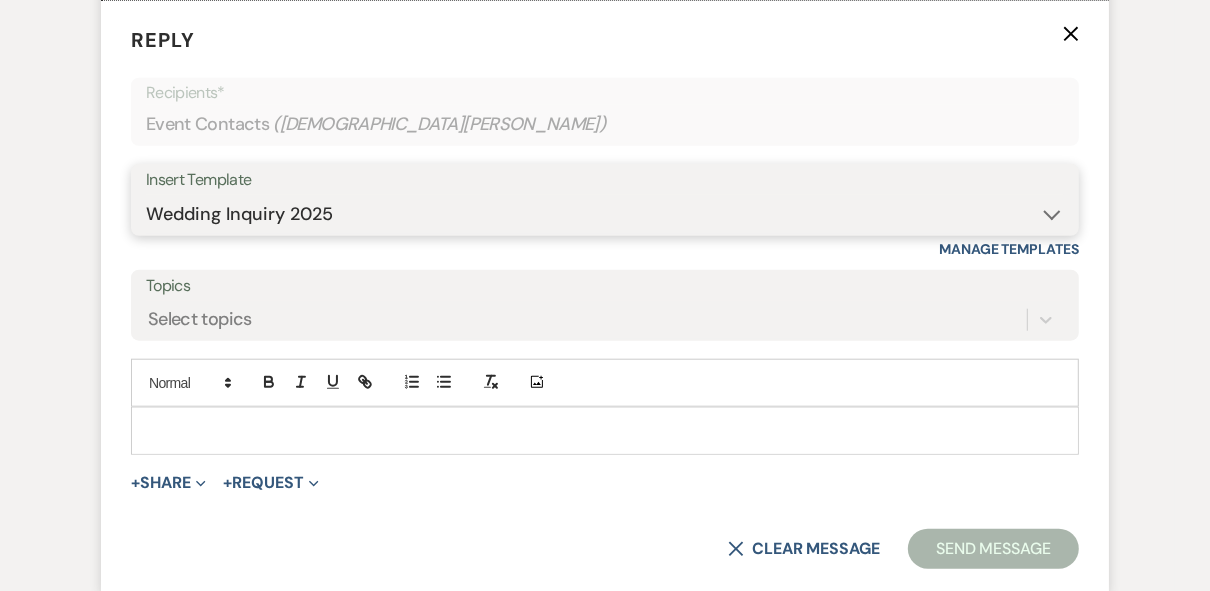 click on "-- Weven Planning Portal Introduction (Booked Events) Private Party Inquiry Response > 90 Private Party < 90 Contract (Pre-Booked Leads) Elopement Package iDo to Your Venue Wedding Inquiry Response 2024 Tent Contract Rehearsal Dinner 30-Day Wedding Meeting Detailed pricing request ( Pre tour) Website RSVP Tutorial Reunion Proposal Follow-Up Day of Wedding Reminder Pinterest Link Elopement Pkg > 60 Days Micro Wedding Wedding Payment Reminder Private Party Payment reminder Self Vendor Followup Booking Vendors  Tour Follow Up SM Photography Contract A&B Video contract Floral Questionnaire Final Meeting 2 Week Booking Followup Thank you for touring [DATE] Minium Venue pricing Getting started Coordinator Introduction - Haileigh Event Coordinator Introduction- [PERSON_NAME] - Intro Cake - Intro Events Intro - Haileigh Wedding Inquiry 2025 Honeymoon Suite Reminders Invoice payment 2025/2026 availabilities  Decor Package" at bounding box center (605, 214) 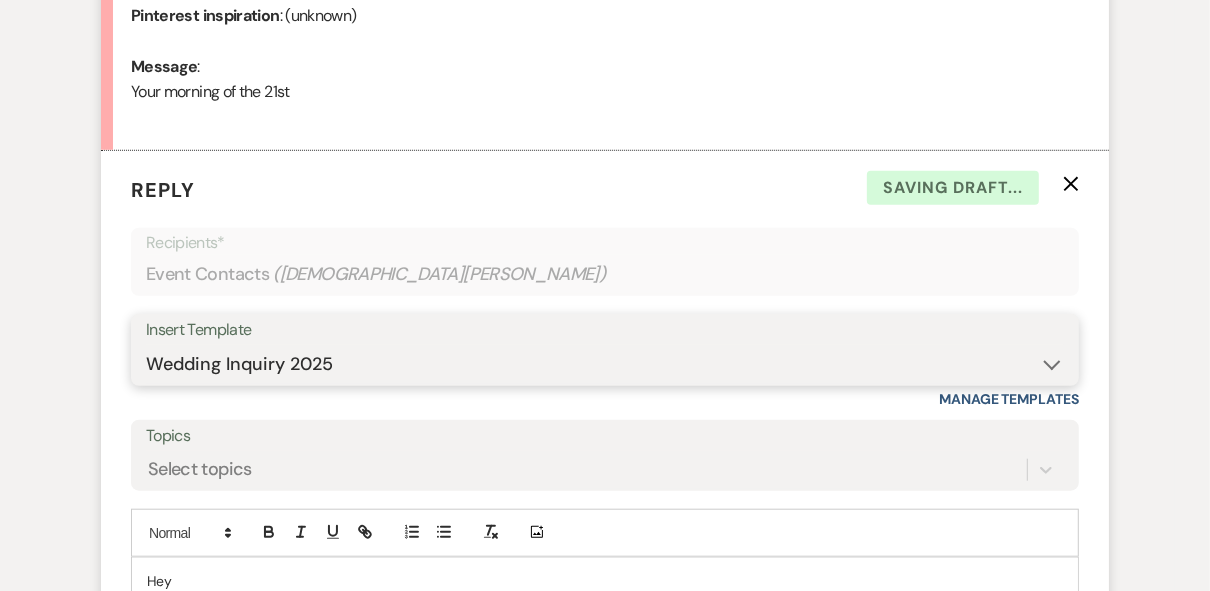 scroll, scrollTop: 1081, scrollLeft: 0, axis: vertical 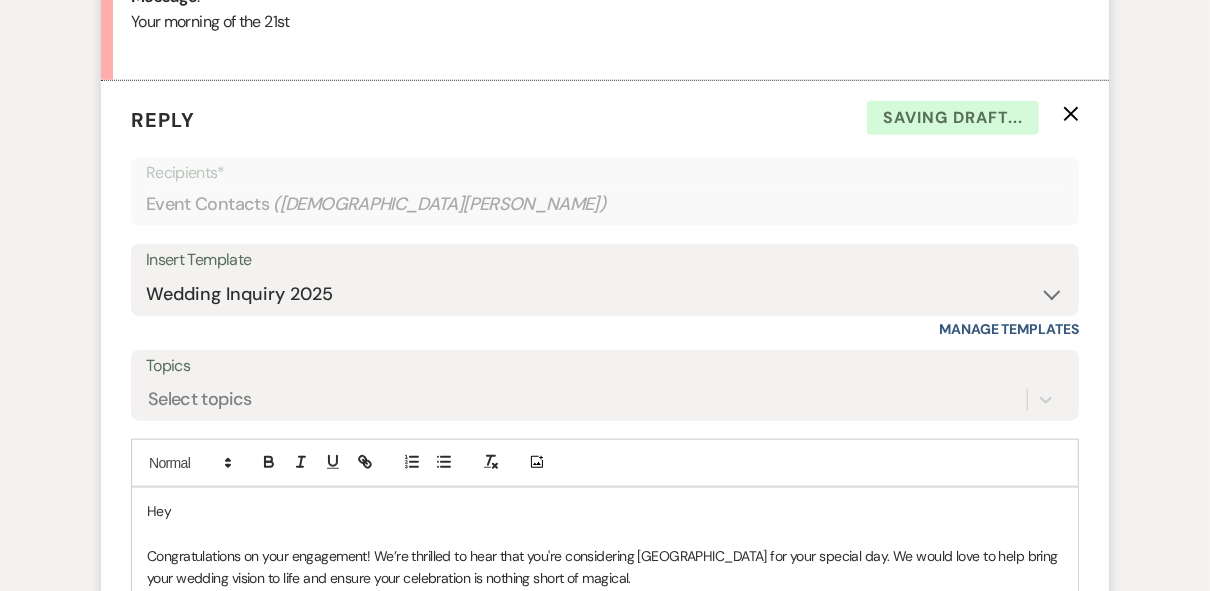 click on "Hey" at bounding box center [605, 511] 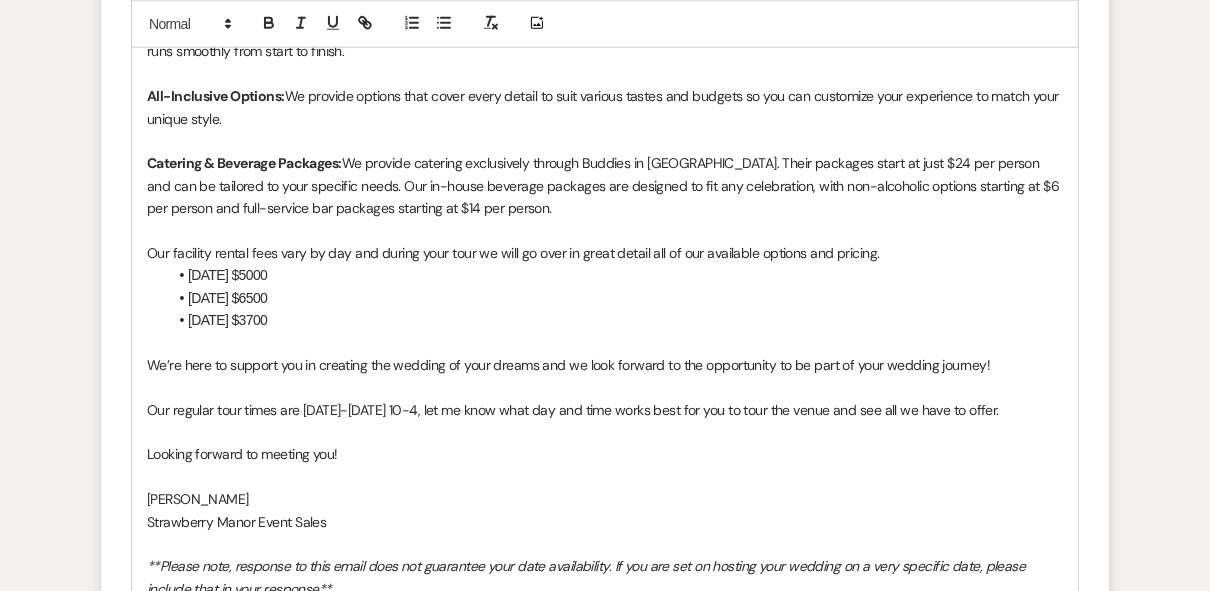 scroll, scrollTop: 1881, scrollLeft: 0, axis: vertical 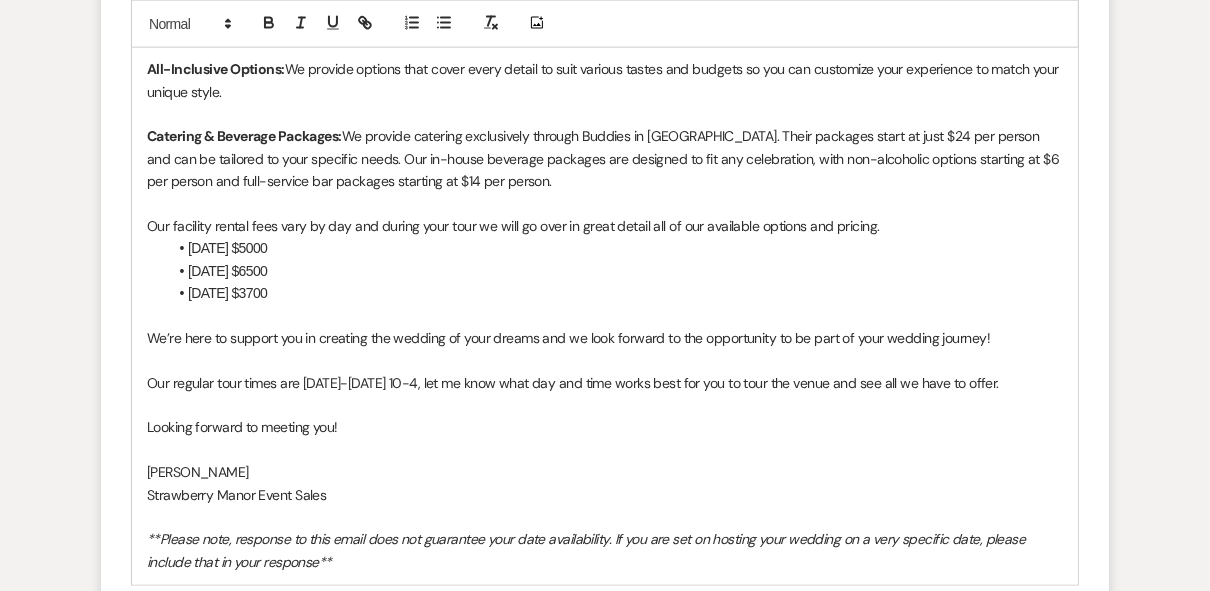 drag, startPoint x: 953, startPoint y: 381, endPoint x: 146, endPoint y: 381, distance: 807 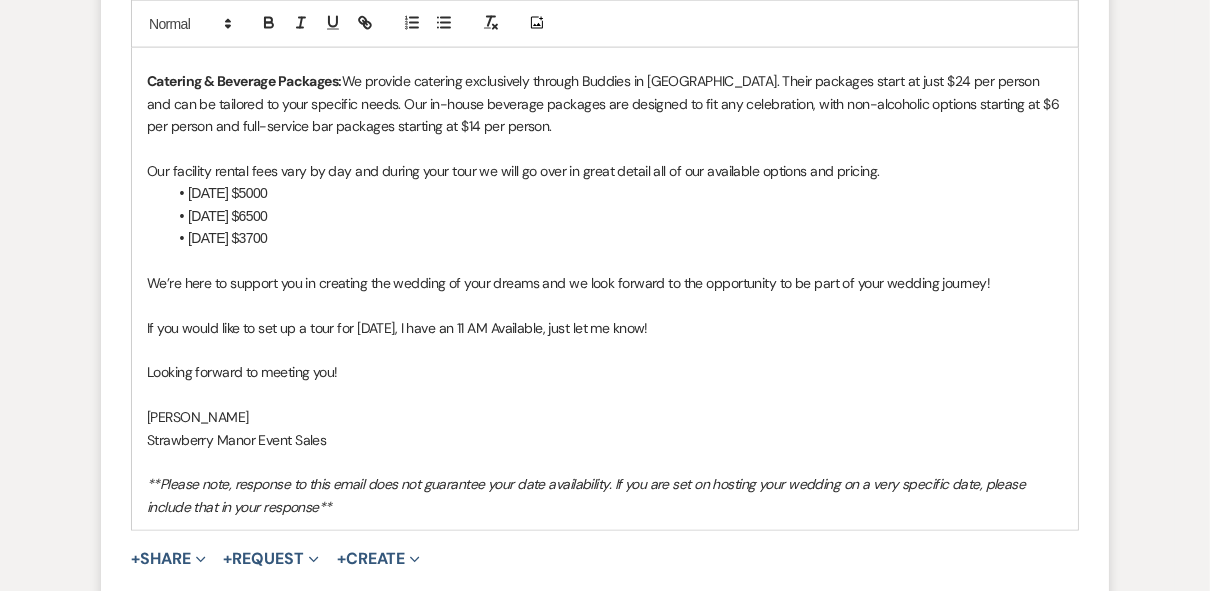scroll, scrollTop: 2041, scrollLeft: 0, axis: vertical 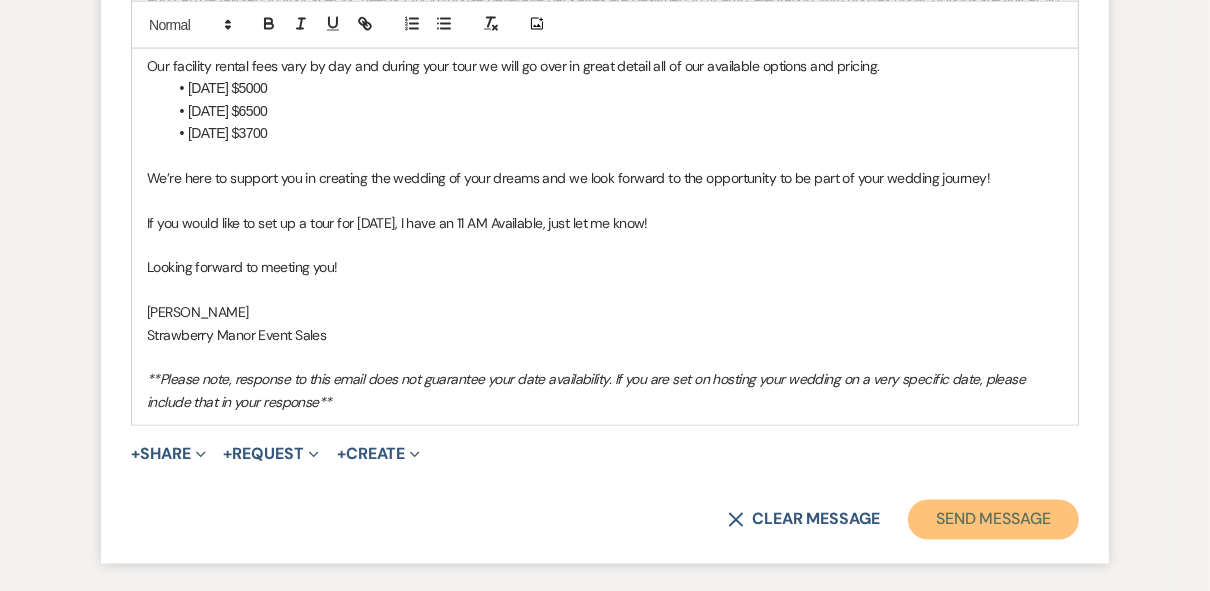 click on "Send Message" at bounding box center [993, 520] 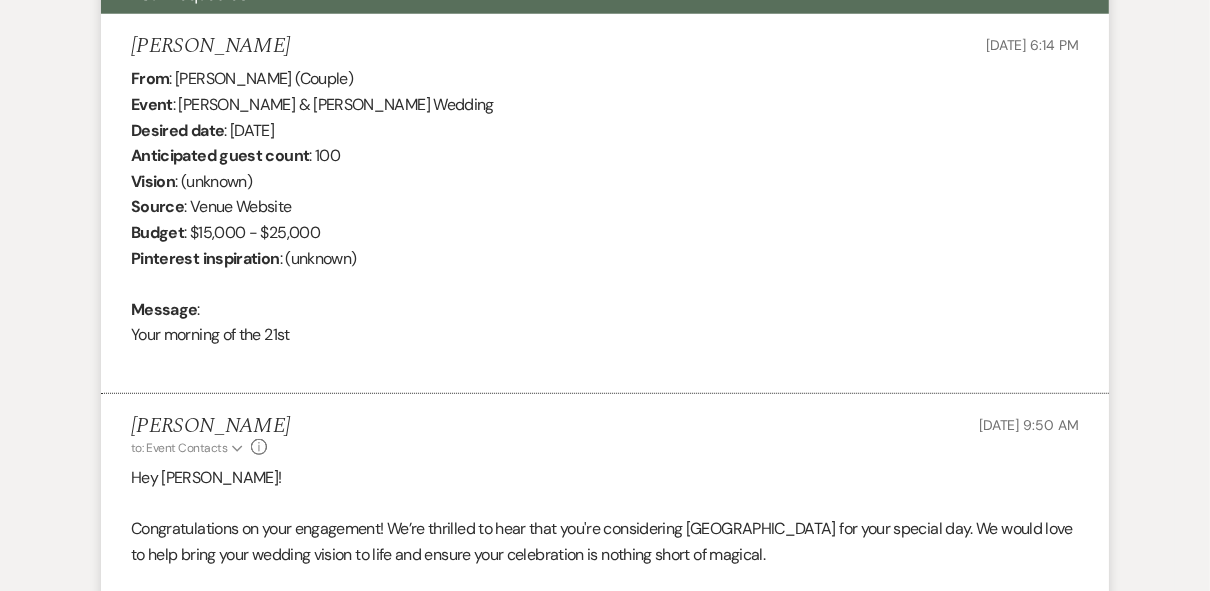 scroll, scrollTop: 0, scrollLeft: 0, axis: both 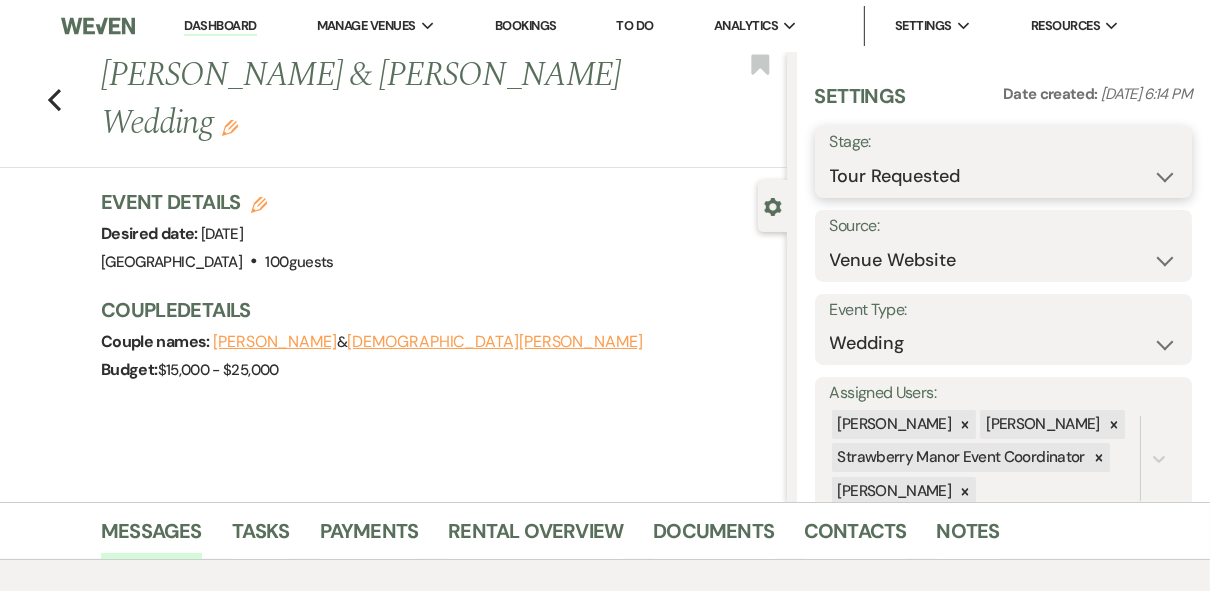 click on "Inquiry Follow Up Tour Requested Tour Confirmed Toured Proposal Sent Booked Lost" at bounding box center [1004, 176] 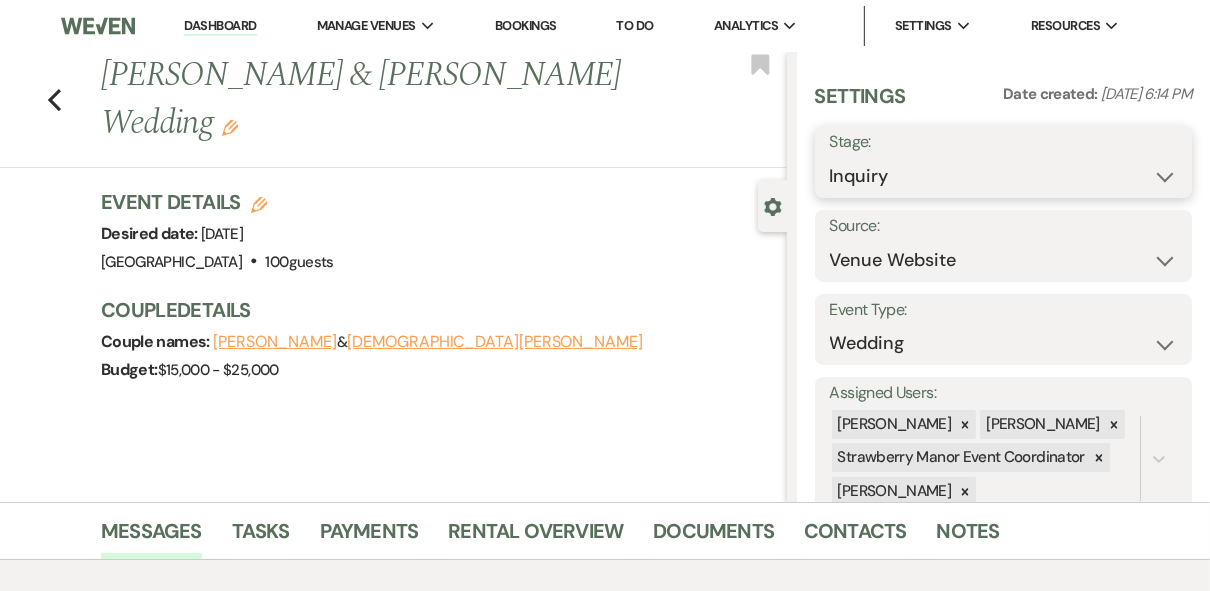 click on "Inquiry Follow Up Tour Requested Tour Confirmed Toured Proposal Sent Booked Lost" at bounding box center (1004, 176) 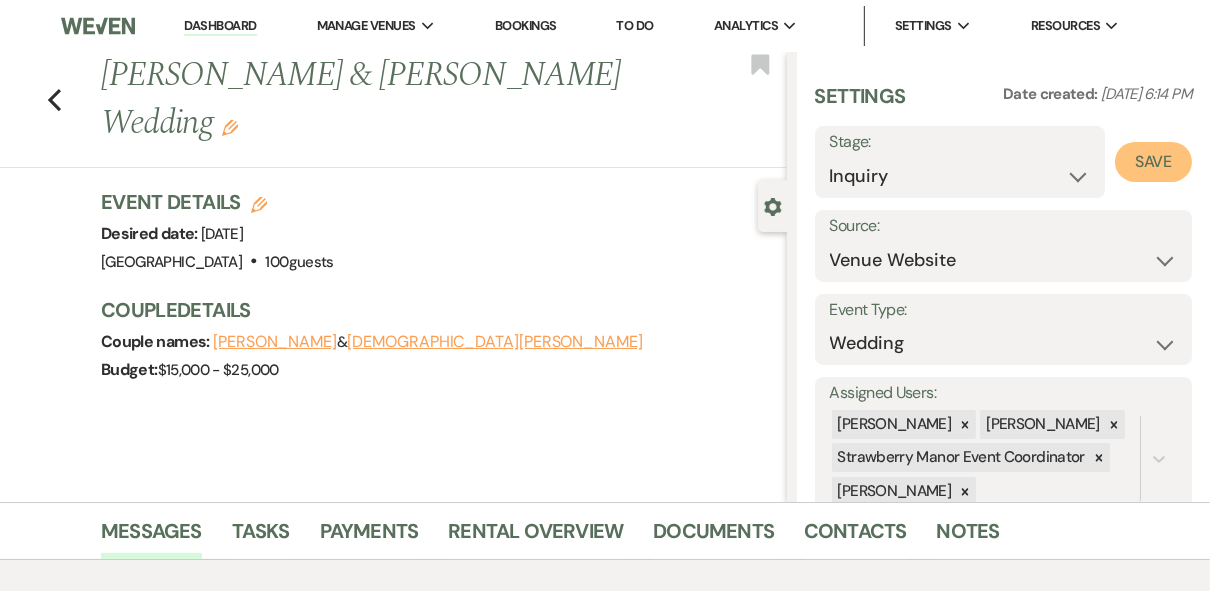 click on "Save" at bounding box center [1153, 162] 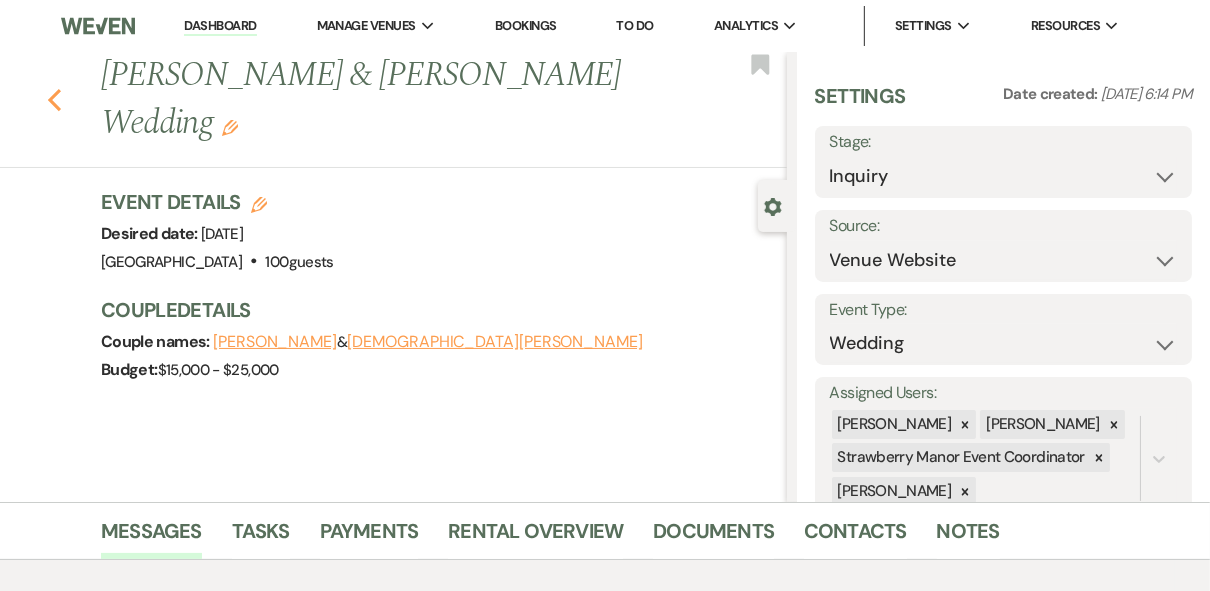 click on "Previous" 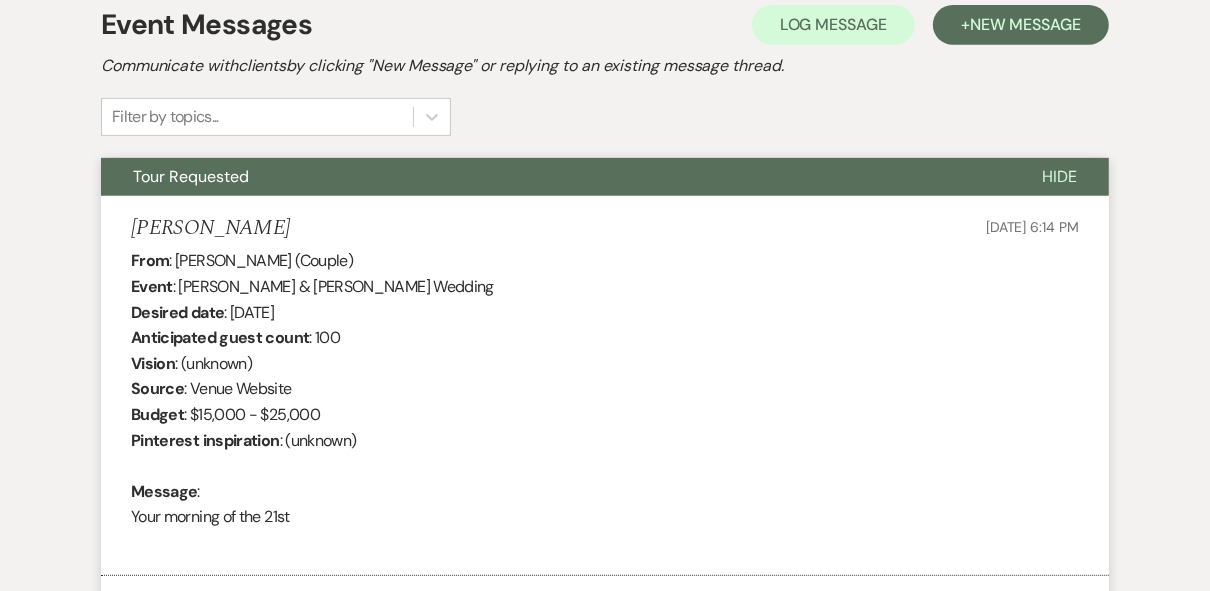 select on "2" 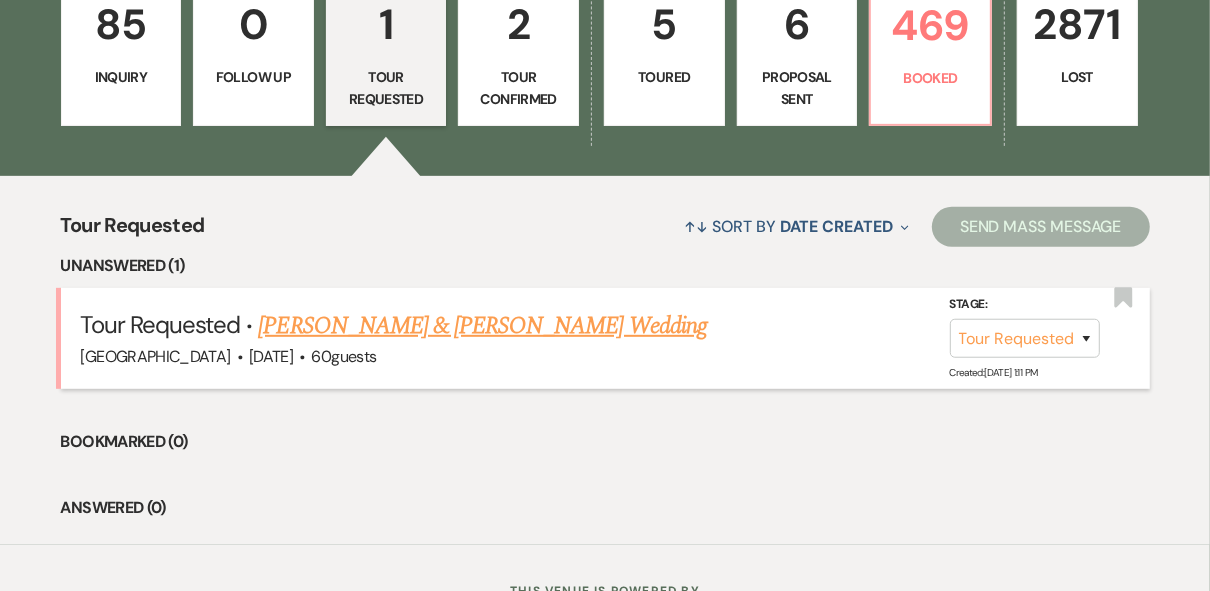 scroll, scrollTop: 587, scrollLeft: 0, axis: vertical 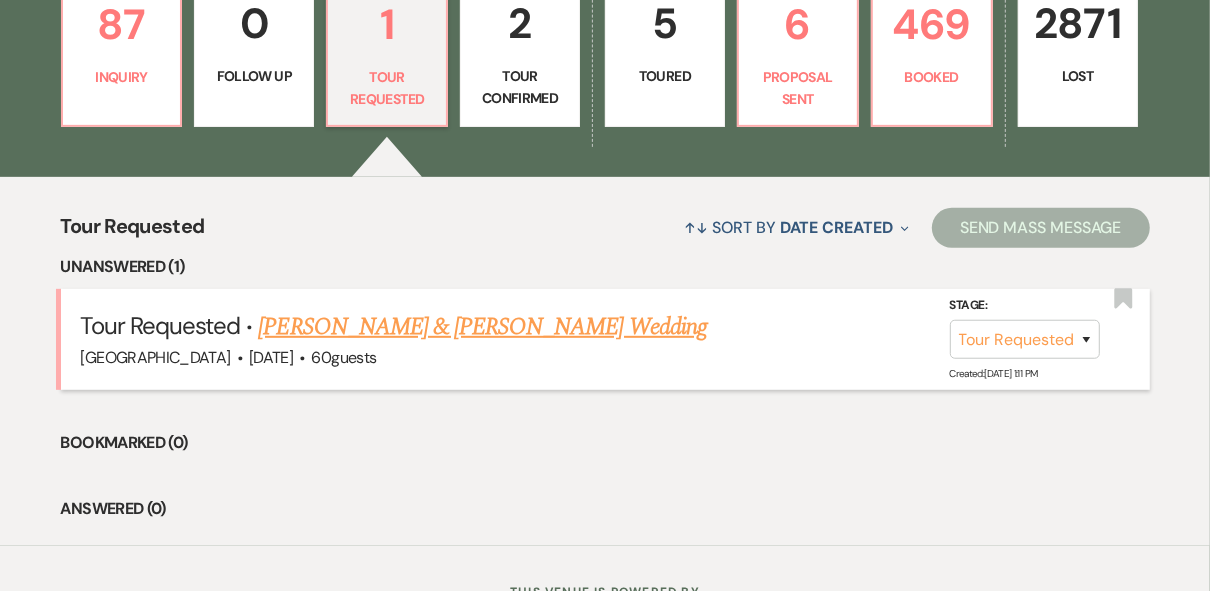 click on "[PERSON_NAME] & [PERSON_NAME] Wedding" at bounding box center (482, 327) 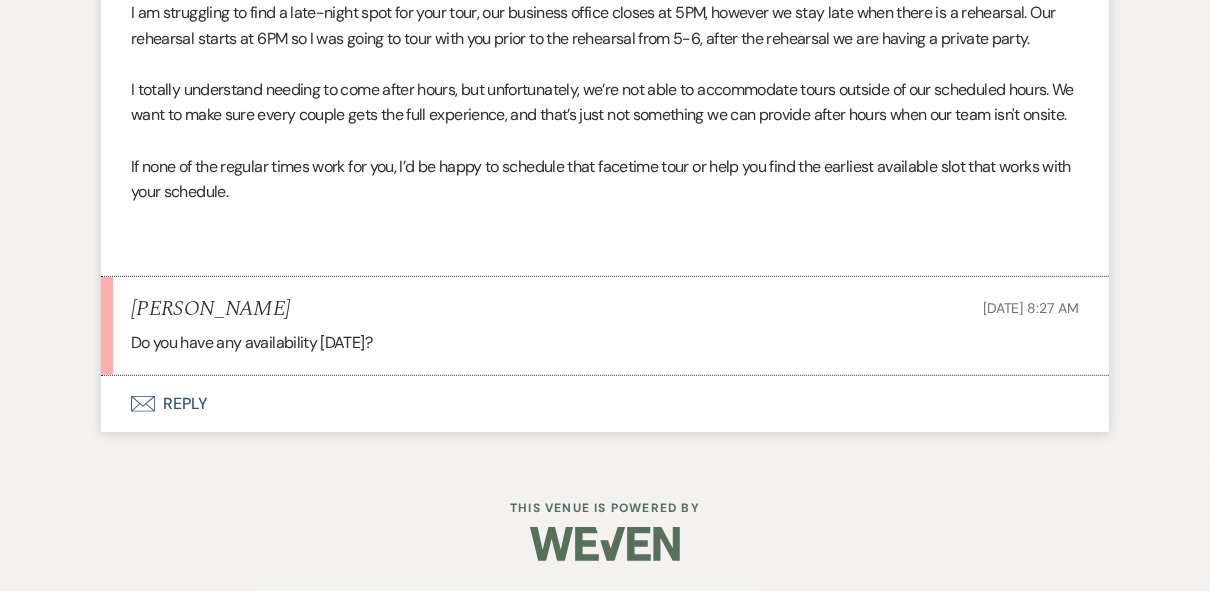 scroll, scrollTop: 5687, scrollLeft: 0, axis: vertical 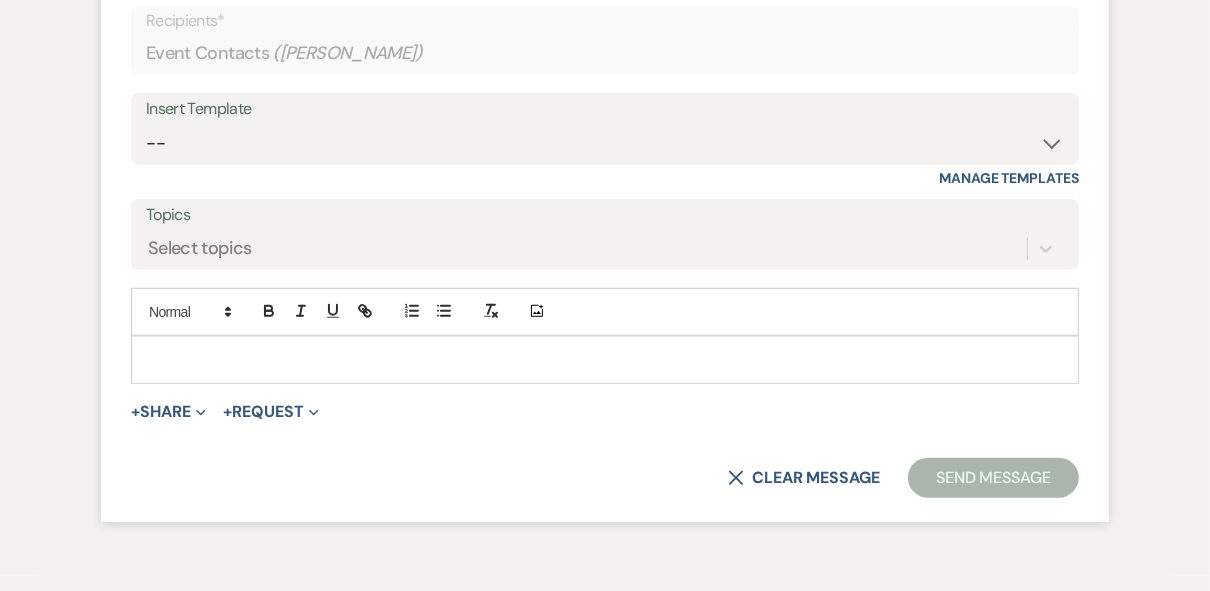 click at bounding box center (605, 360) 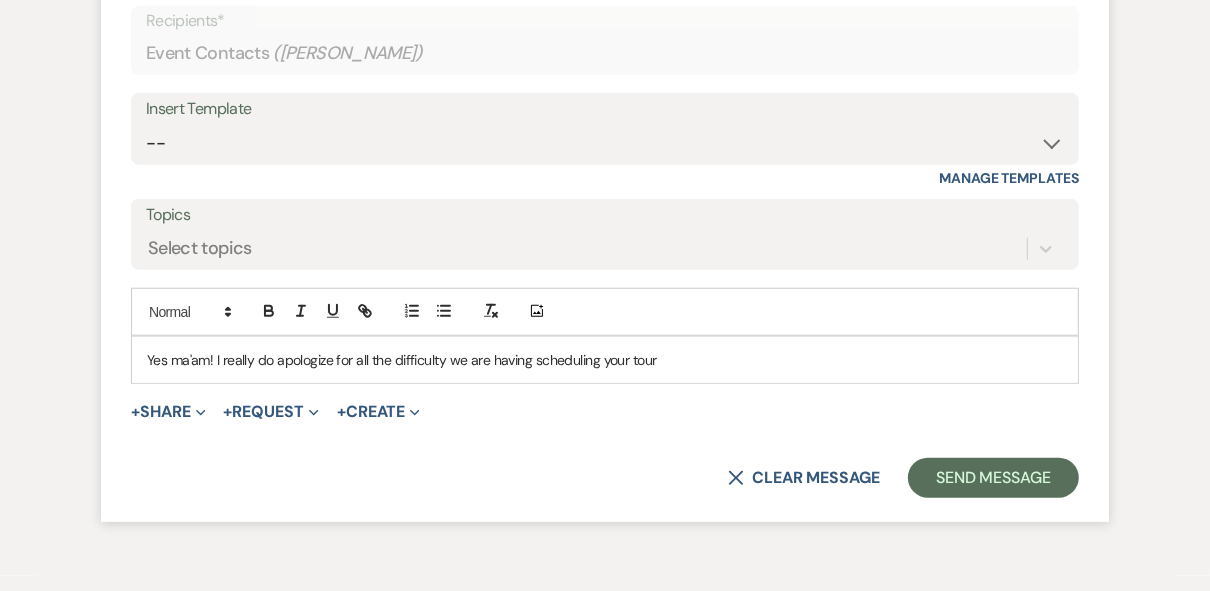 click on "Yes ma'am! I really do apologize for all the difficulty we are having scheduling your tour" at bounding box center (605, 360) 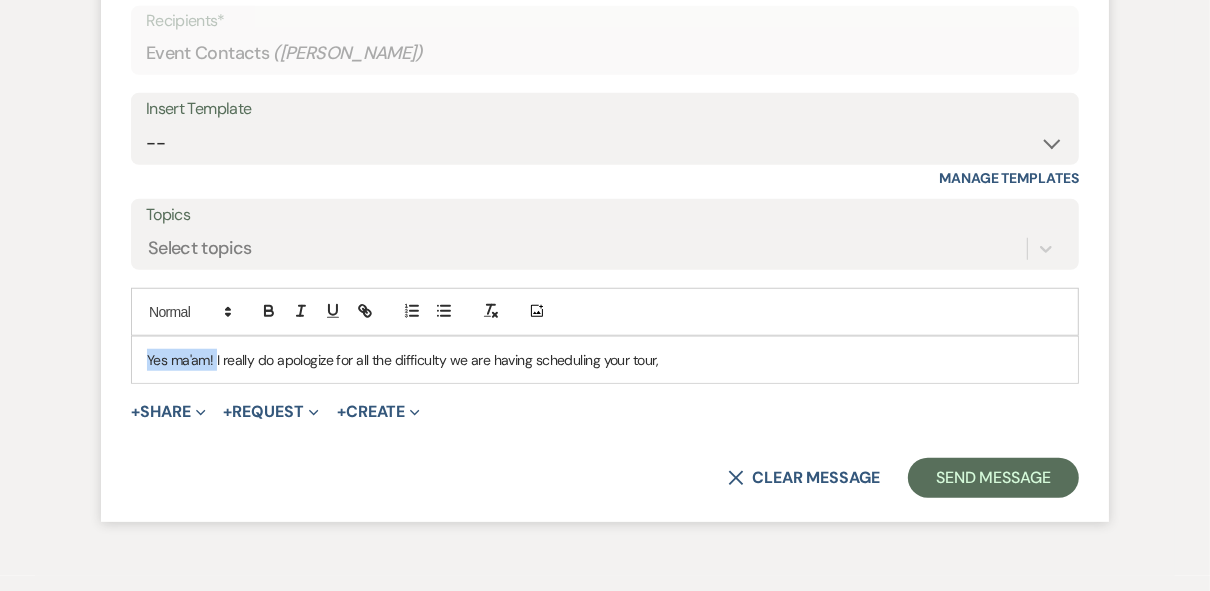 drag, startPoint x: 216, startPoint y: 425, endPoint x: 131, endPoint y: 426, distance: 85.00588 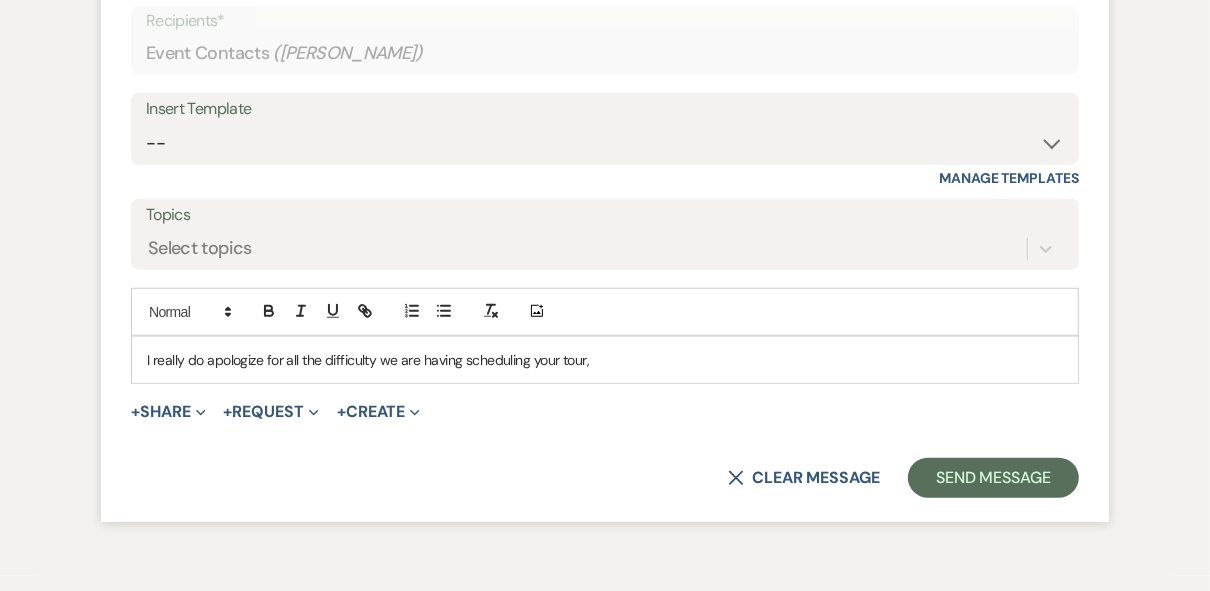 click on "I really do apologize for all the difficulty we are having scheduling your tour," at bounding box center [605, 360] 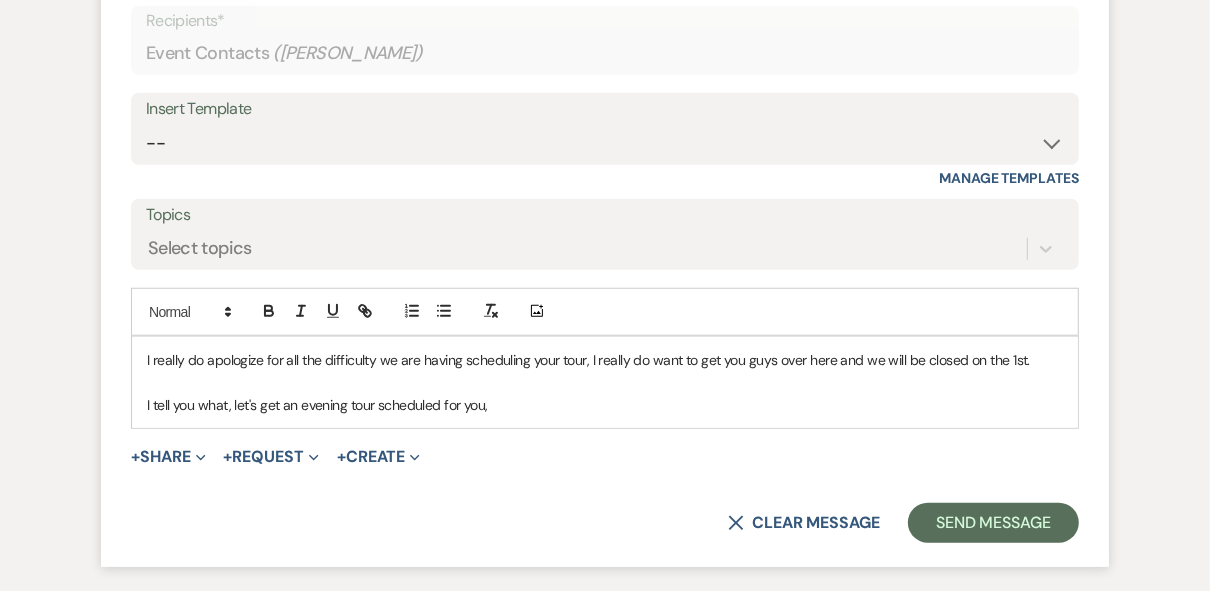 click on "I tell you what, let's get an evening tour scheduled for you," at bounding box center [605, 405] 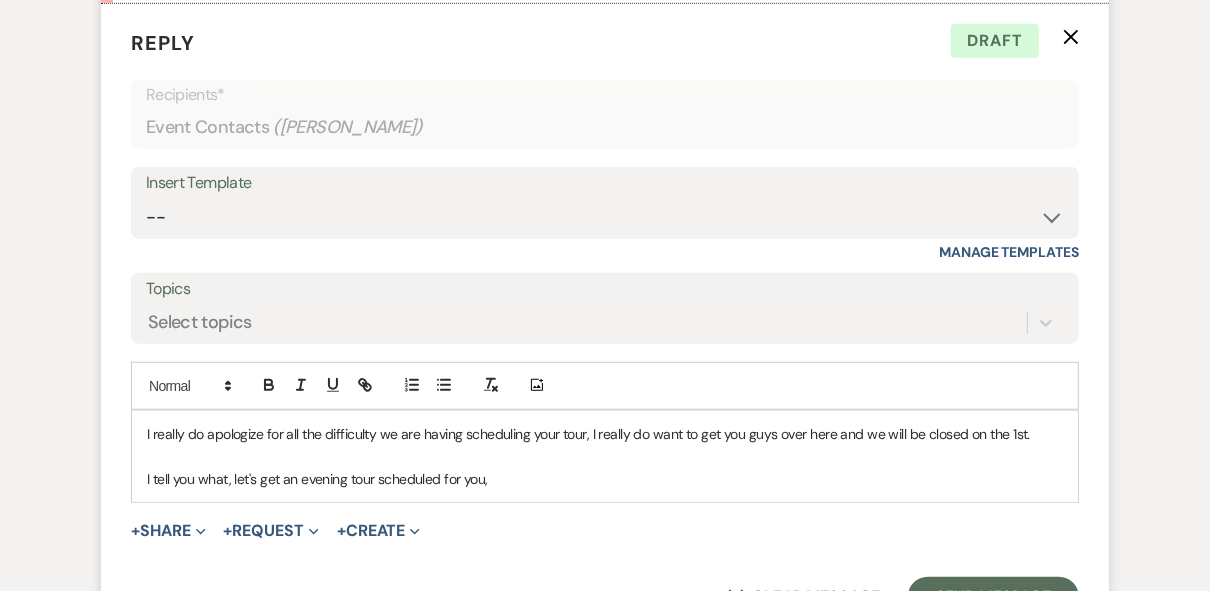 scroll, scrollTop: 6144, scrollLeft: 0, axis: vertical 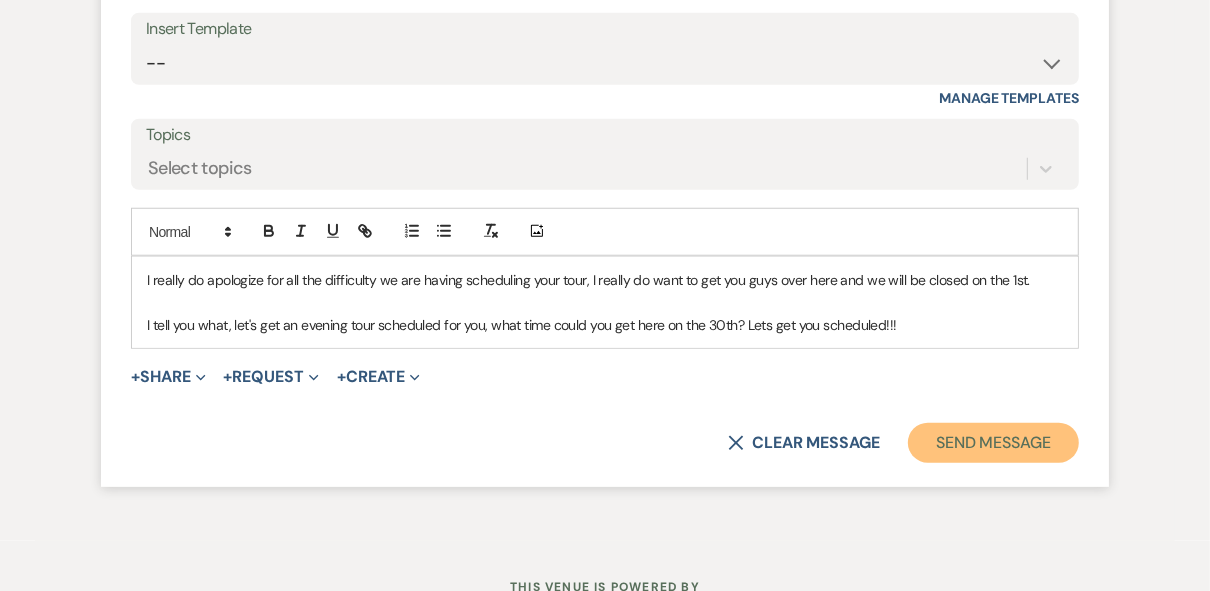 click on "Send Message" at bounding box center [993, 443] 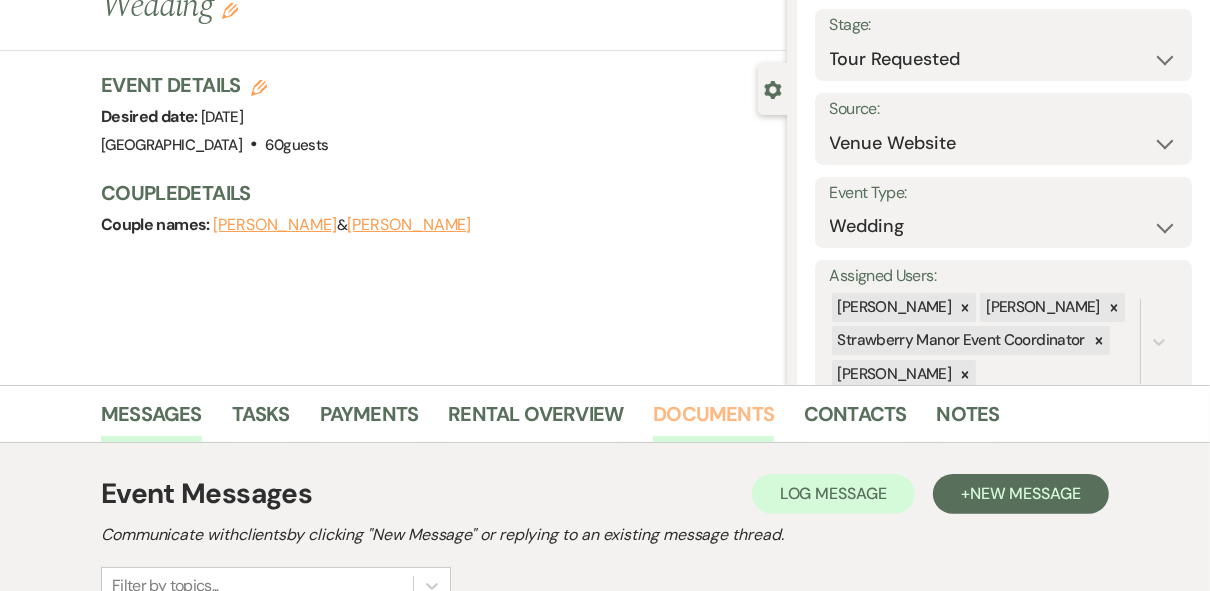 scroll, scrollTop: 0, scrollLeft: 0, axis: both 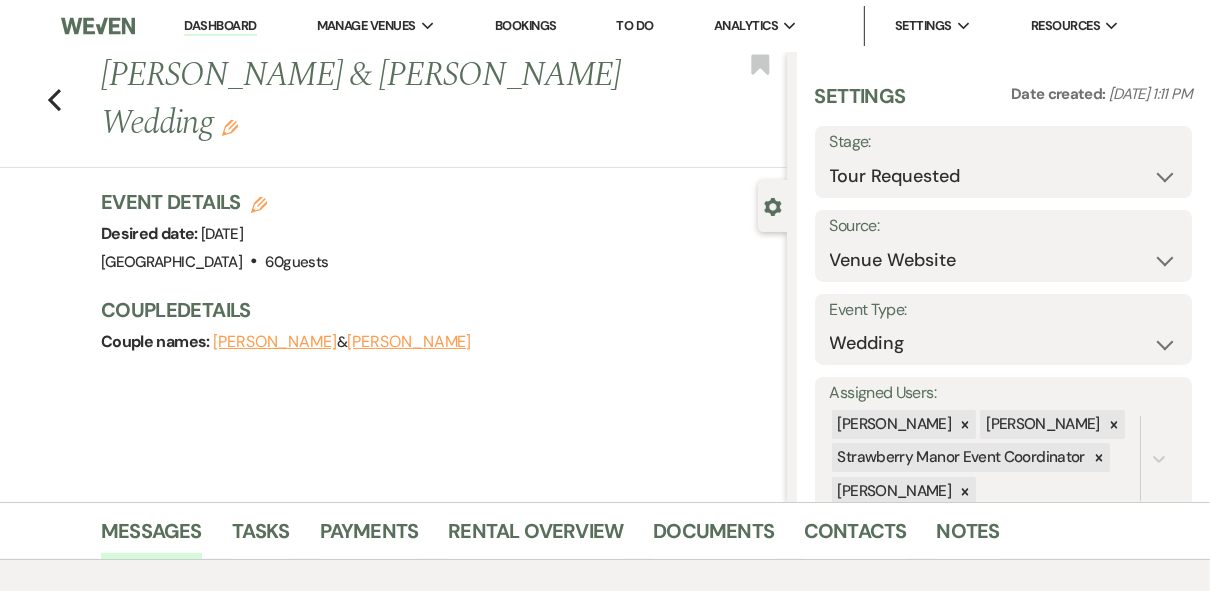 click on "Dashboard" at bounding box center [220, 26] 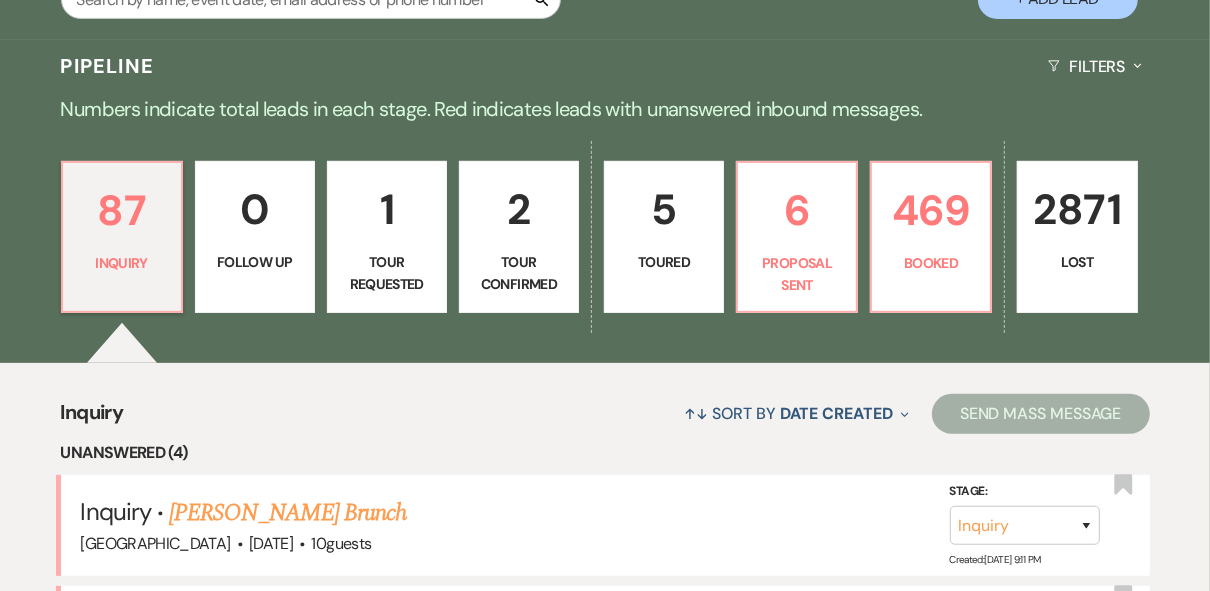 scroll, scrollTop: 400, scrollLeft: 0, axis: vertical 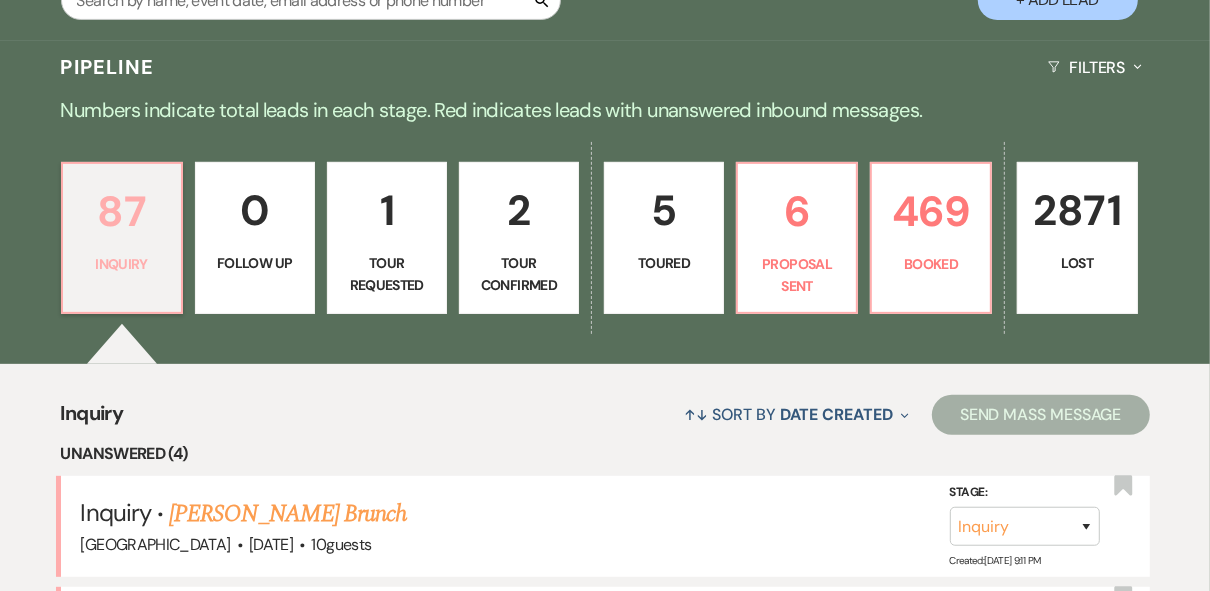 click on "Inquiry" at bounding box center [122, 264] 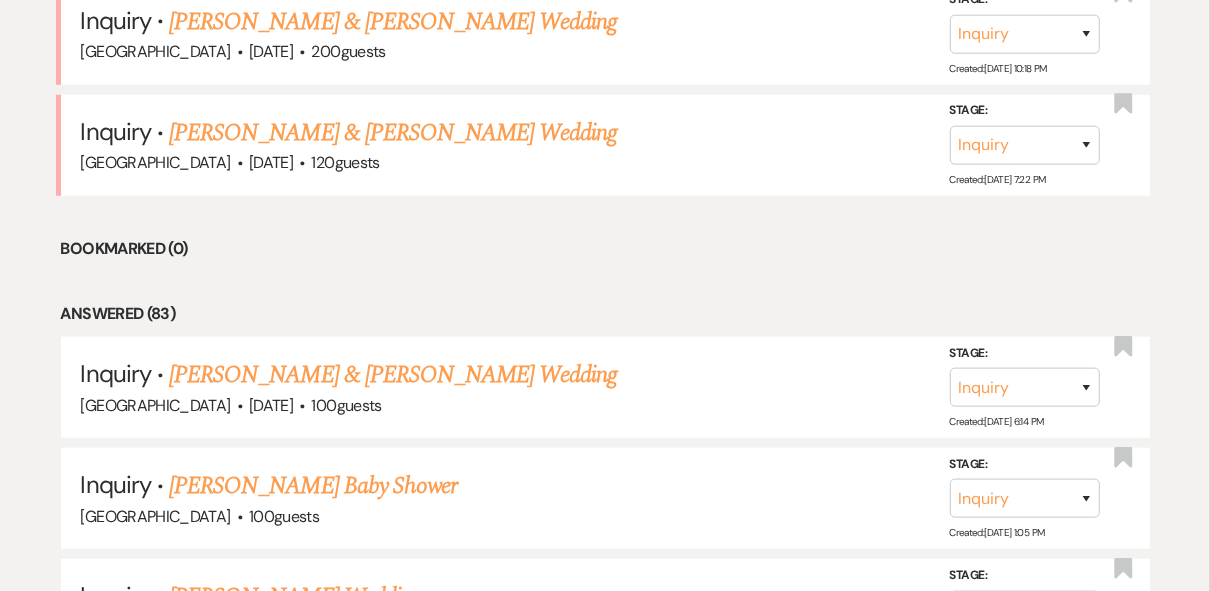 scroll, scrollTop: 1120, scrollLeft: 0, axis: vertical 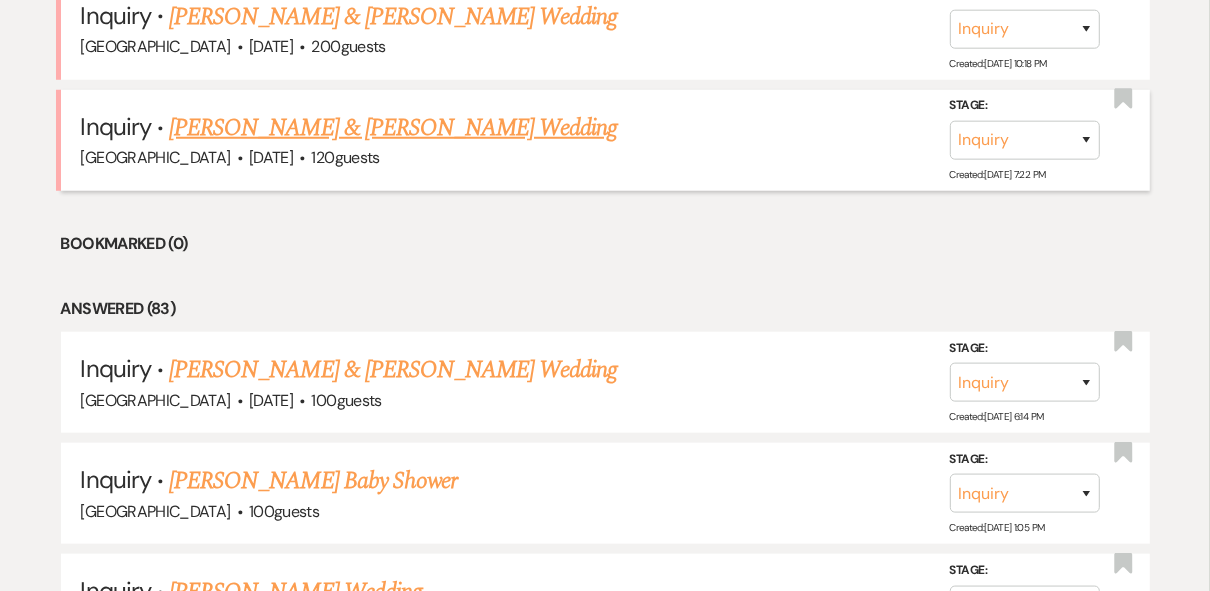 click on "[PERSON_NAME] & [PERSON_NAME] Wedding" at bounding box center [393, 128] 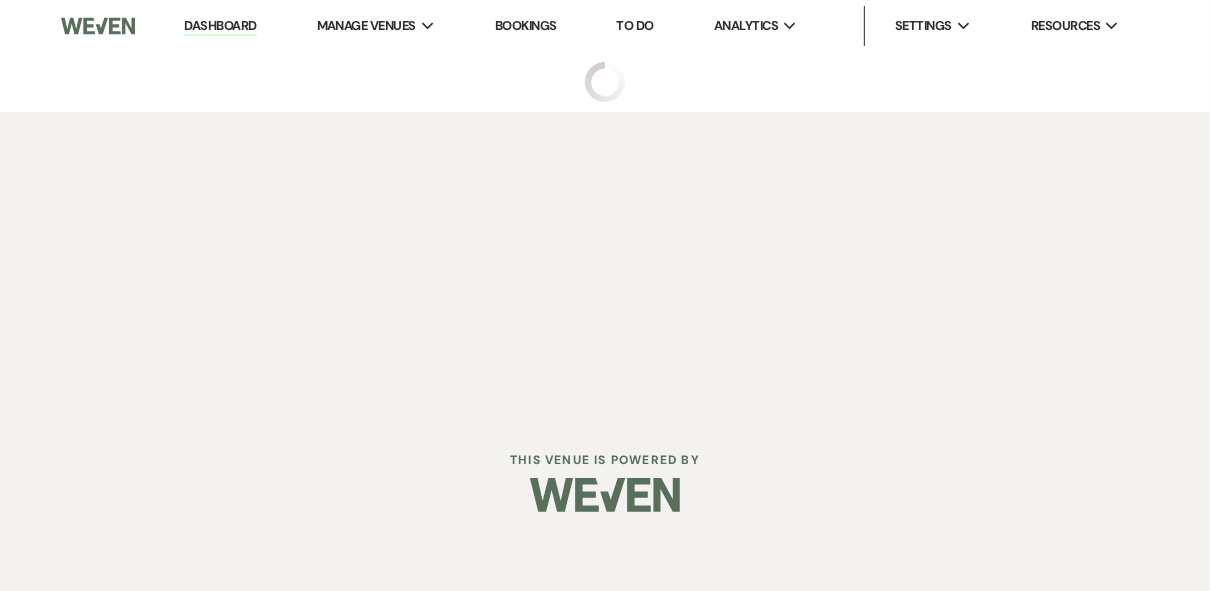 scroll, scrollTop: 0, scrollLeft: 0, axis: both 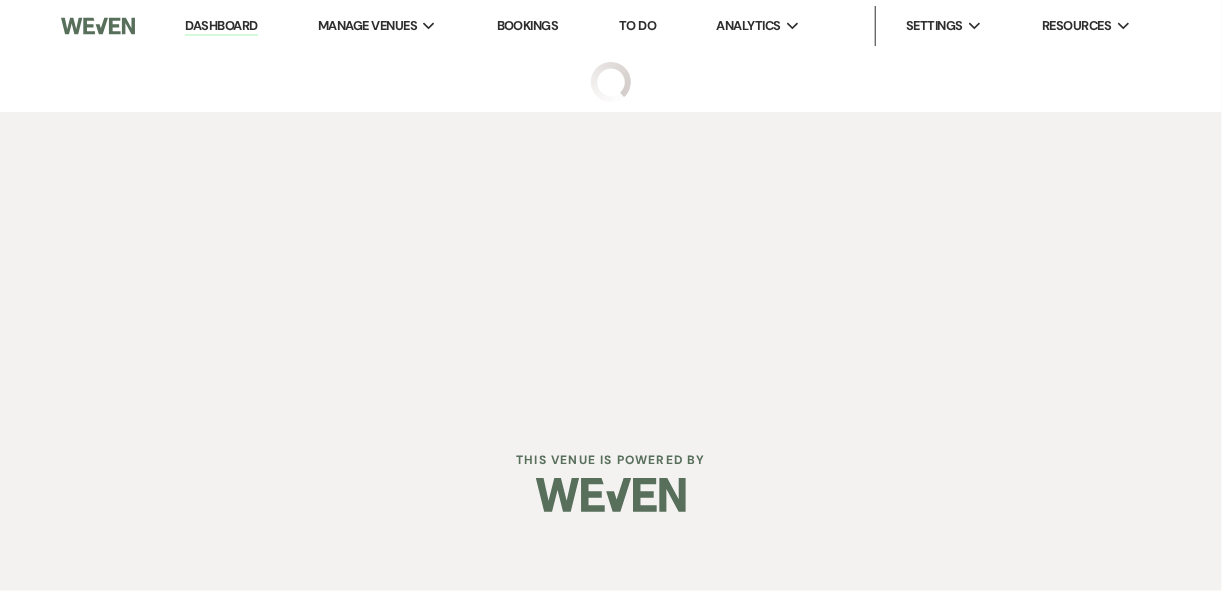select on "5" 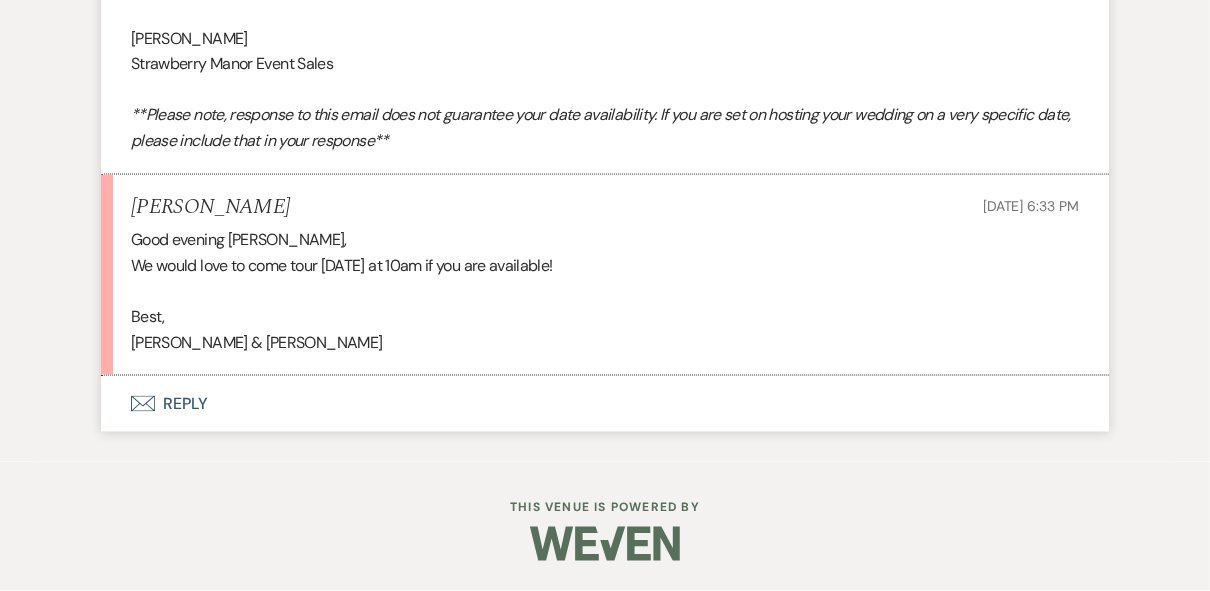 scroll, scrollTop: 2154, scrollLeft: 0, axis: vertical 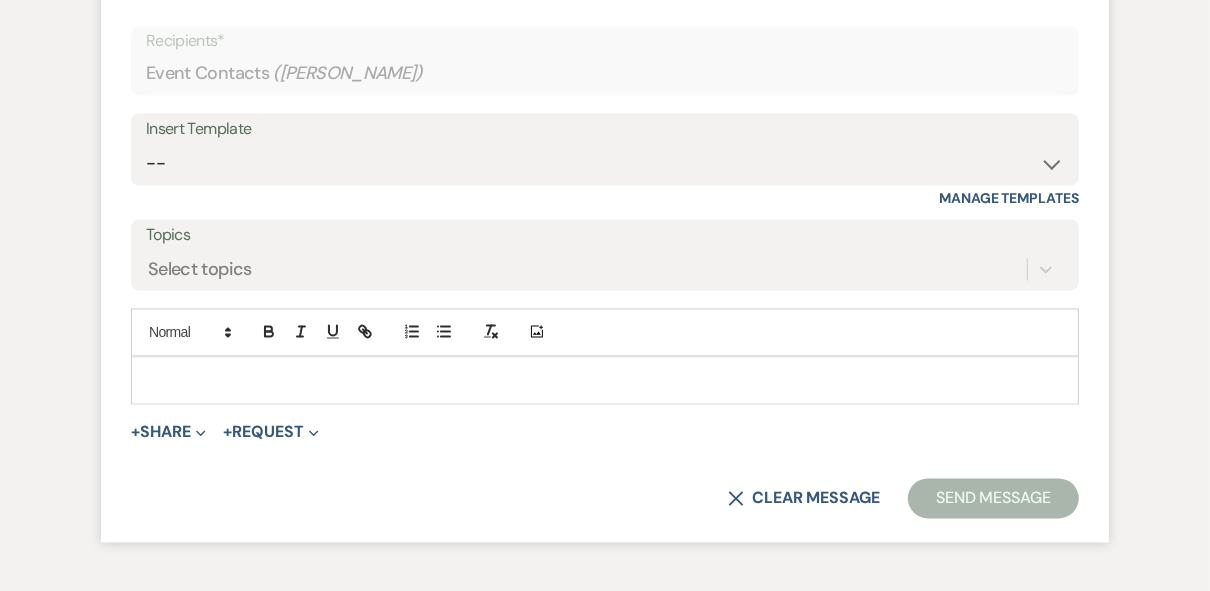 click at bounding box center [605, 380] 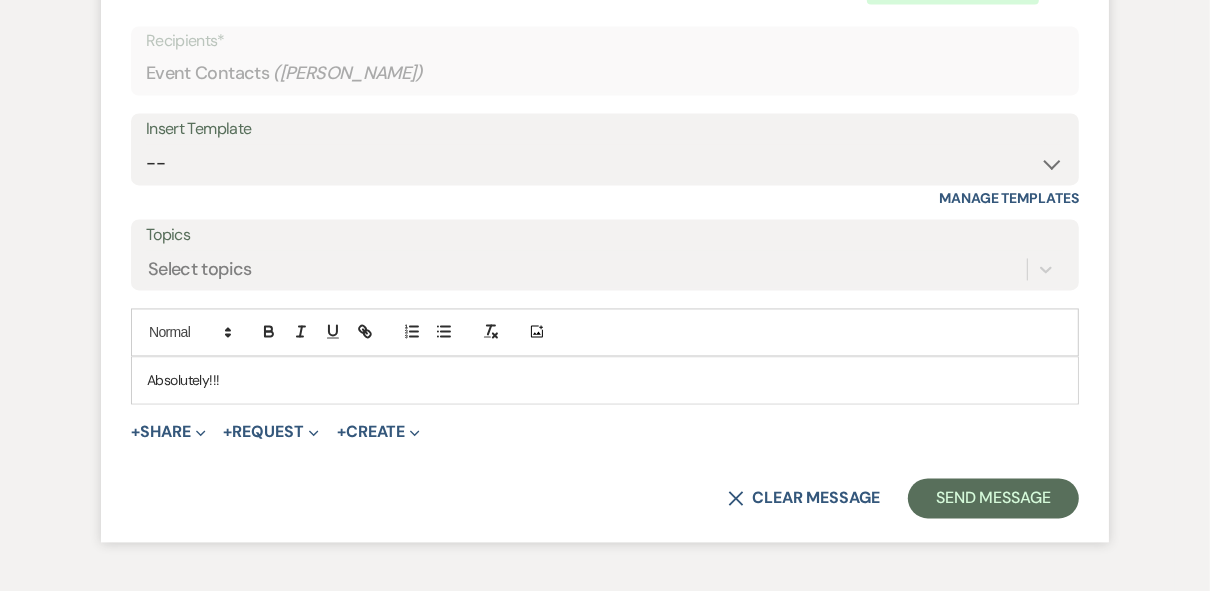click on "Absolutely!!!" at bounding box center [605, 380] 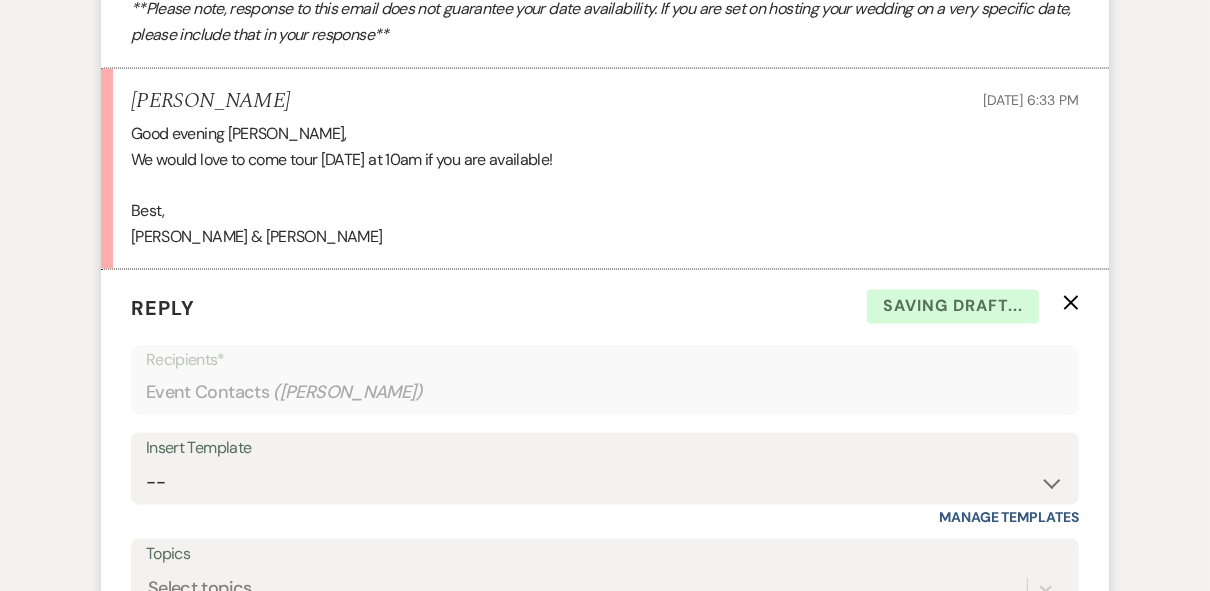scroll, scrollTop: 2530, scrollLeft: 0, axis: vertical 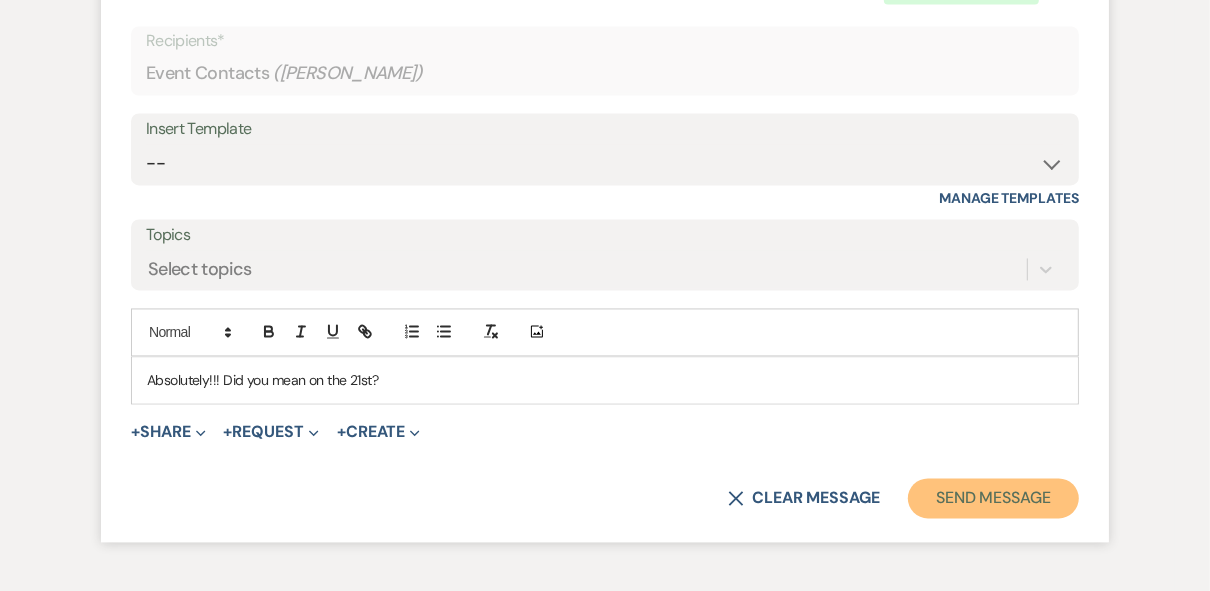 click on "Send Message" at bounding box center (993, 498) 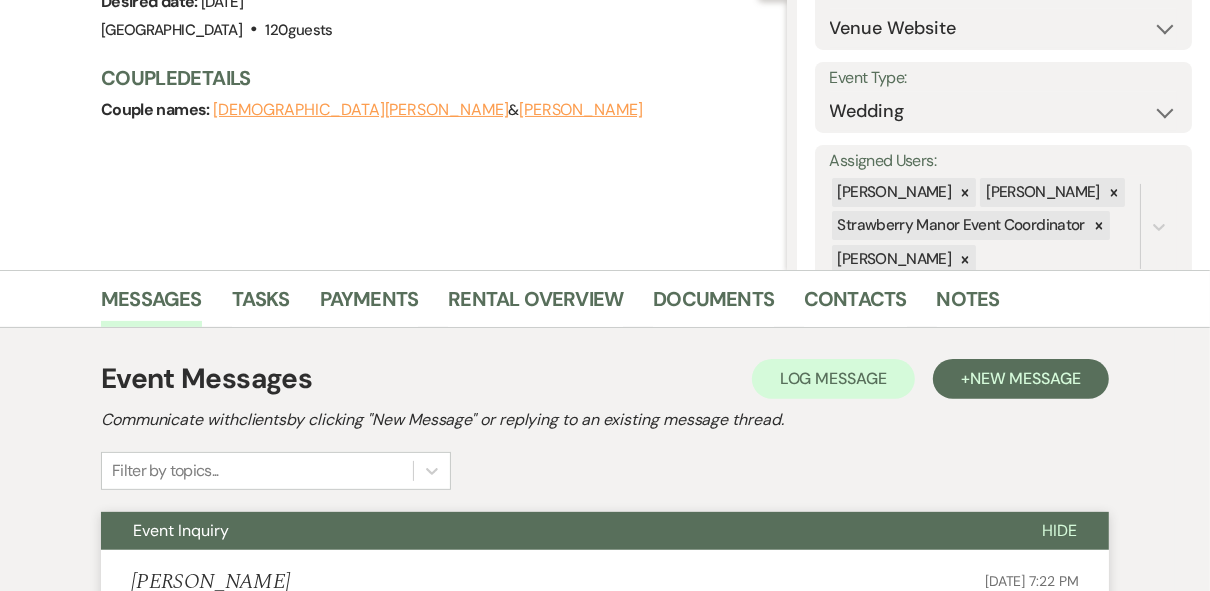 scroll, scrollTop: 0, scrollLeft: 0, axis: both 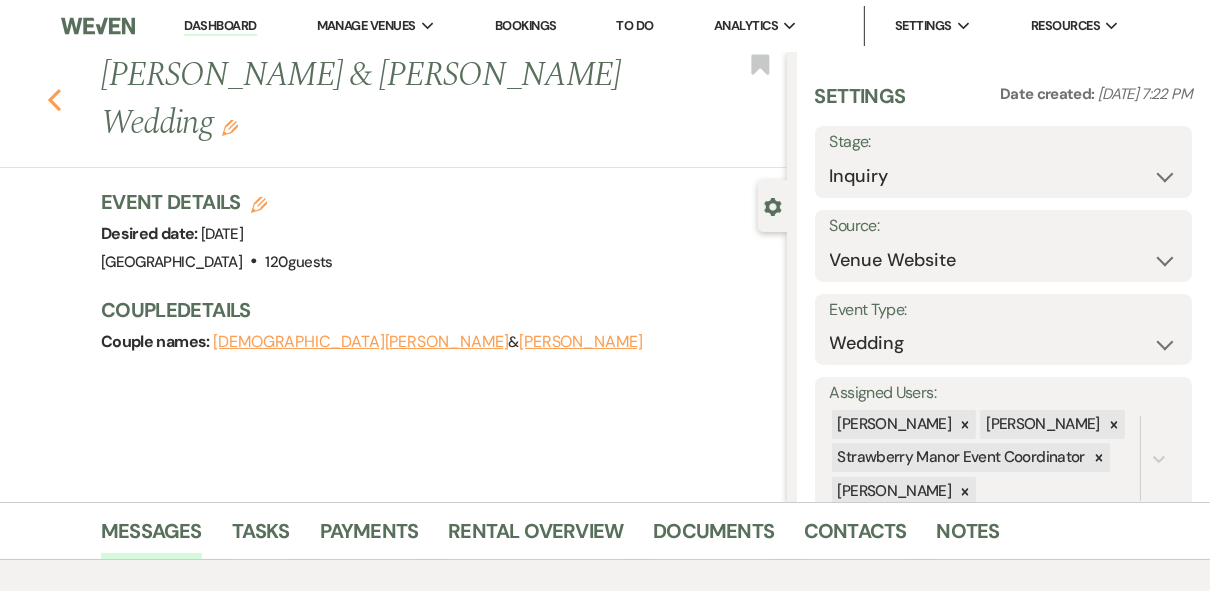 click on "Previous" 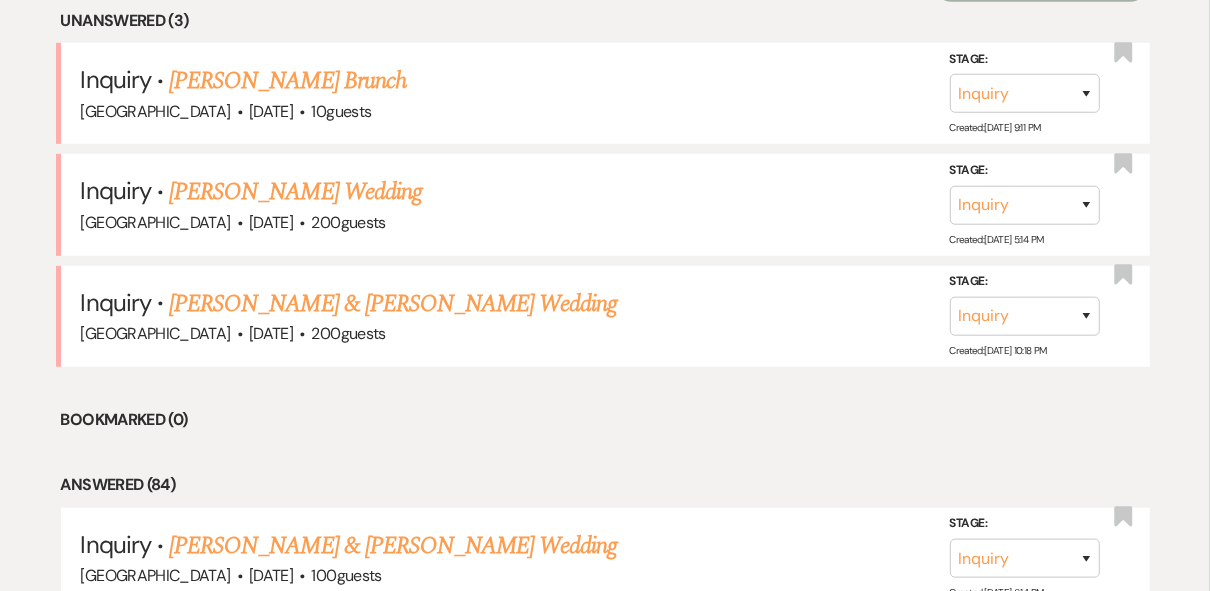 scroll, scrollTop: 960, scrollLeft: 0, axis: vertical 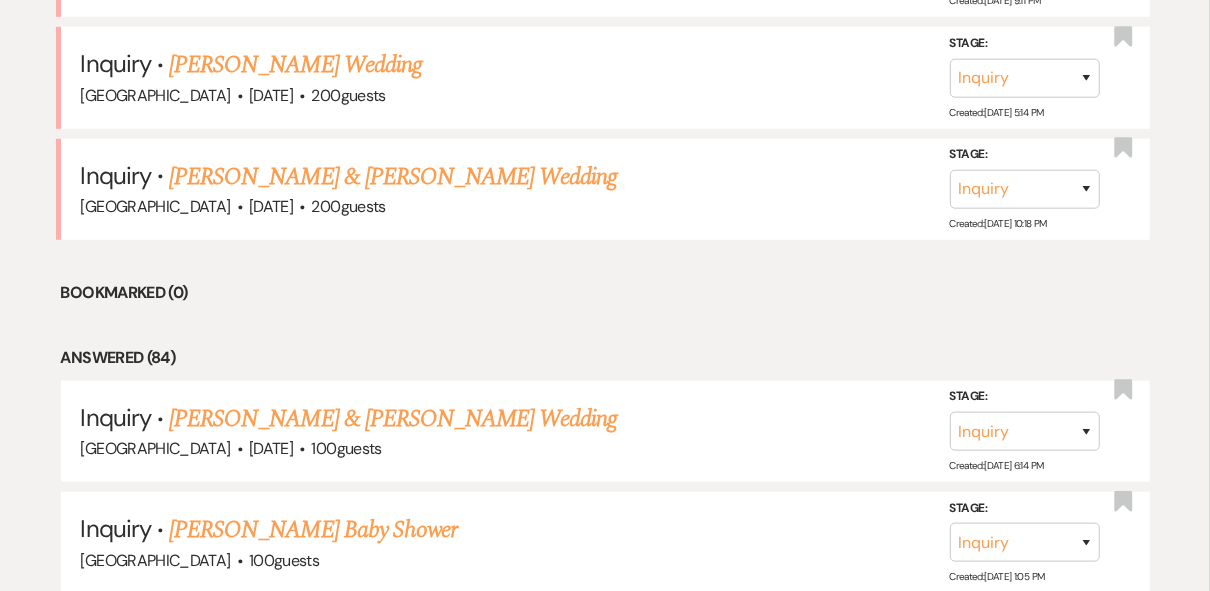 drag, startPoint x: 267, startPoint y: 168, endPoint x: 329, endPoint y: 173, distance: 62.201286 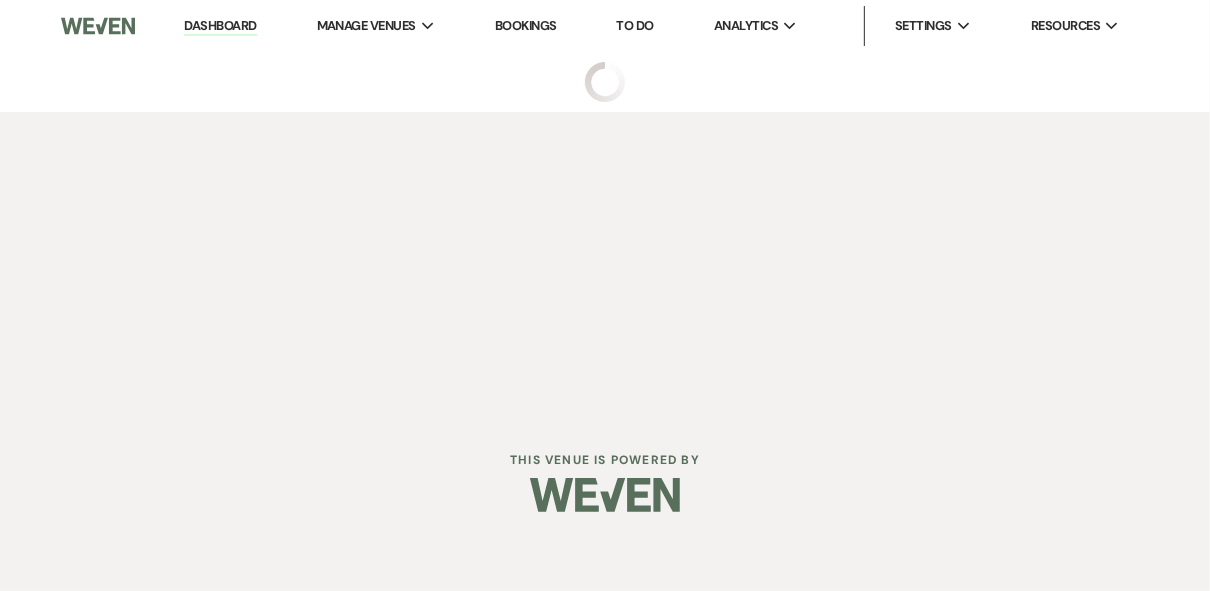 scroll, scrollTop: 0, scrollLeft: 0, axis: both 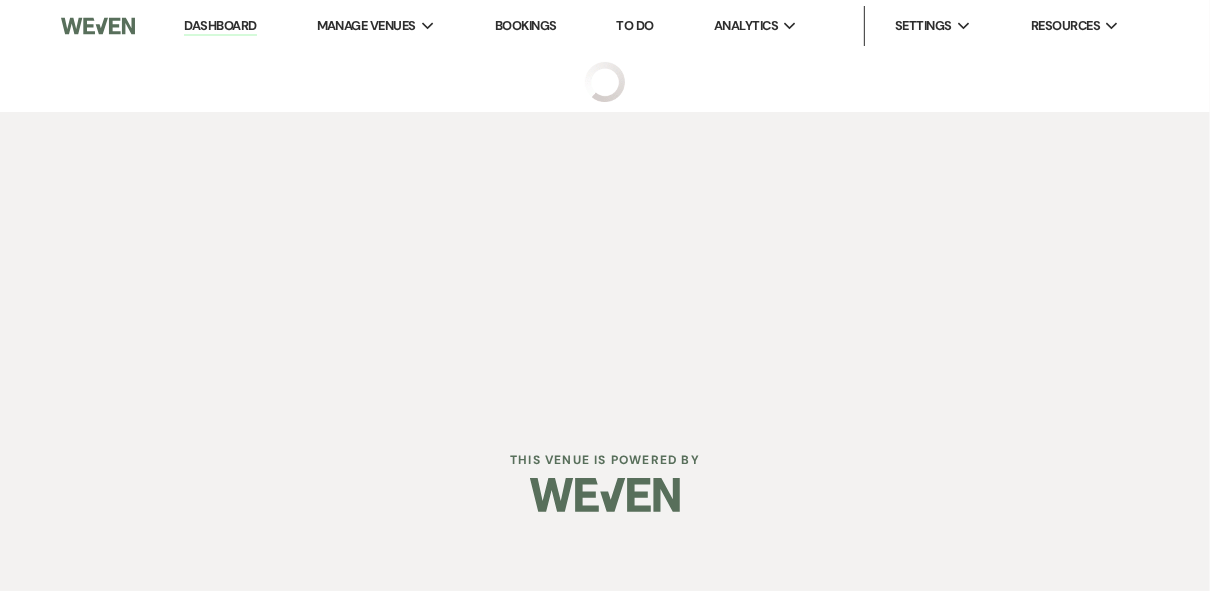 select on "5" 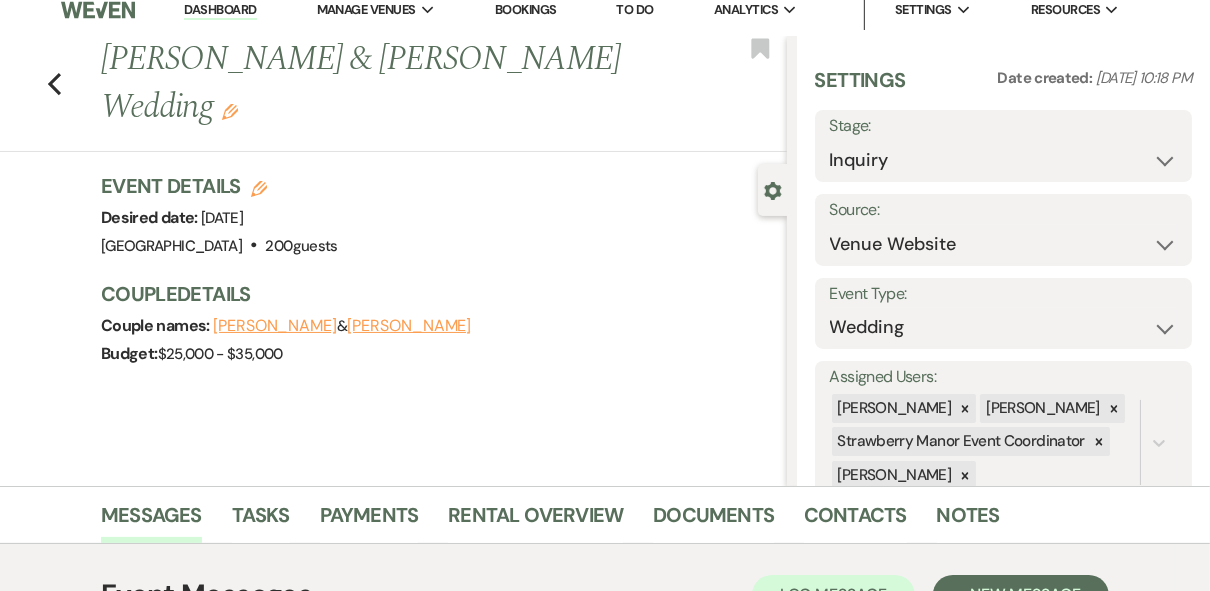scroll, scrollTop: 0, scrollLeft: 0, axis: both 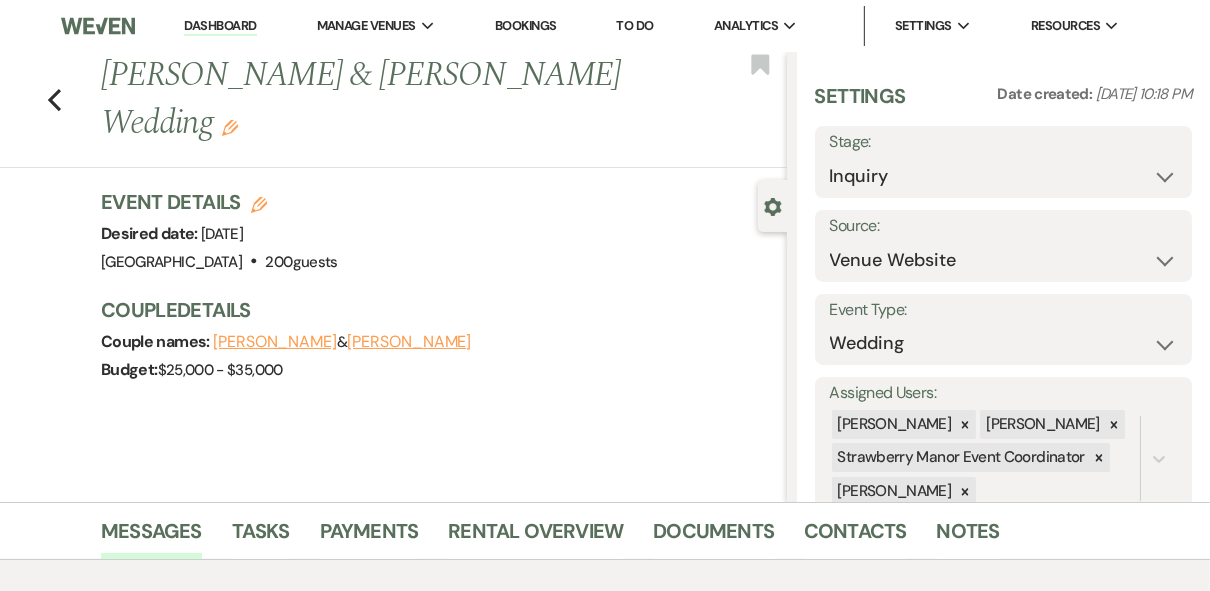 click on "Dashboard" at bounding box center [220, 26] 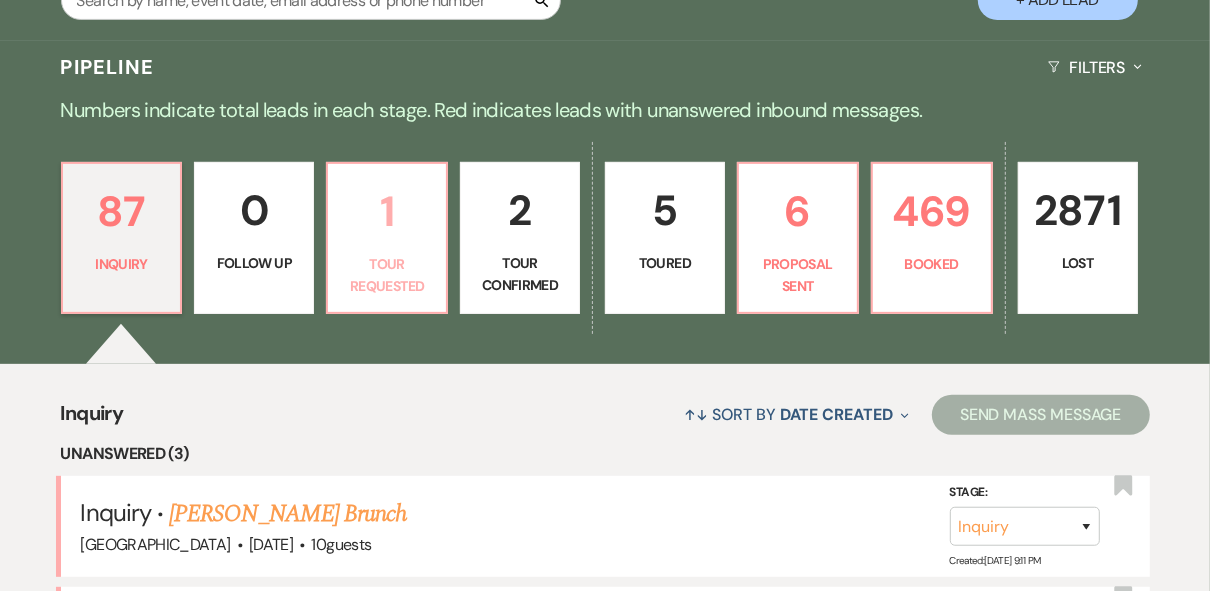 click on "Tour Requested" at bounding box center (387, 275) 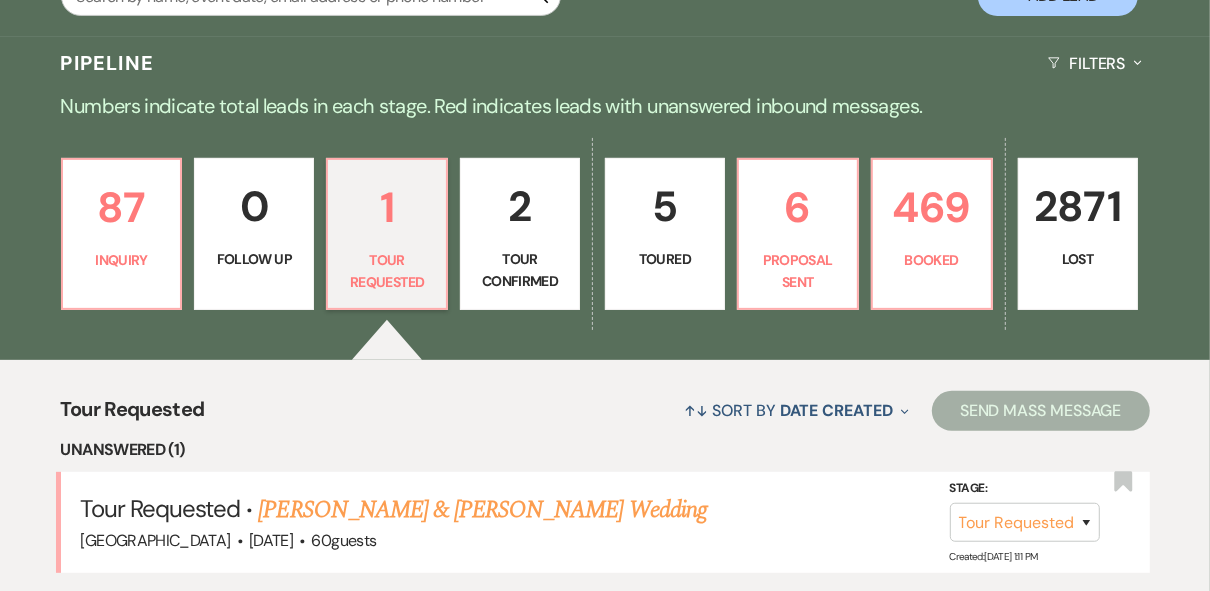 scroll, scrollTop: 640, scrollLeft: 0, axis: vertical 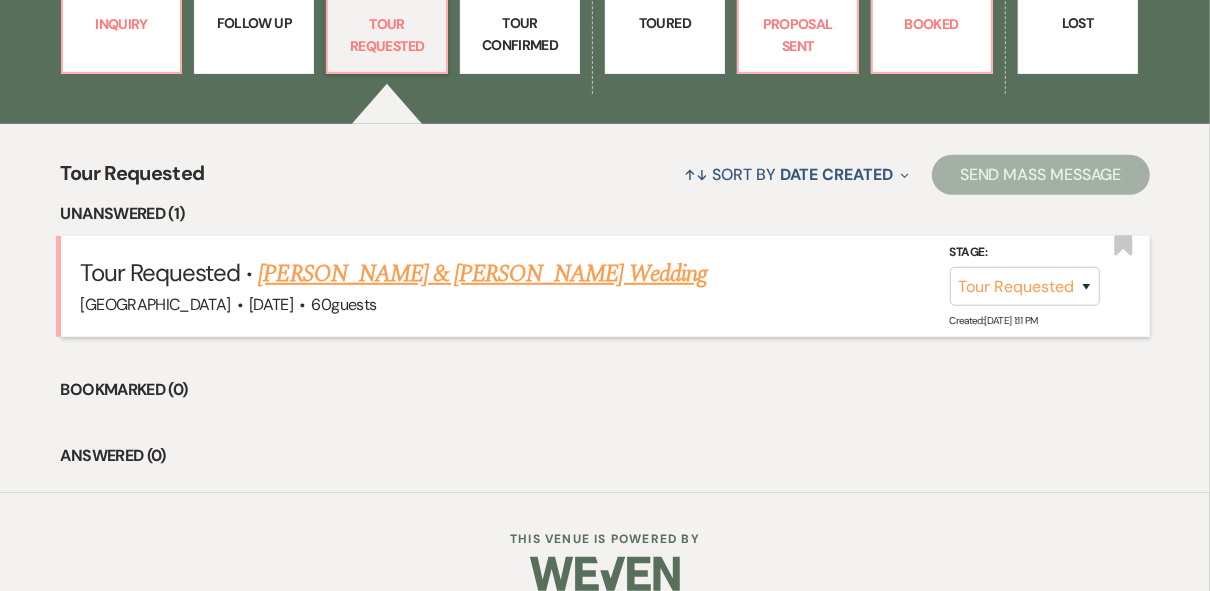 click on "[PERSON_NAME] & [PERSON_NAME] Wedding" at bounding box center [482, 274] 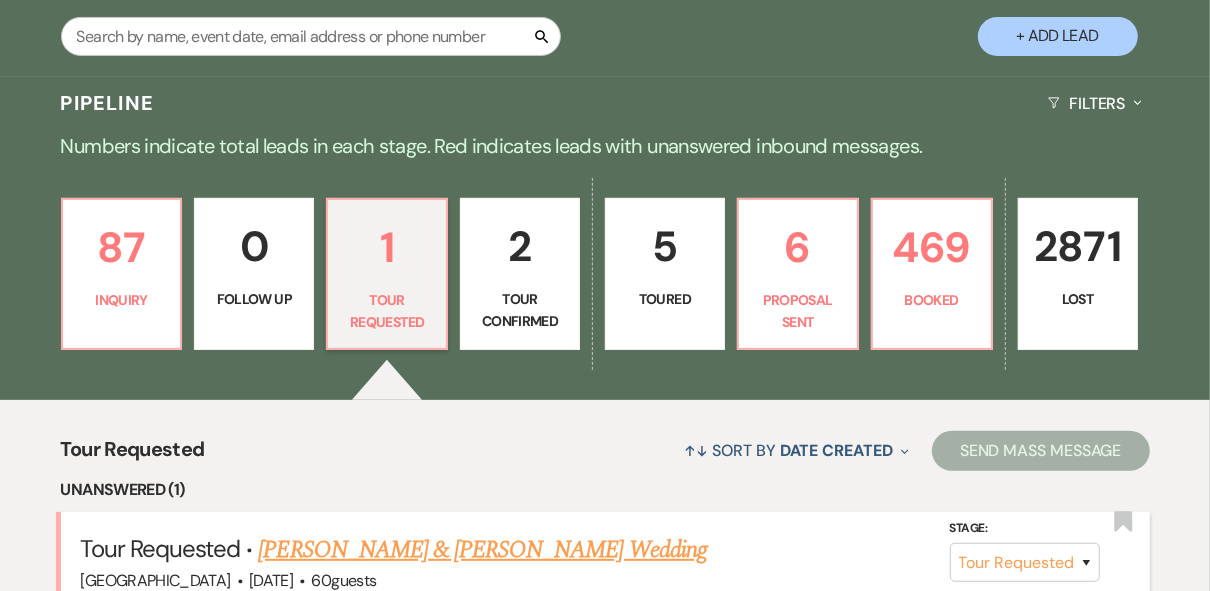 select on "2" 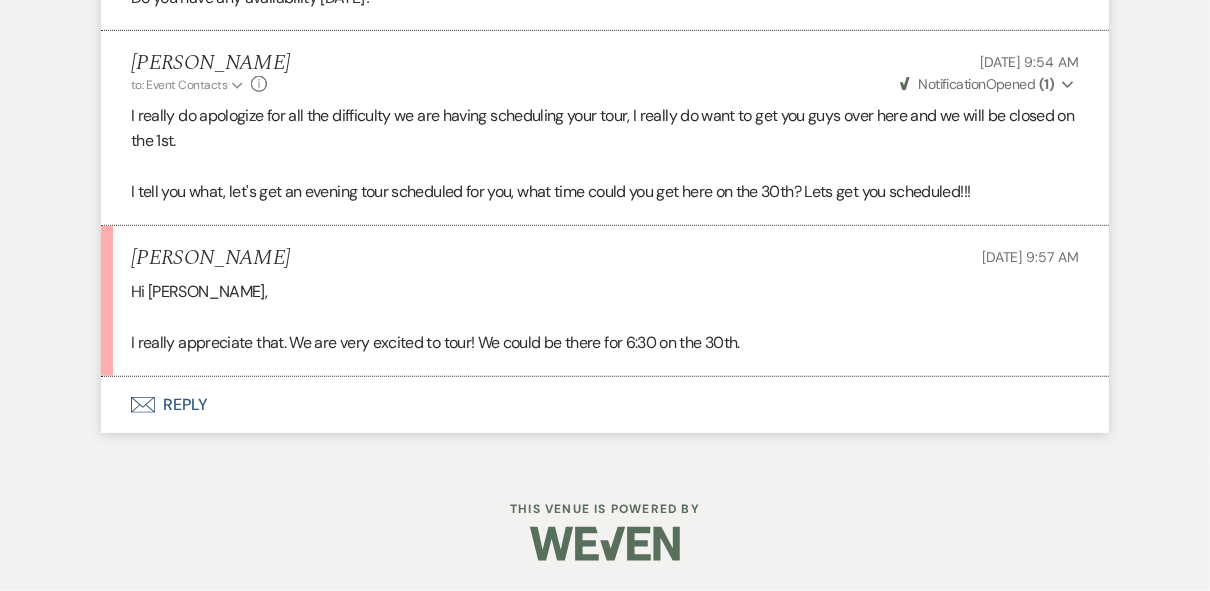 scroll, scrollTop: 6032, scrollLeft: 0, axis: vertical 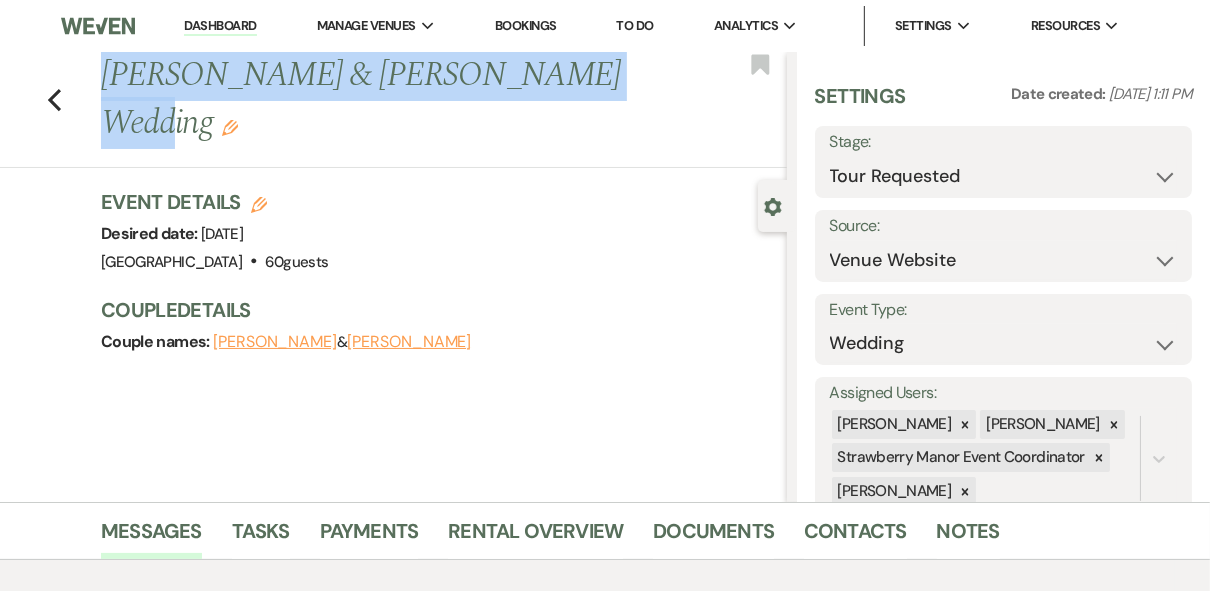 drag, startPoint x: 537, startPoint y: 76, endPoint x: 81, endPoint y: 77, distance: 456.0011 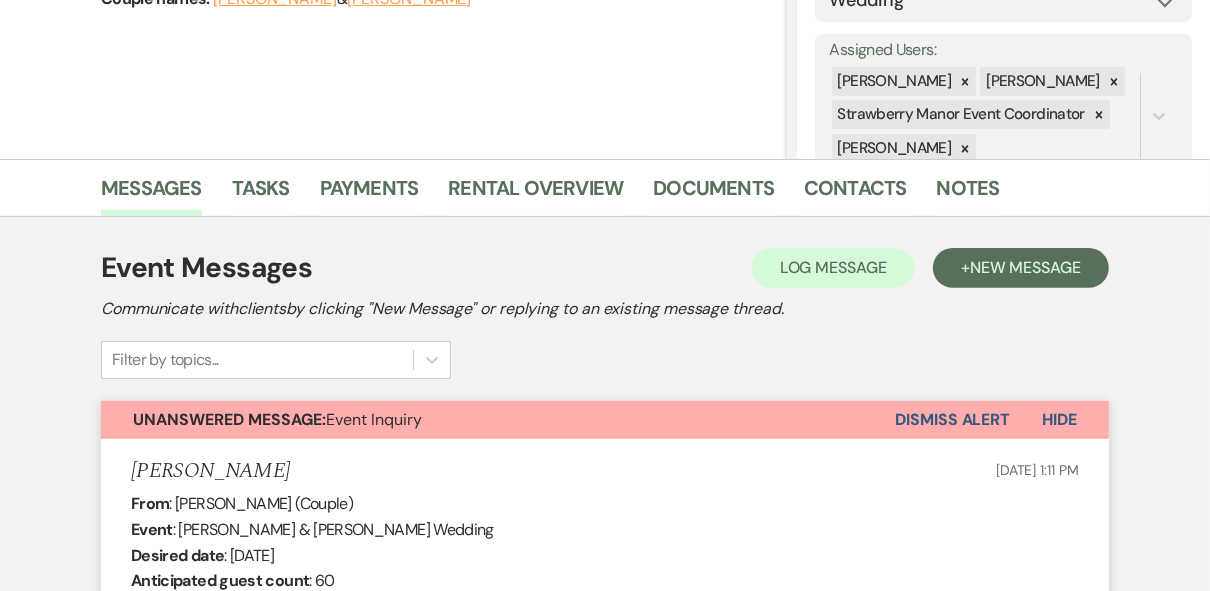 scroll, scrollTop: 400, scrollLeft: 0, axis: vertical 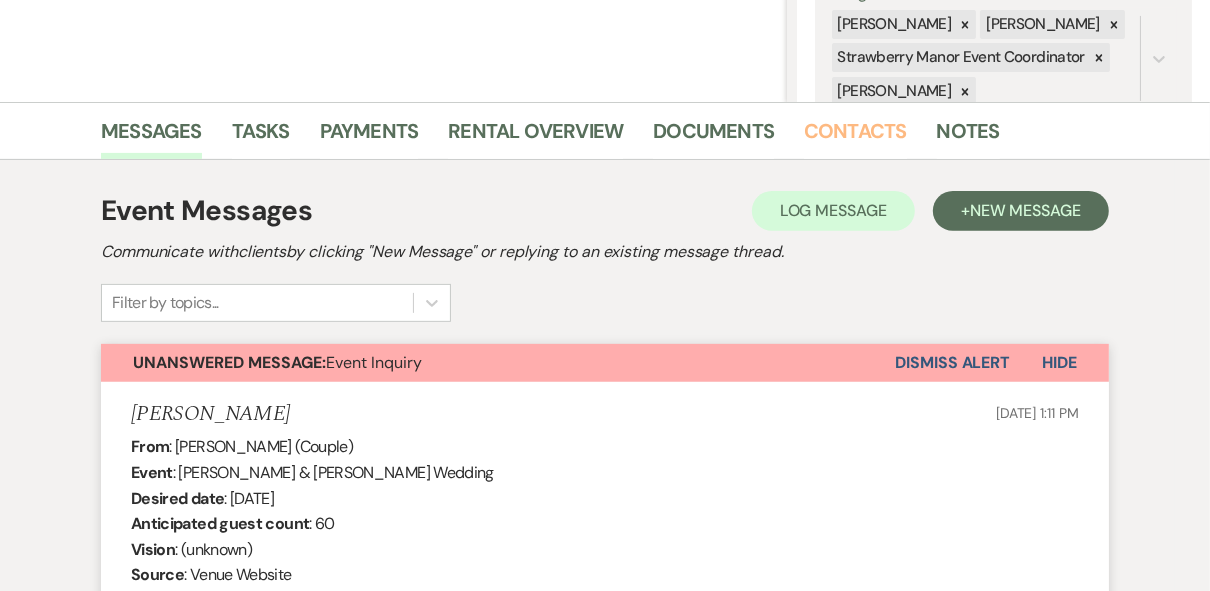 drag, startPoint x: 830, startPoint y: 136, endPoint x: 830, endPoint y: 148, distance: 12 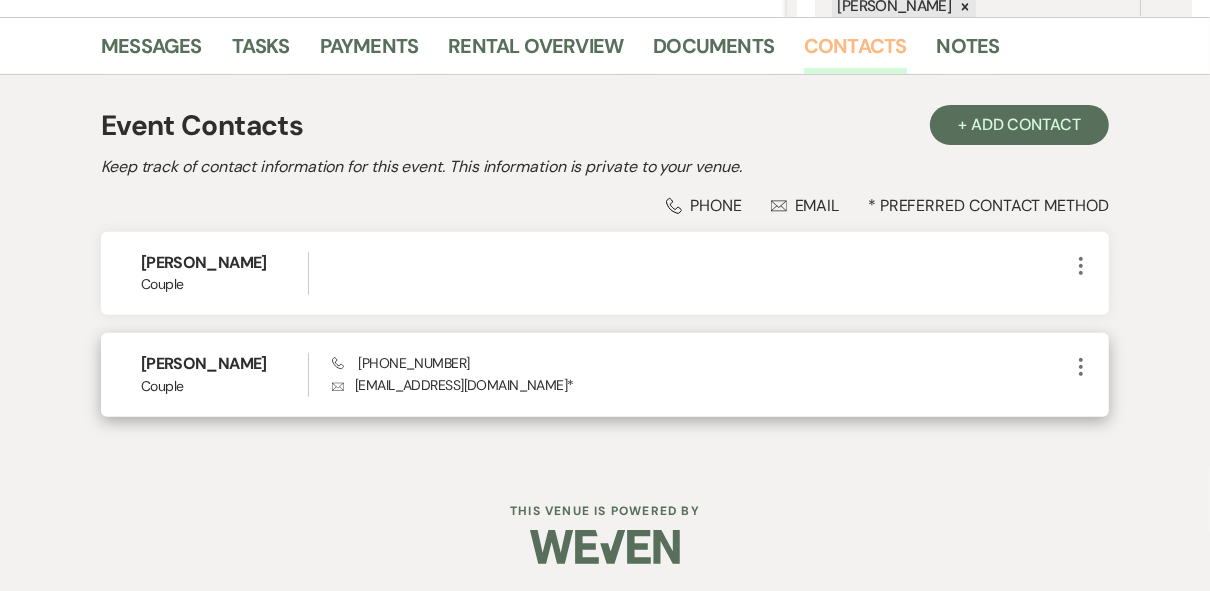 scroll, scrollTop: 487, scrollLeft: 0, axis: vertical 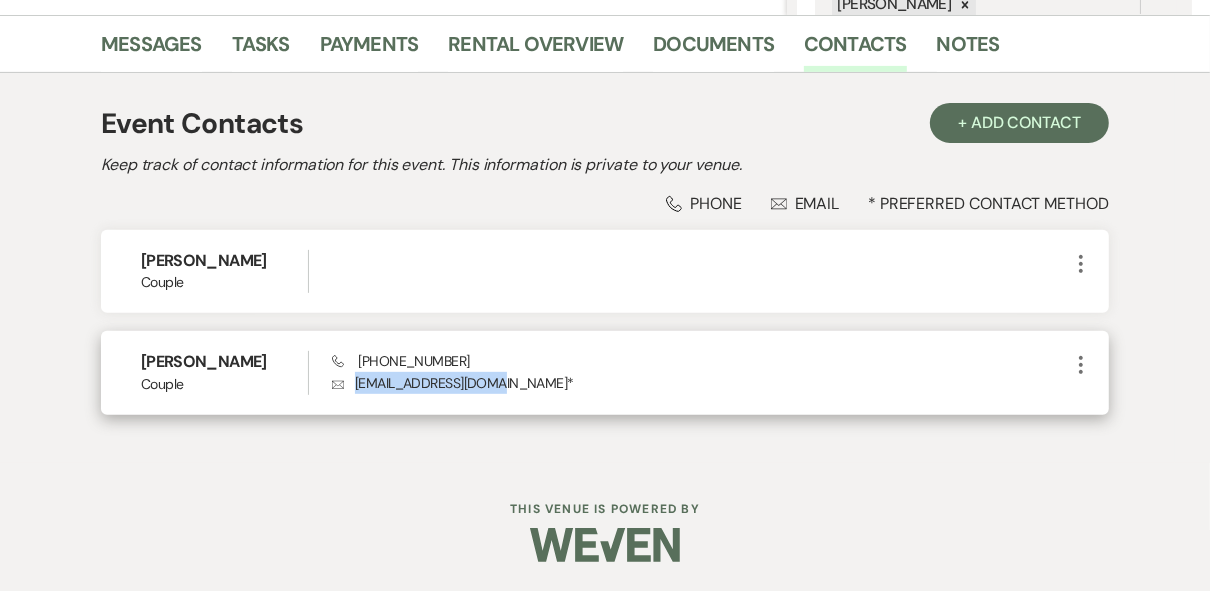 drag, startPoint x: 483, startPoint y: 387, endPoint x: 353, endPoint y: 390, distance: 130.0346 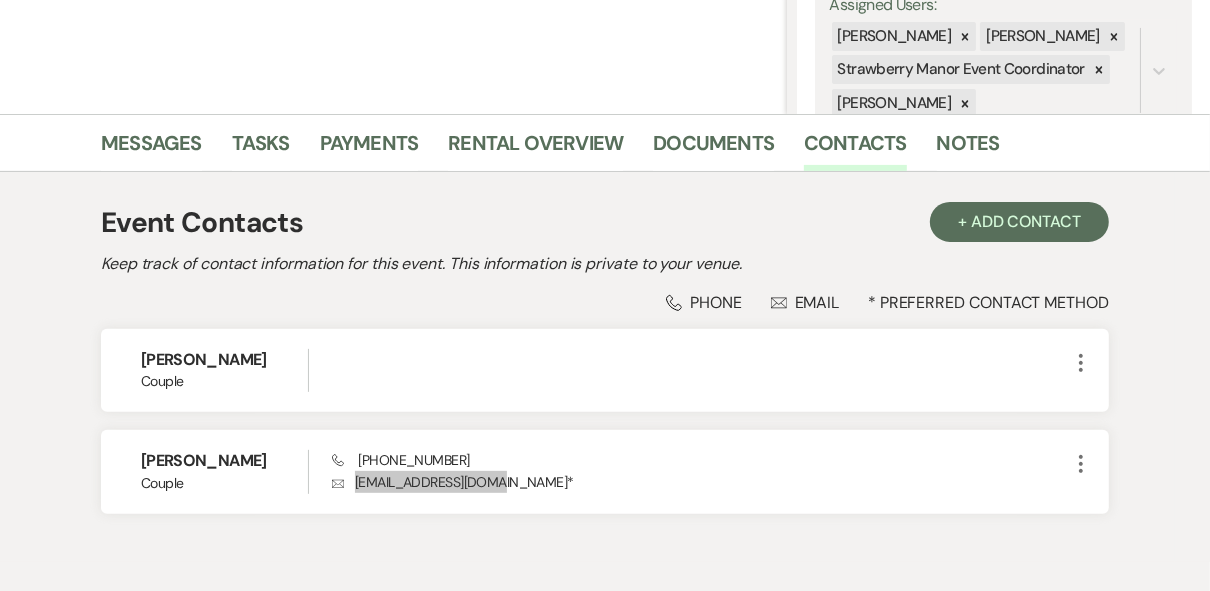 scroll, scrollTop: 327, scrollLeft: 0, axis: vertical 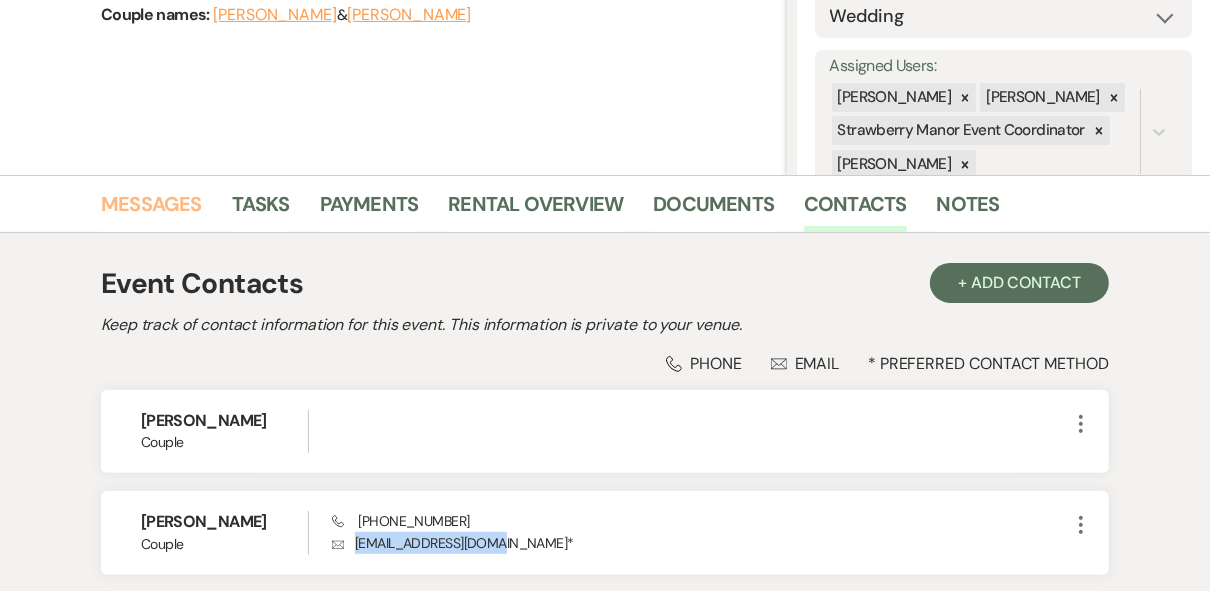 drag, startPoint x: 164, startPoint y: 204, endPoint x: 216, endPoint y: 217, distance: 53.600372 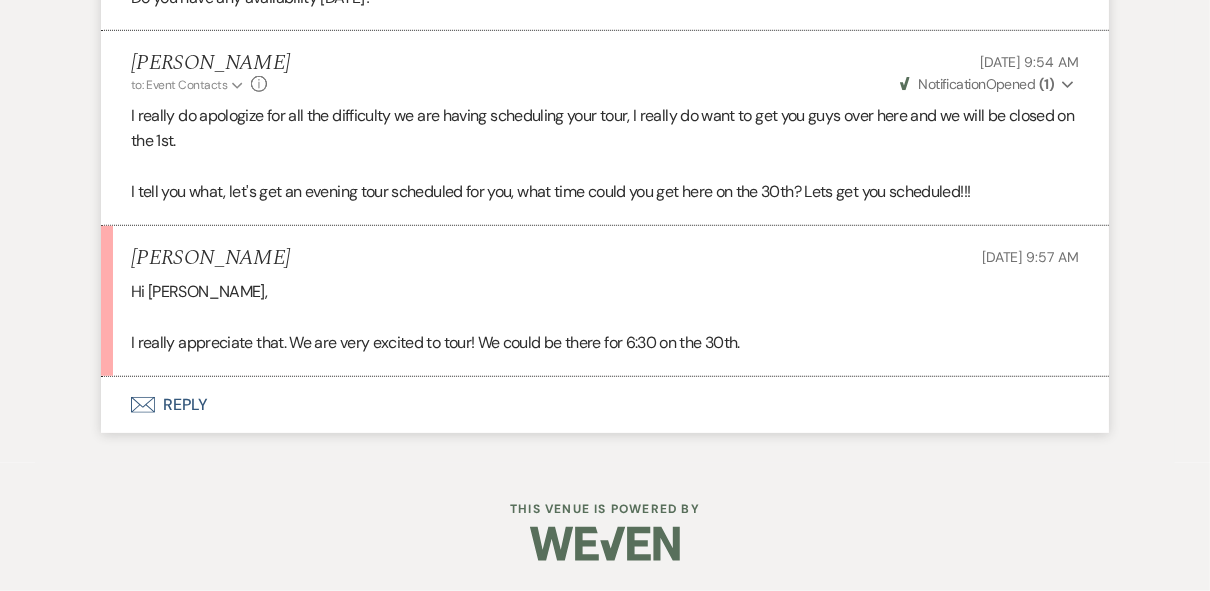scroll, scrollTop: 6032, scrollLeft: 0, axis: vertical 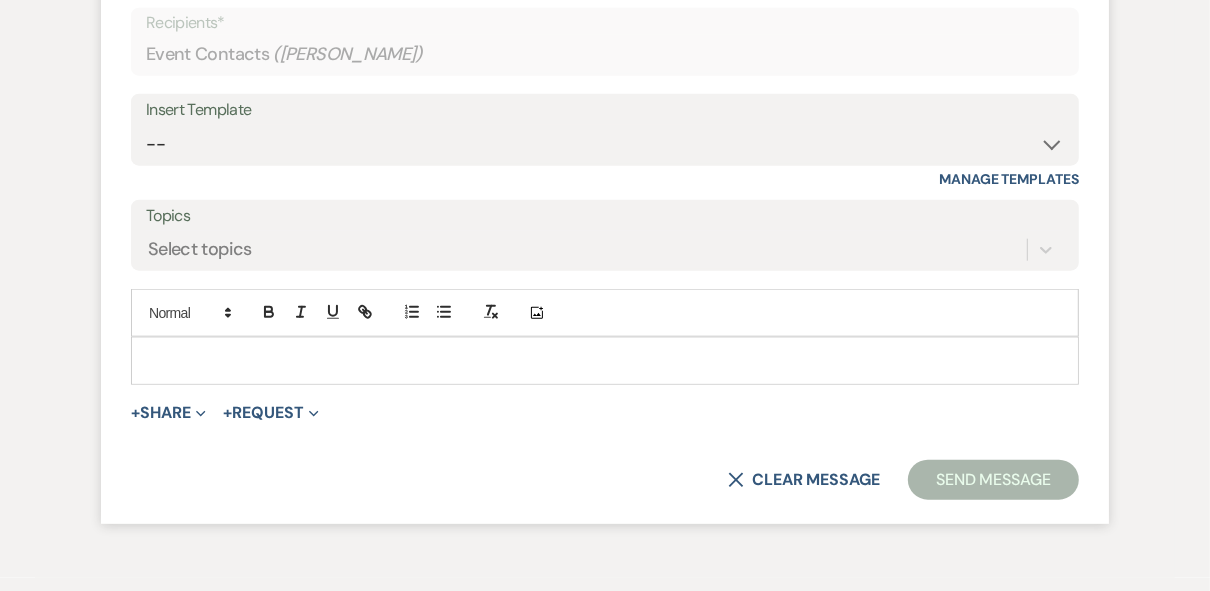 click at bounding box center (605, 361) 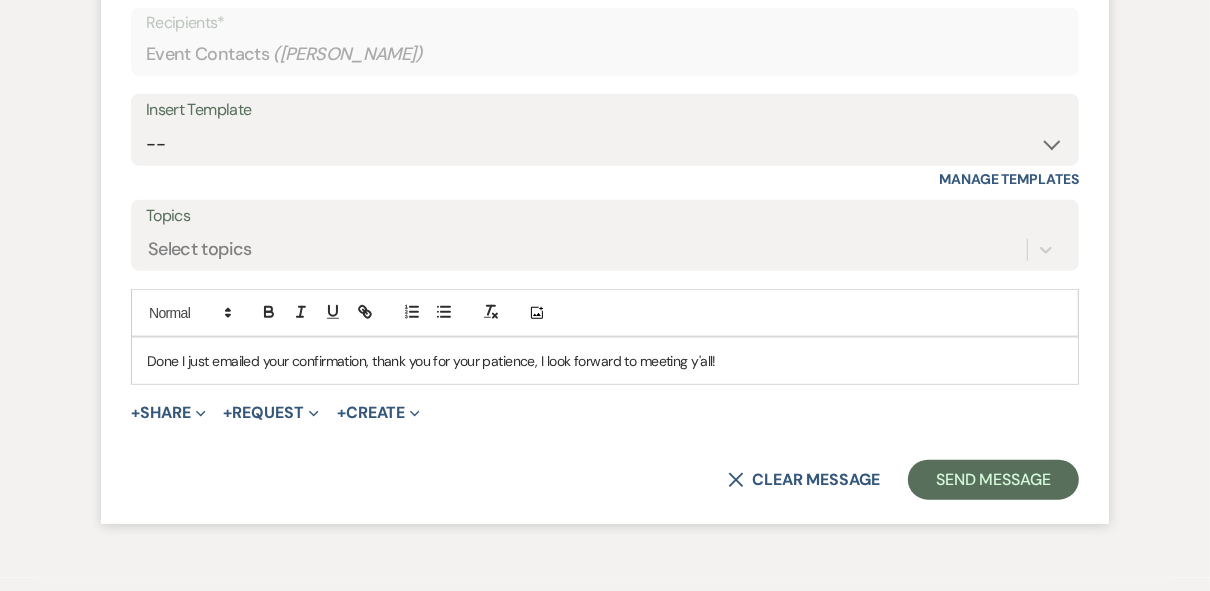 click on "Done I just emailed your confirmation, thank you for your patience, I look forward to meeting y'all!" at bounding box center (605, 361) 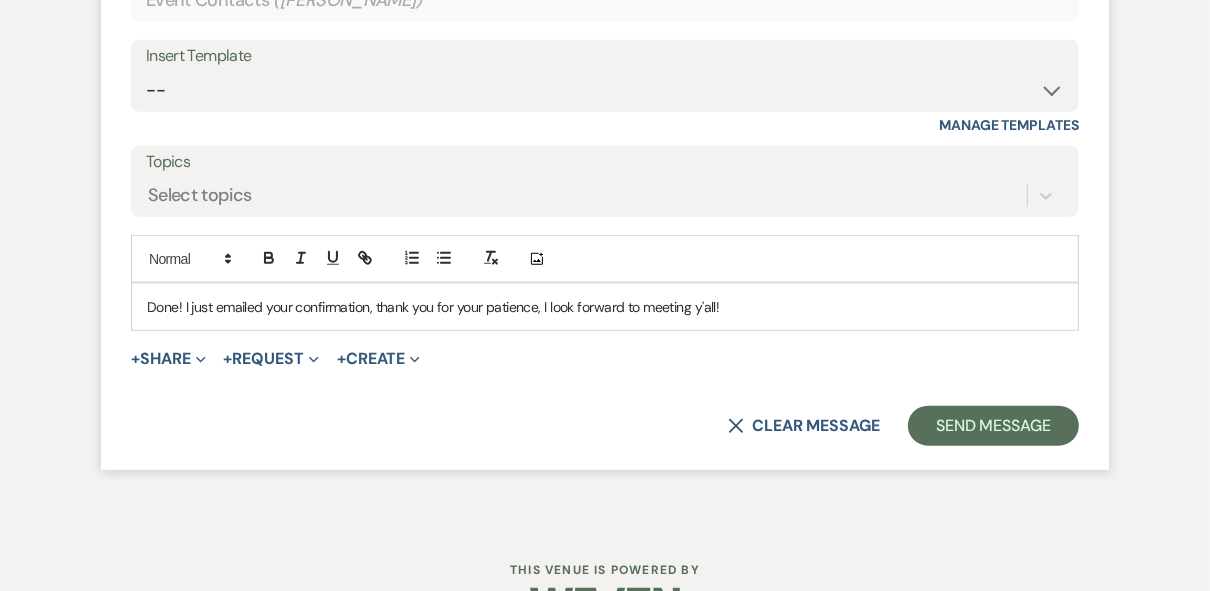 scroll, scrollTop: 6488, scrollLeft: 0, axis: vertical 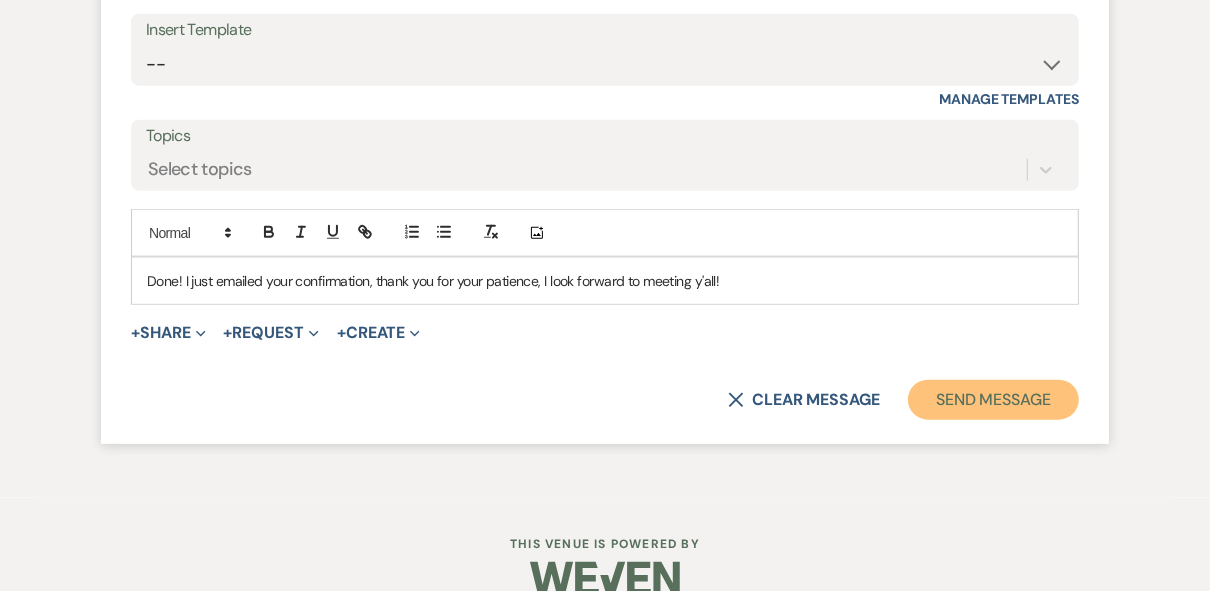 click on "Send Message" at bounding box center [993, 400] 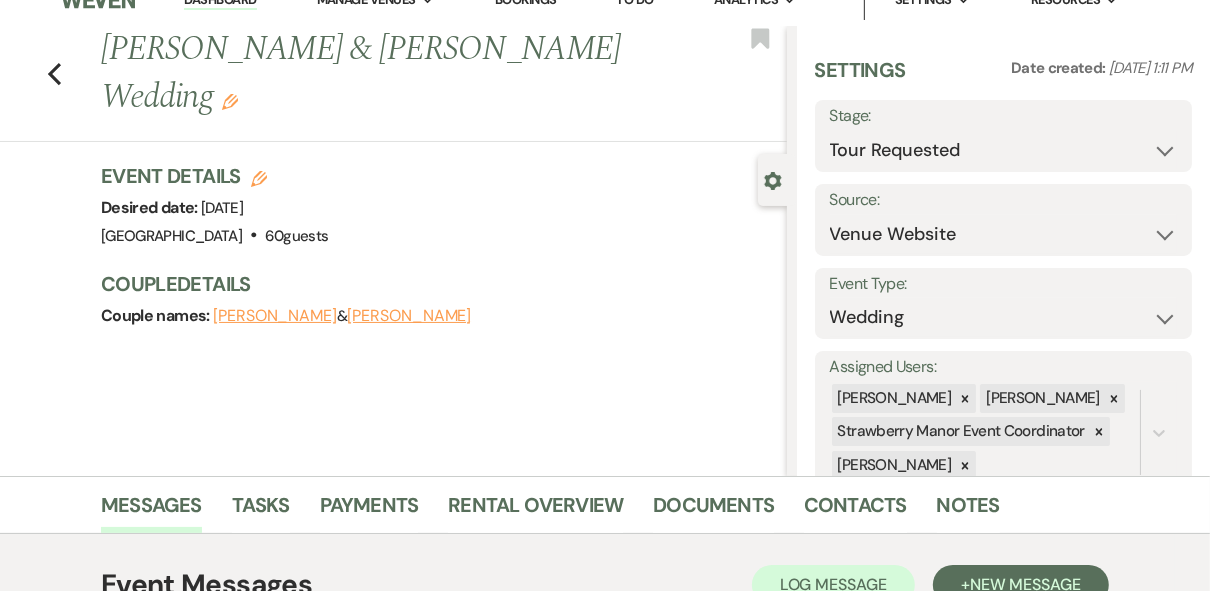 scroll, scrollTop: 0, scrollLeft: 0, axis: both 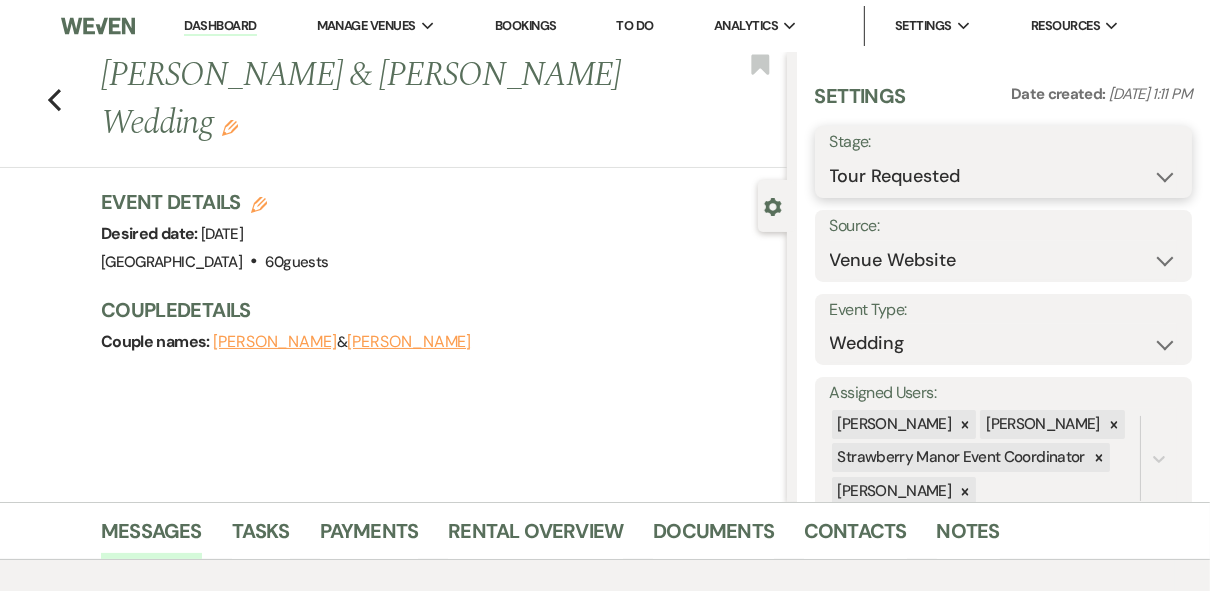 click on "Inquiry Follow Up Tour Requested Tour Confirmed Toured Proposal Sent Booked Lost" at bounding box center (1004, 176) 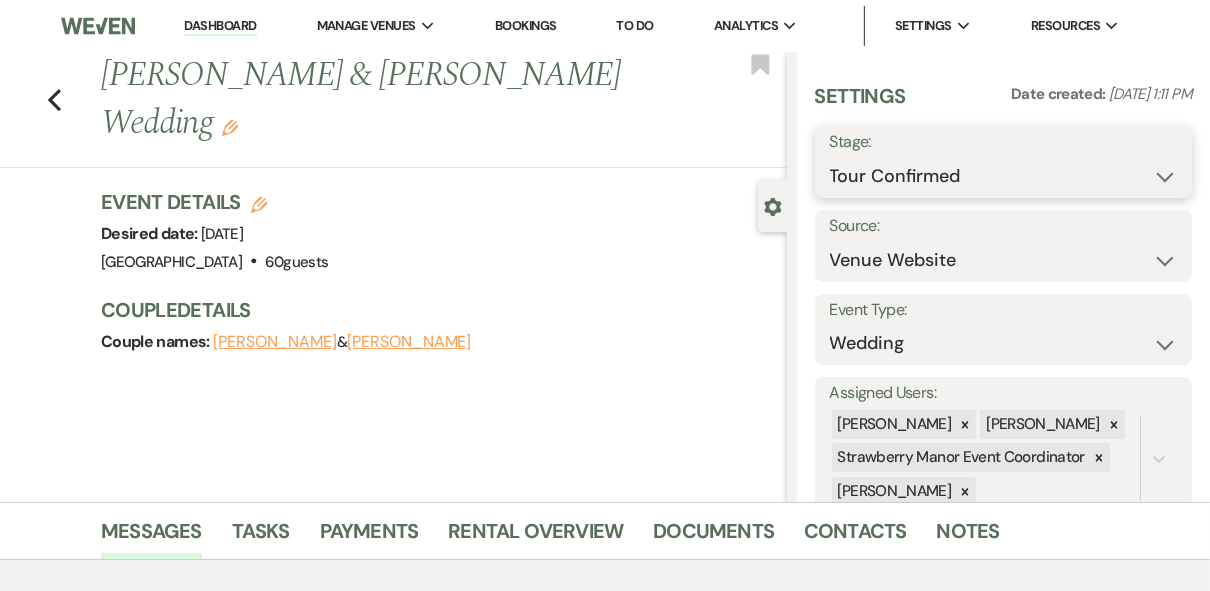 click on "Inquiry Follow Up Tour Requested Tour Confirmed Toured Proposal Sent Booked Lost" at bounding box center (1004, 176) 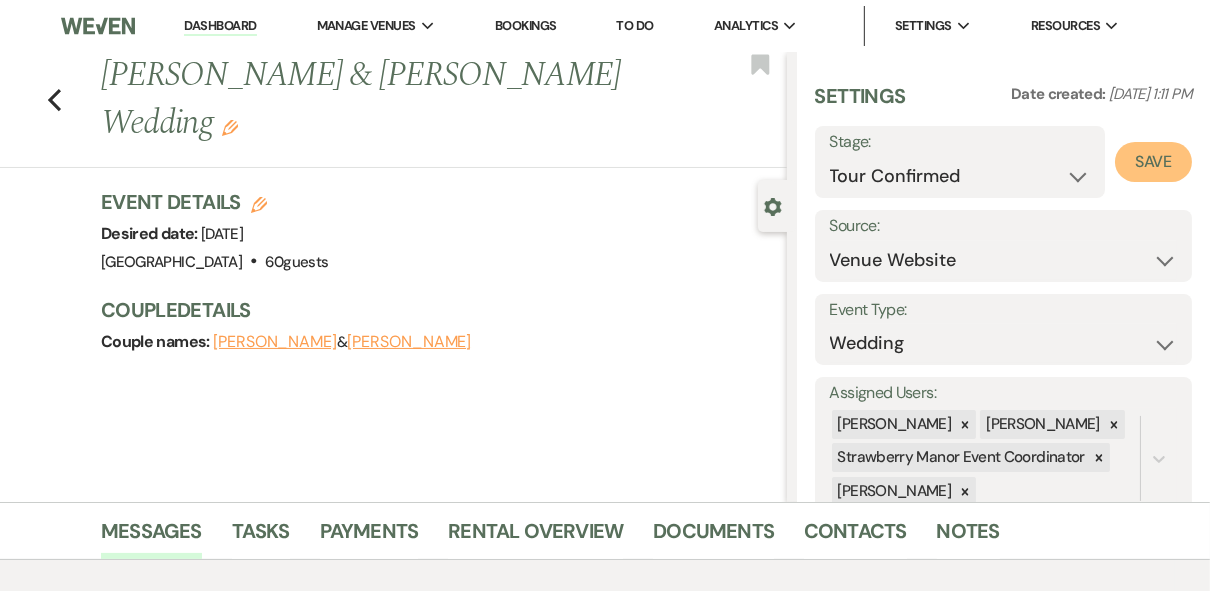 click on "Save" at bounding box center (1153, 162) 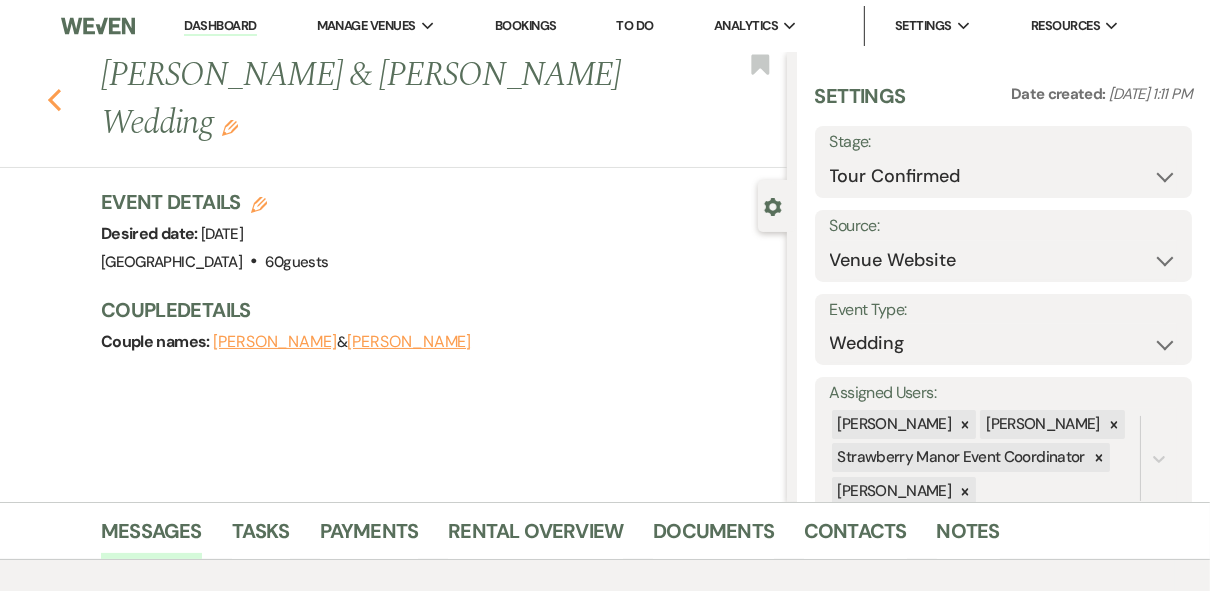 click 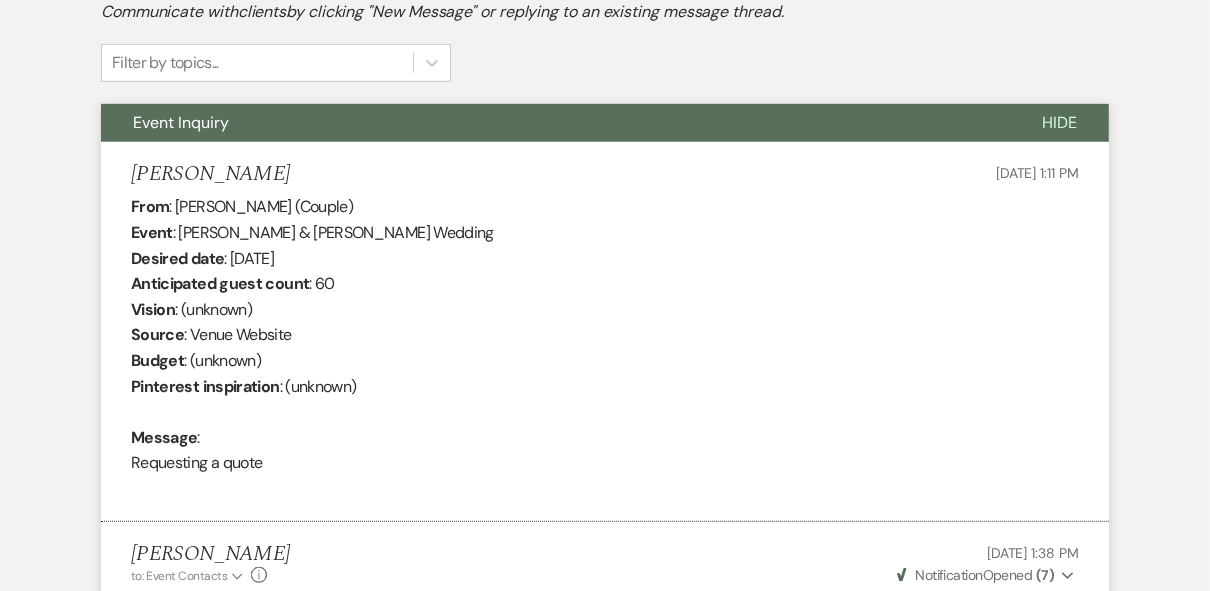 select on "4" 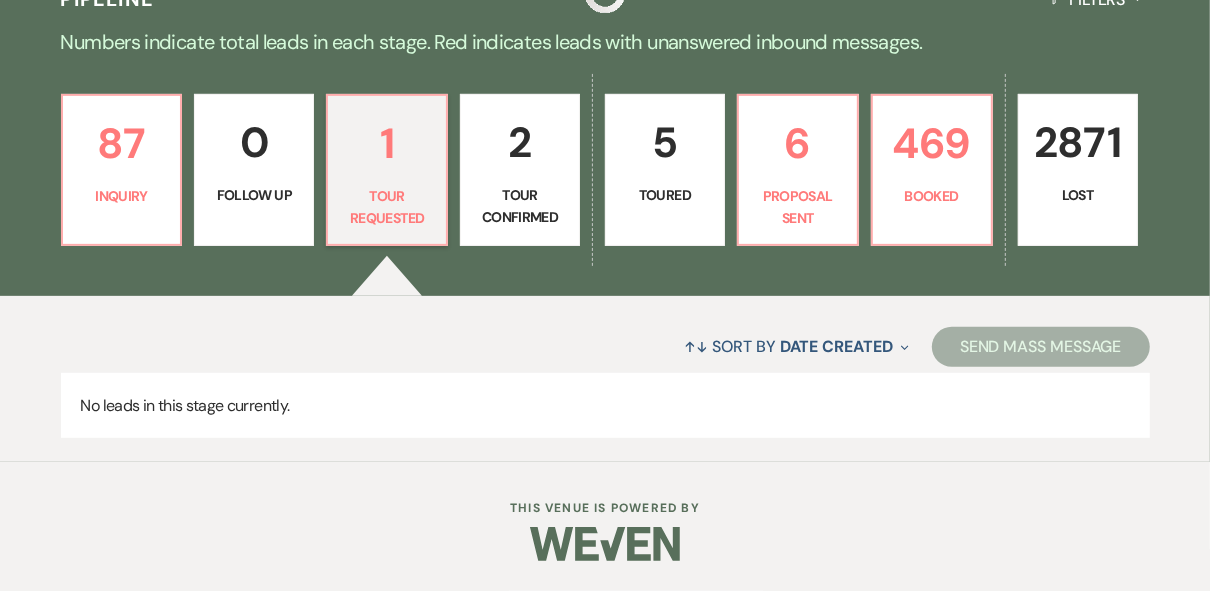 scroll, scrollTop: 468, scrollLeft: 0, axis: vertical 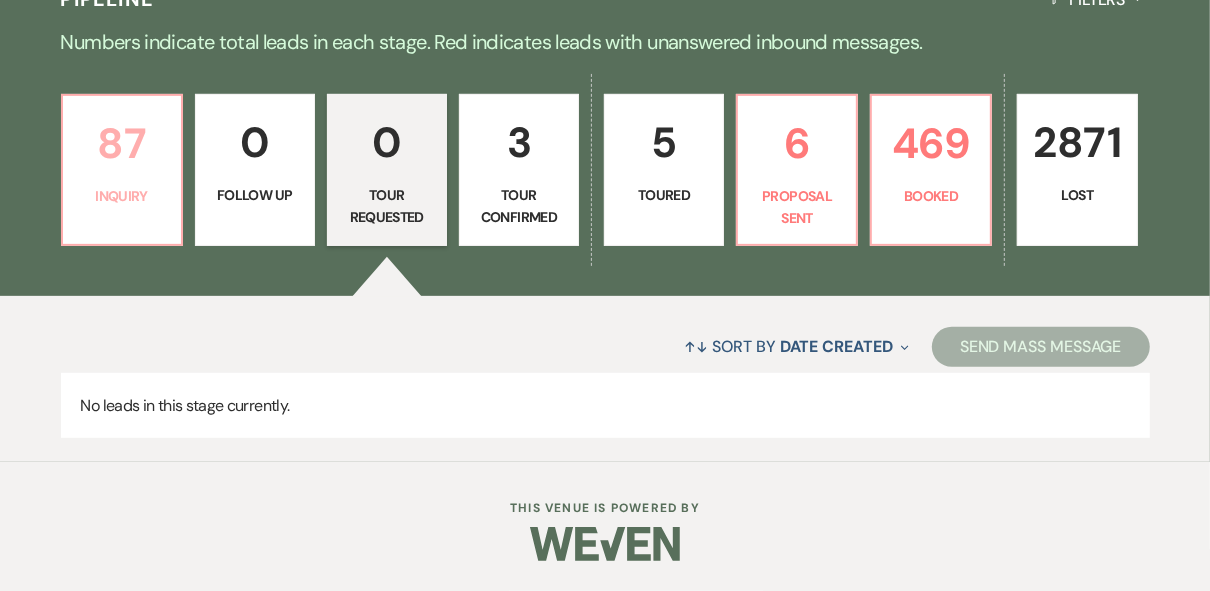 click on "87 Inquiry" at bounding box center [122, 170] 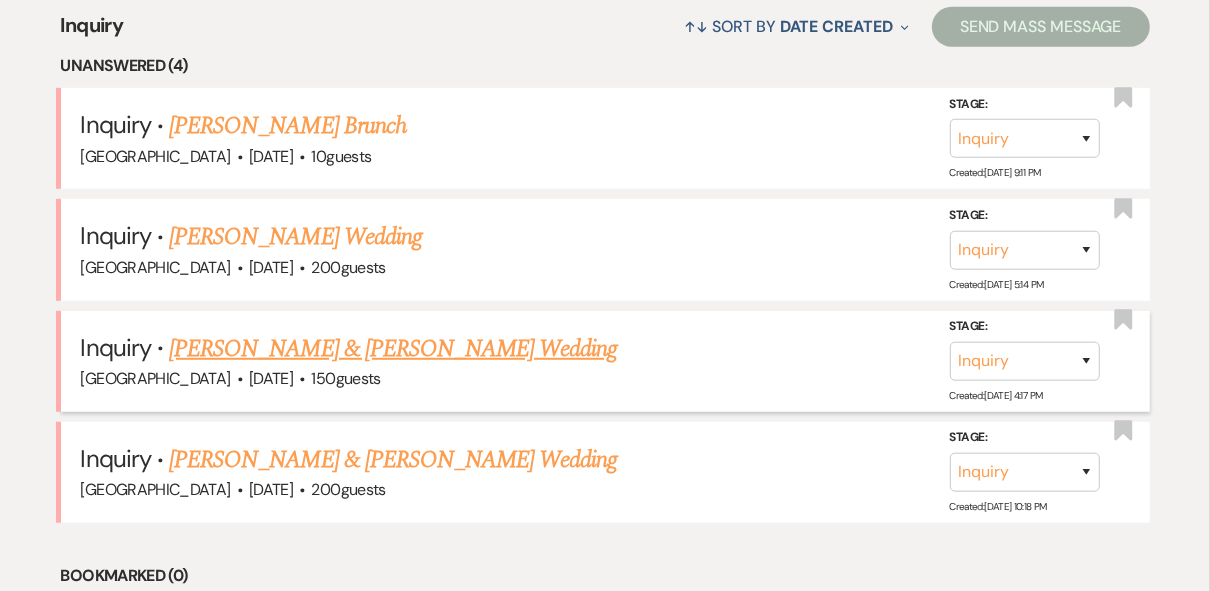 scroll, scrollTop: 948, scrollLeft: 0, axis: vertical 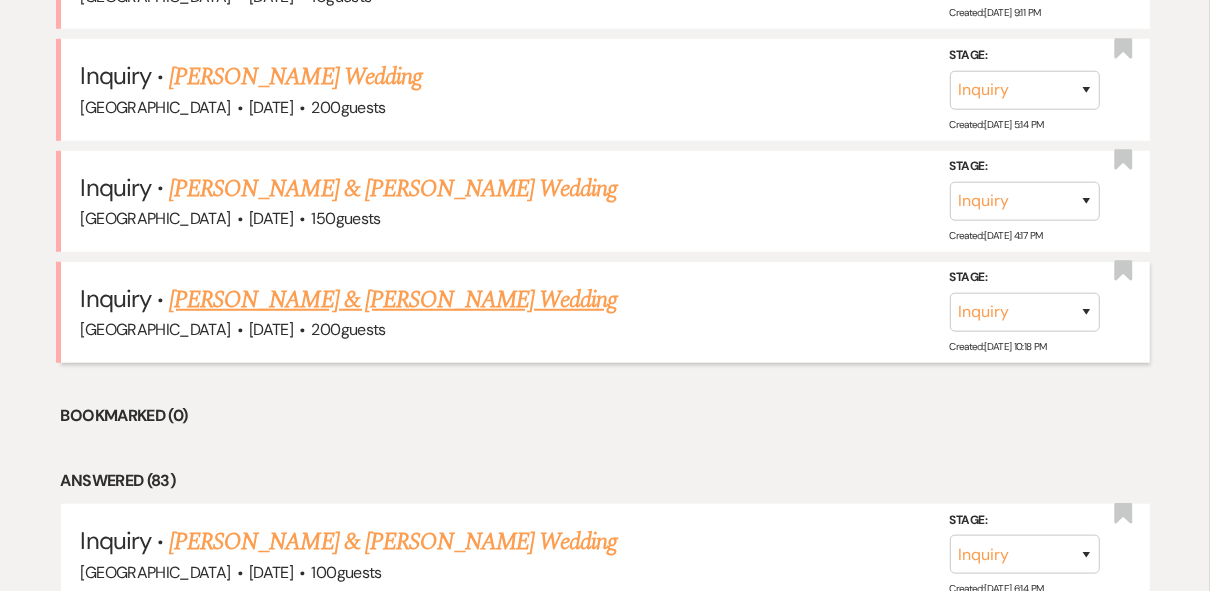 click on "[PERSON_NAME] & [PERSON_NAME] Wedding" at bounding box center (393, 300) 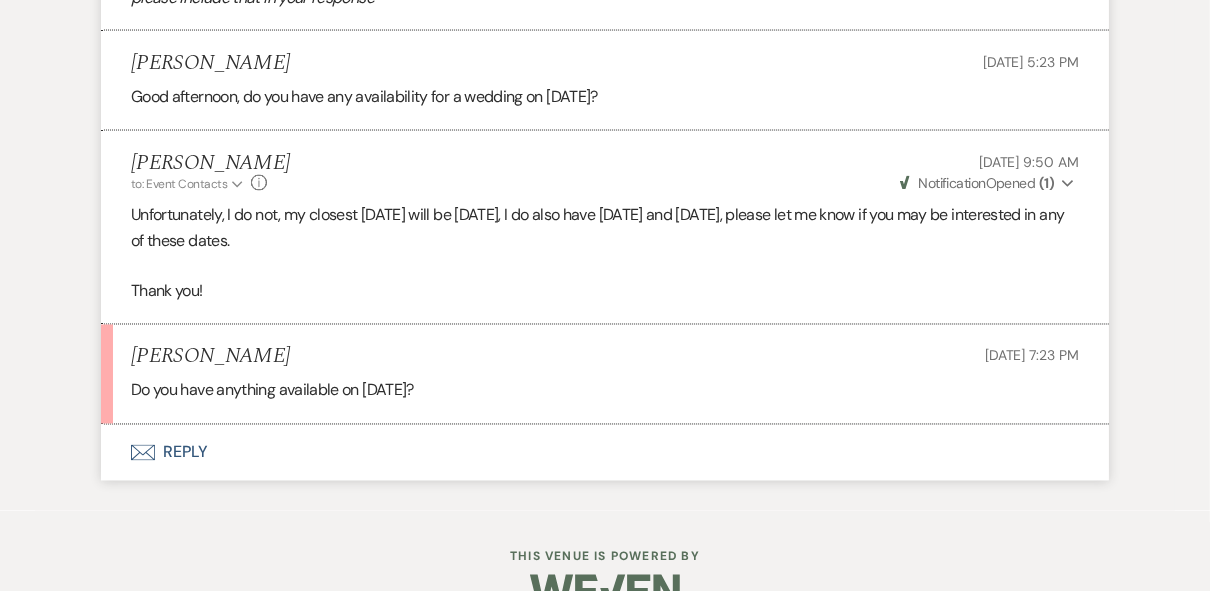 scroll, scrollTop: 2370, scrollLeft: 0, axis: vertical 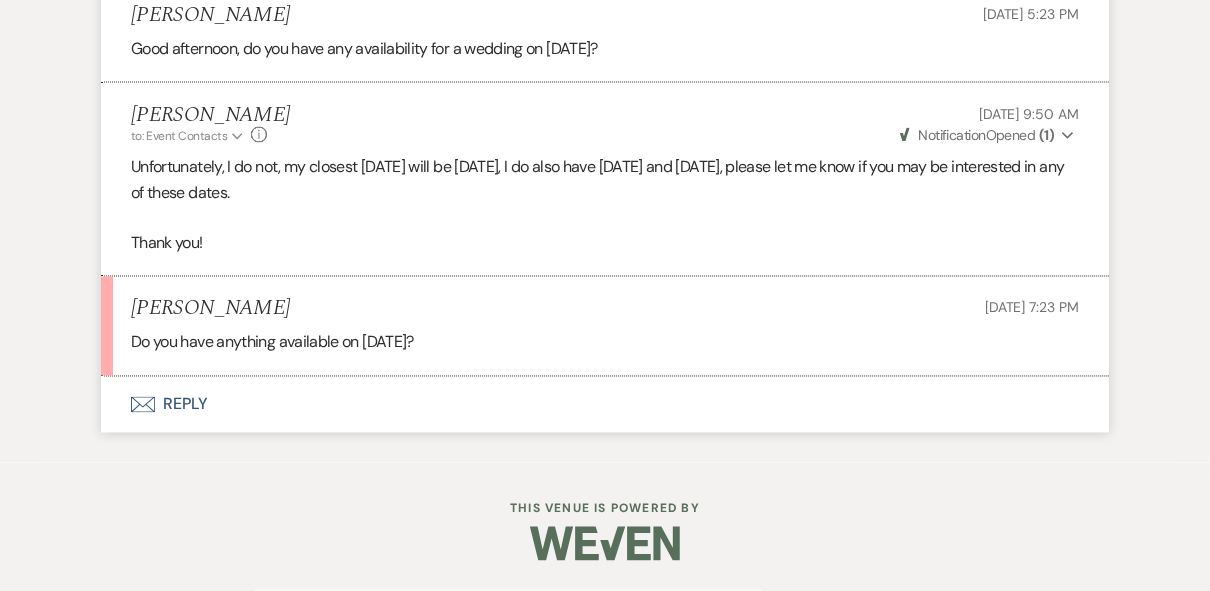 click on "Envelope Reply" at bounding box center [605, 405] 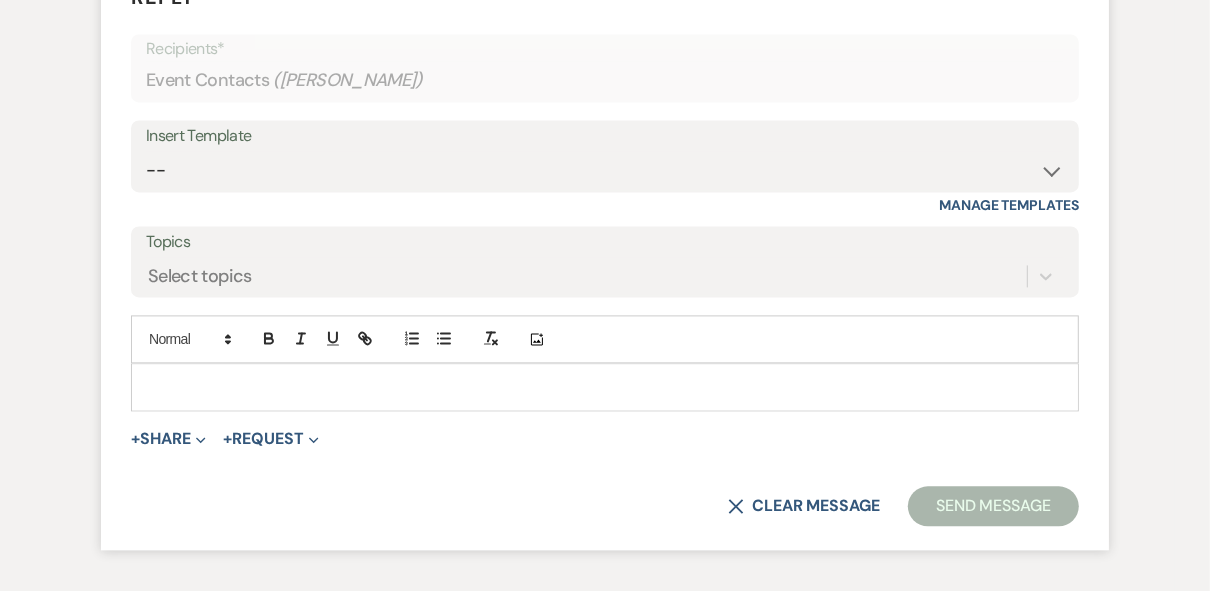 scroll, scrollTop: 2746, scrollLeft: 0, axis: vertical 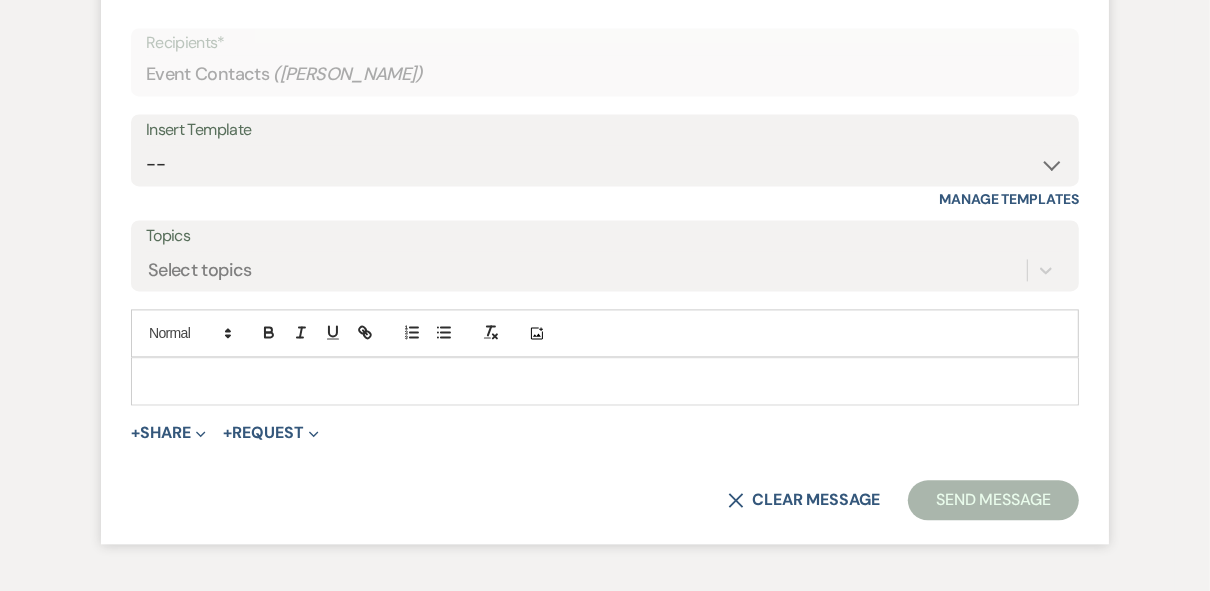 click at bounding box center [605, 381] 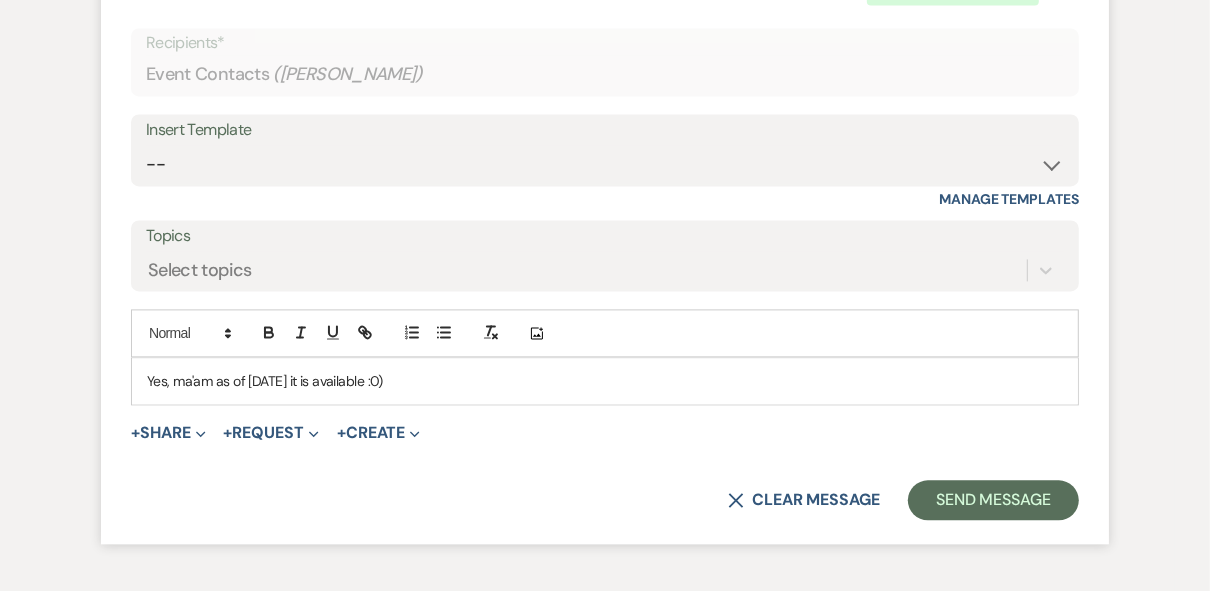 click on "Yes, ma'am as of [DATE] it is available :0)" at bounding box center (605, 381) 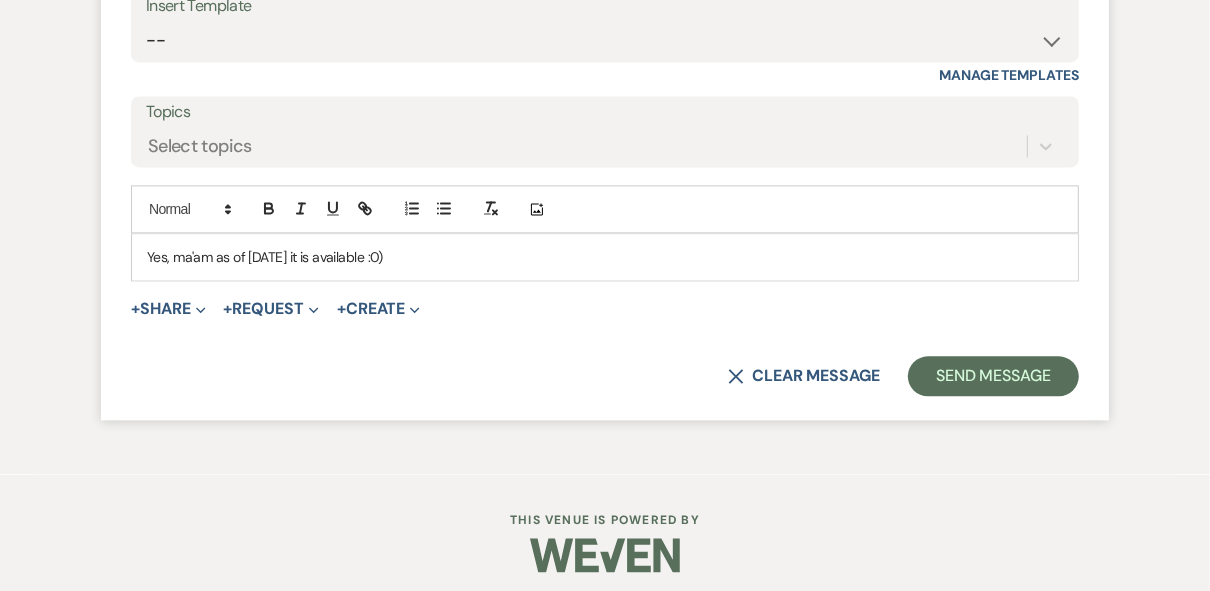 scroll, scrollTop: 2906, scrollLeft: 0, axis: vertical 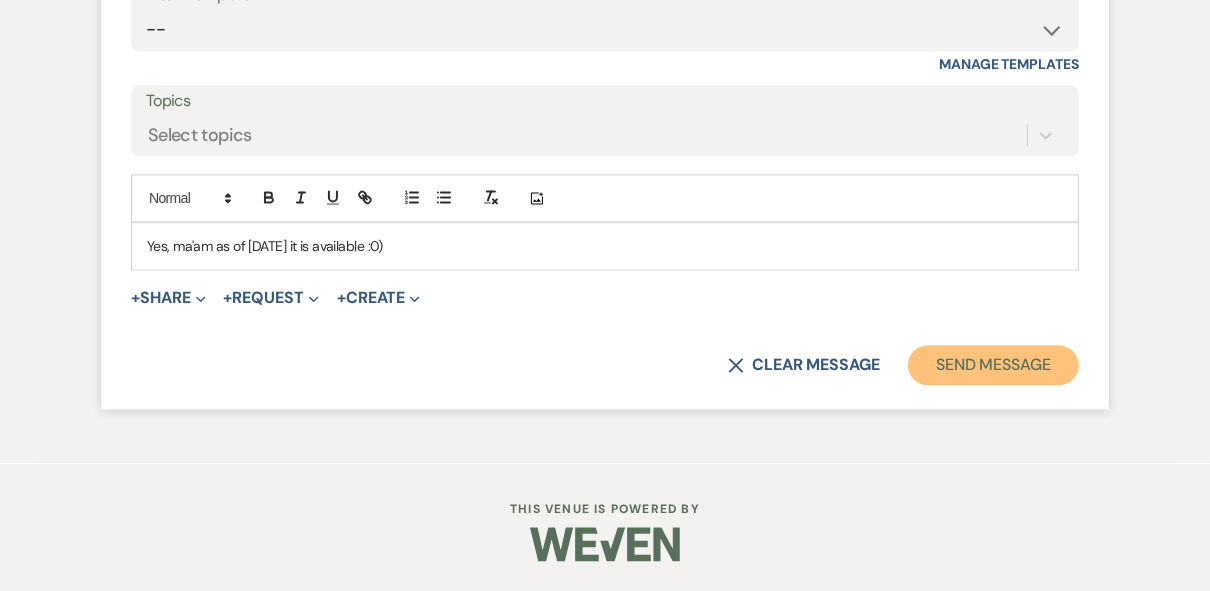 click on "Send Message" at bounding box center (993, 365) 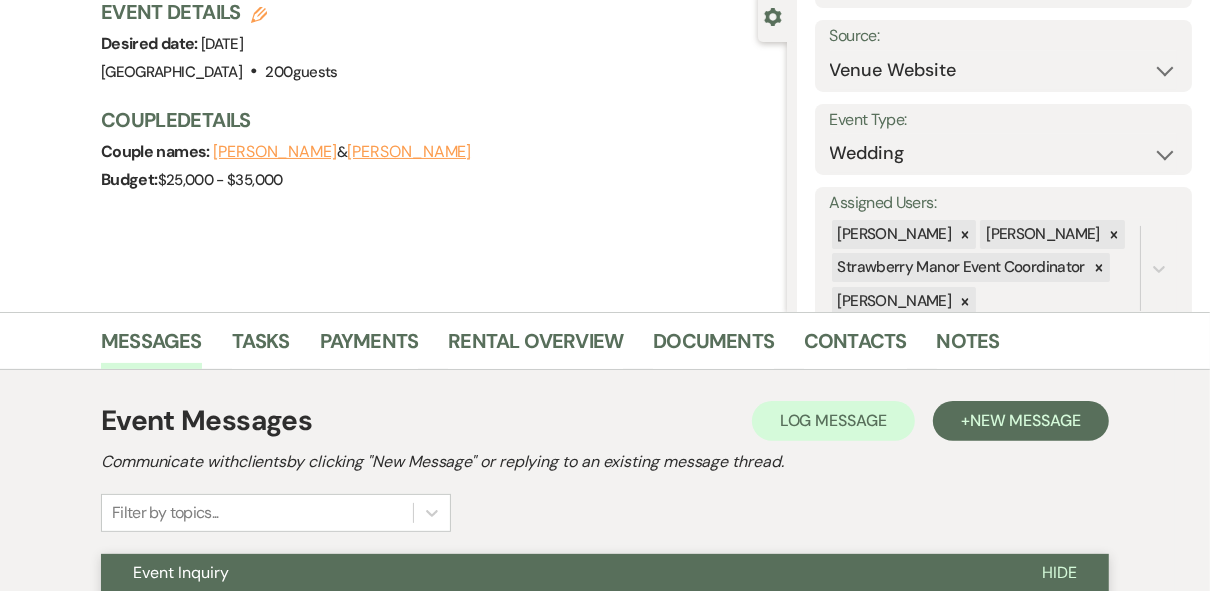 scroll, scrollTop: 0, scrollLeft: 0, axis: both 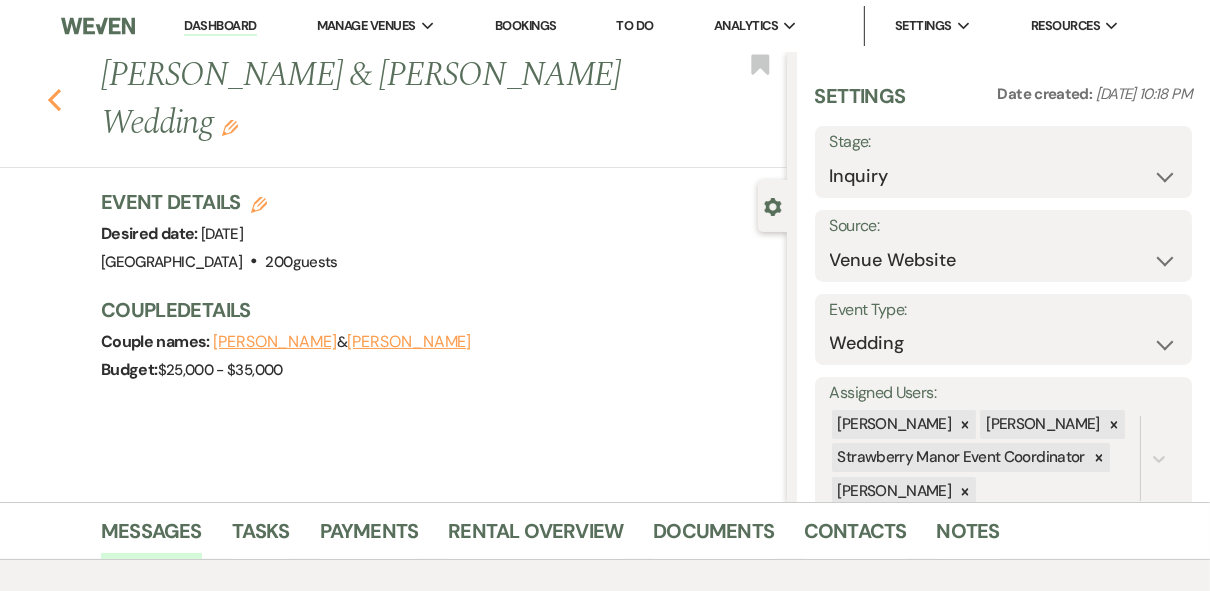 click 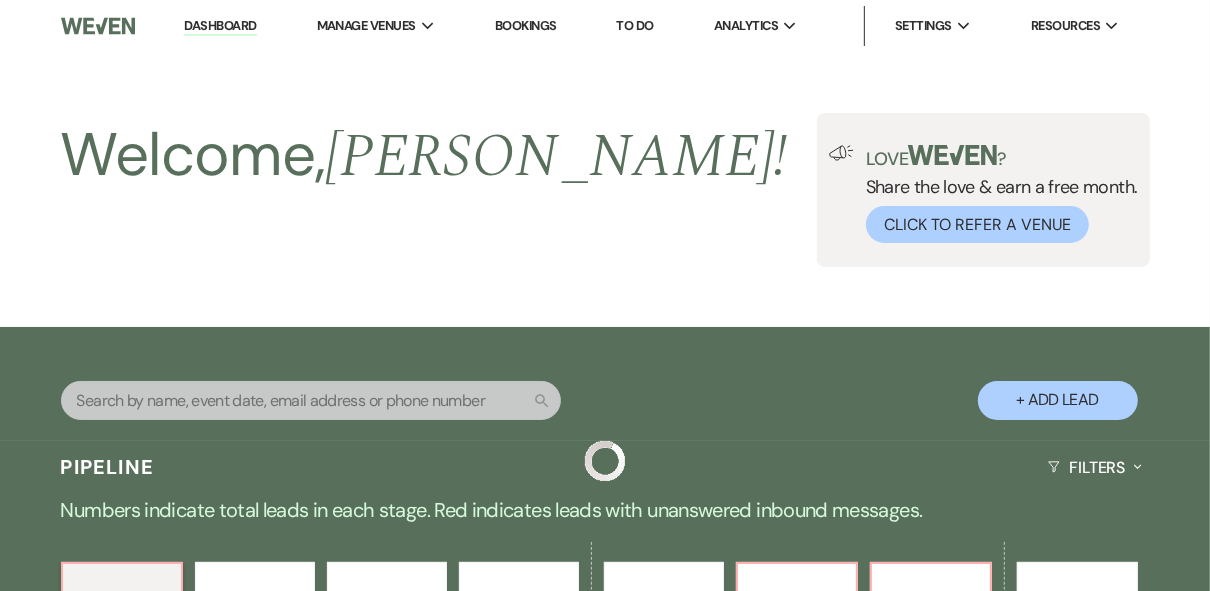 scroll, scrollTop: 948, scrollLeft: 0, axis: vertical 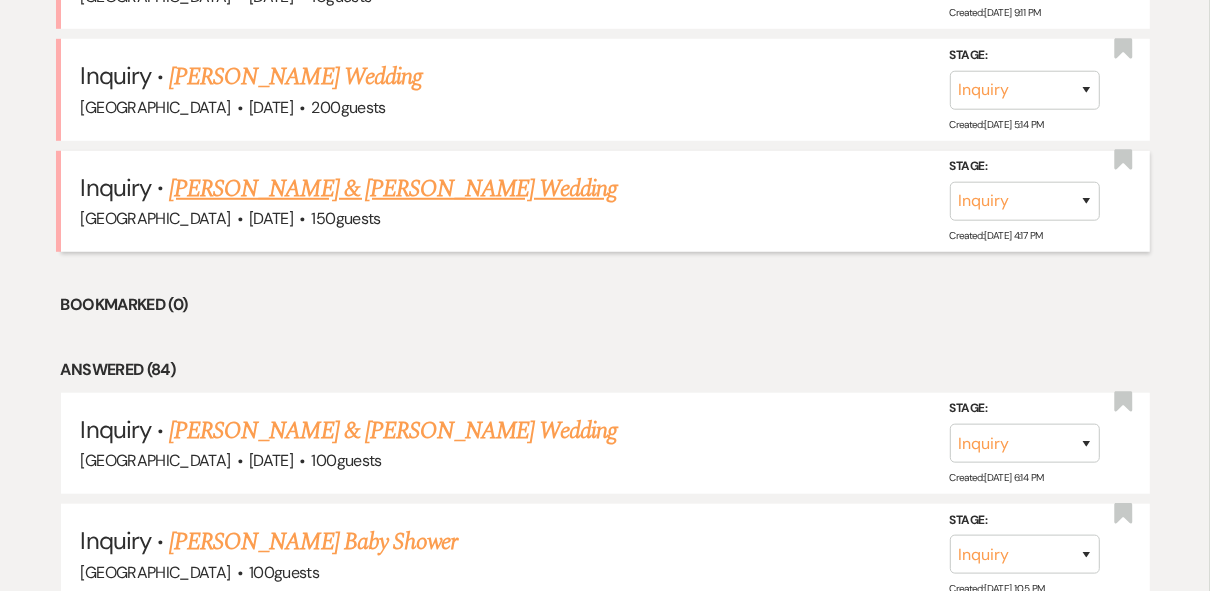 click on "[PERSON_NAME] & [PERSON_NAME] Wedding" at bounding box center [393, 189] 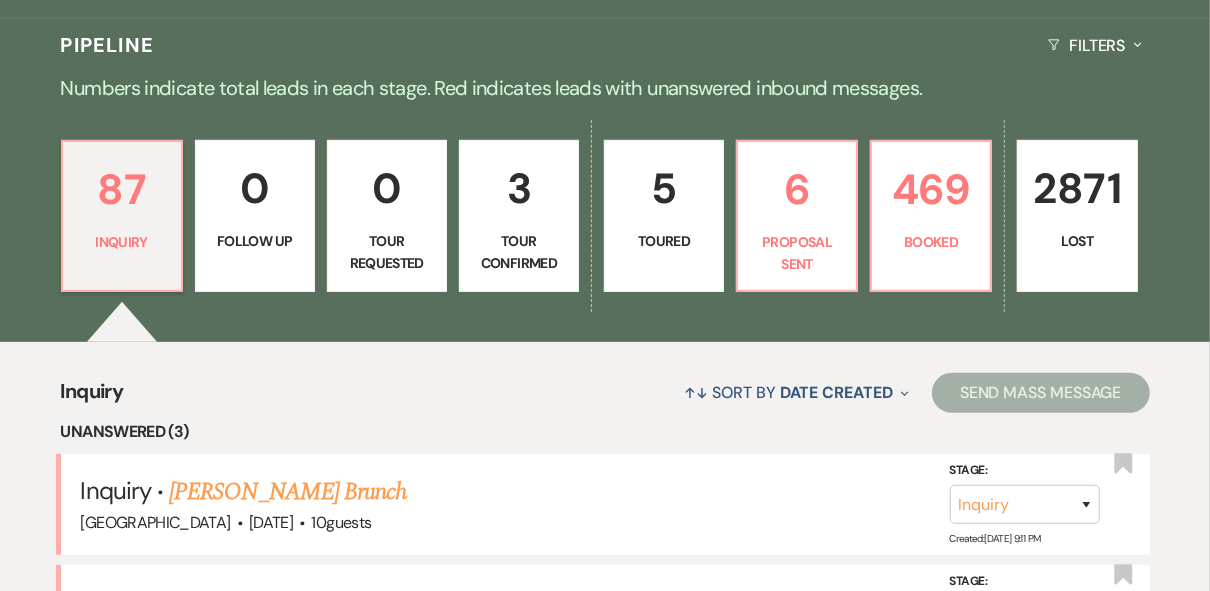 select on "5" 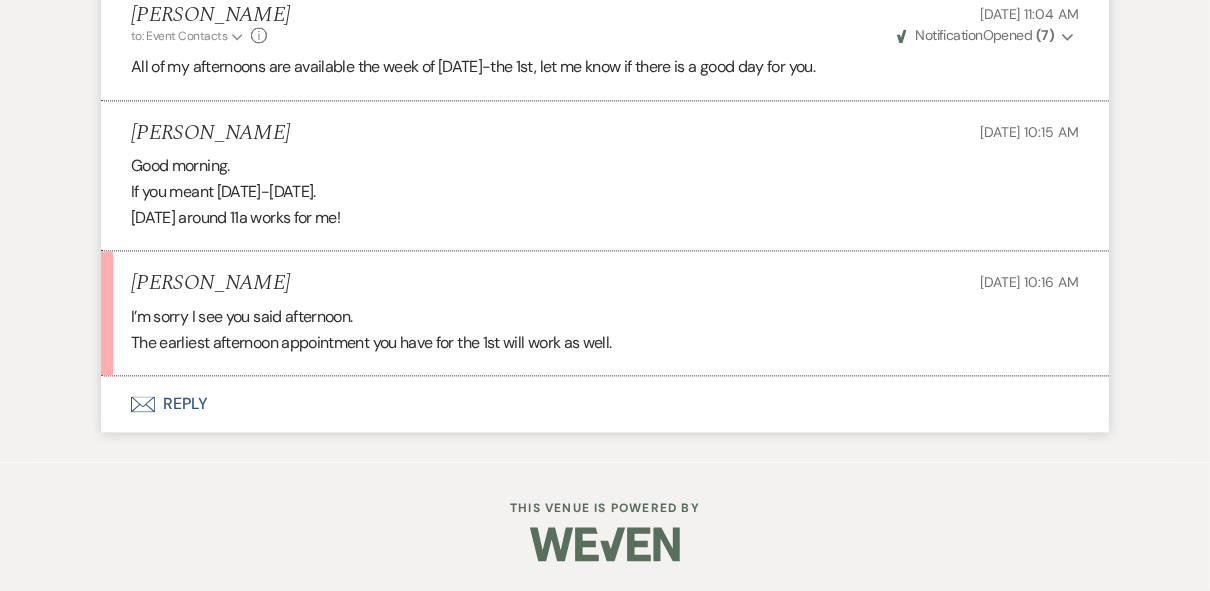 scroll, scrollTop: 2762, scrollLeft: 0, axis: vertical 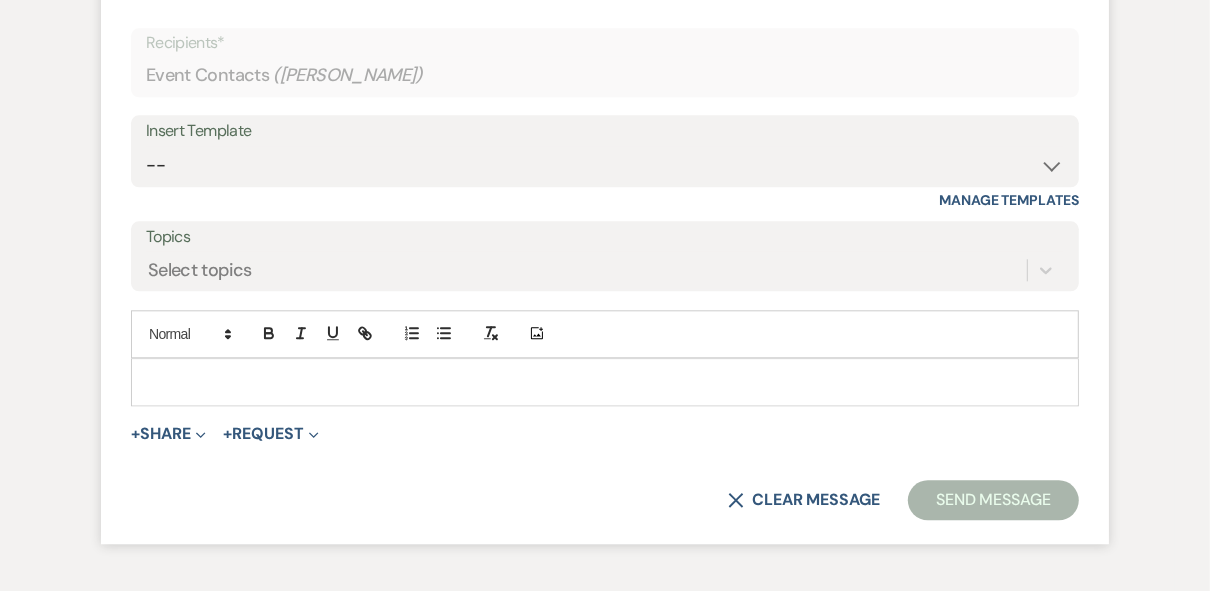 click at bounding box center (605, 382) 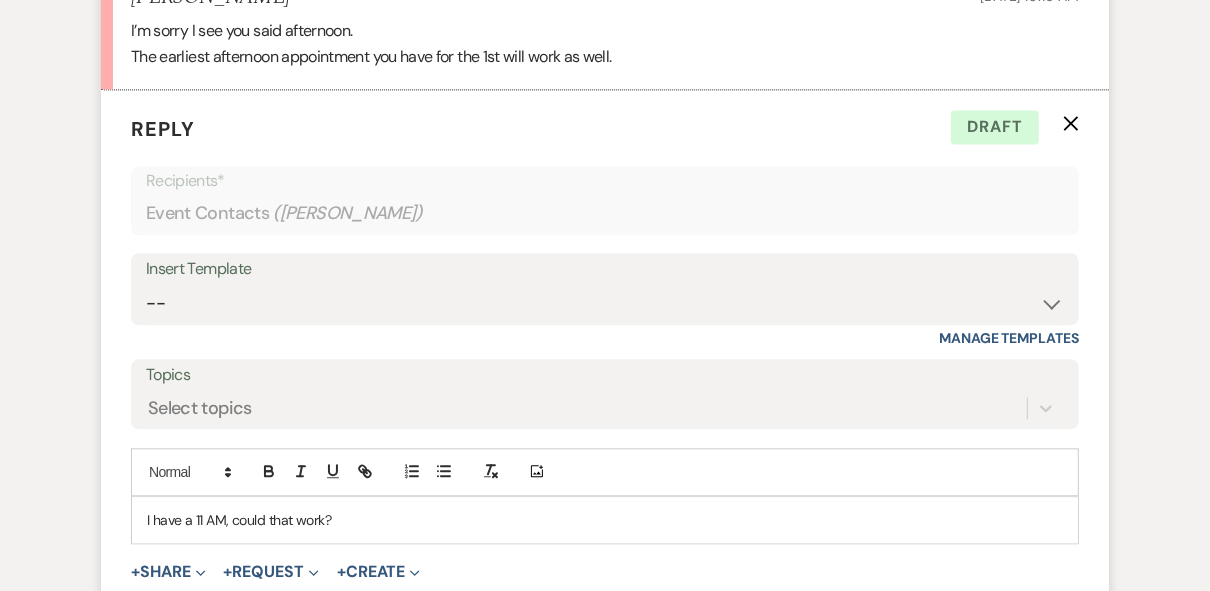 scroll, scrollTop: 3241, scrollLeft: 0, axis: vertical 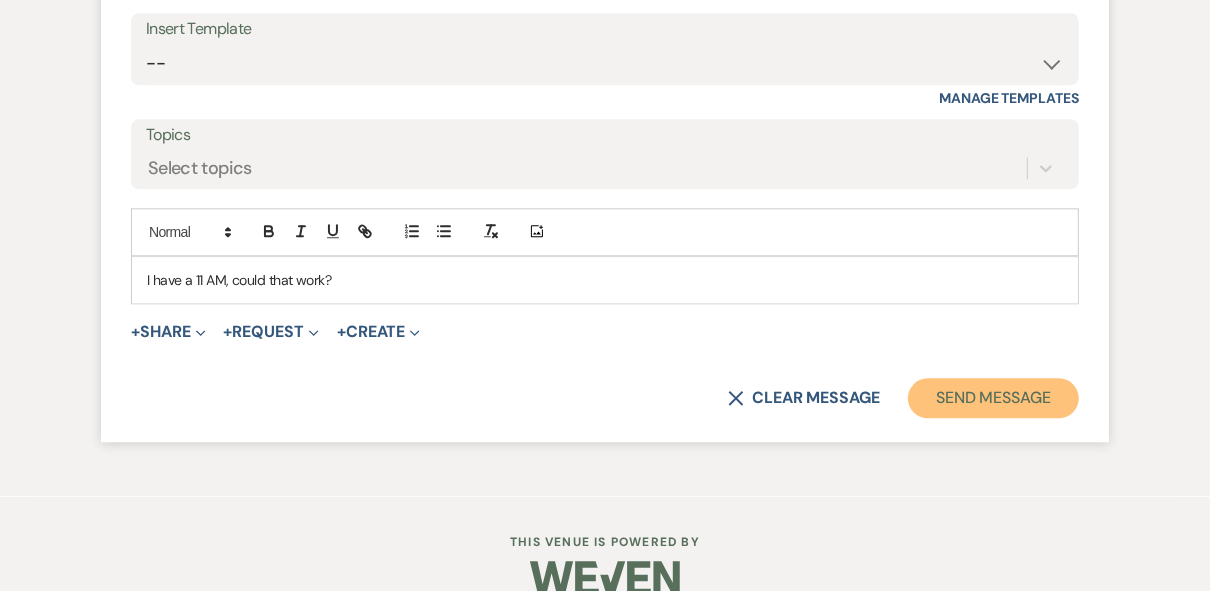 click on "Send Message" at bounding box center (993, 398) 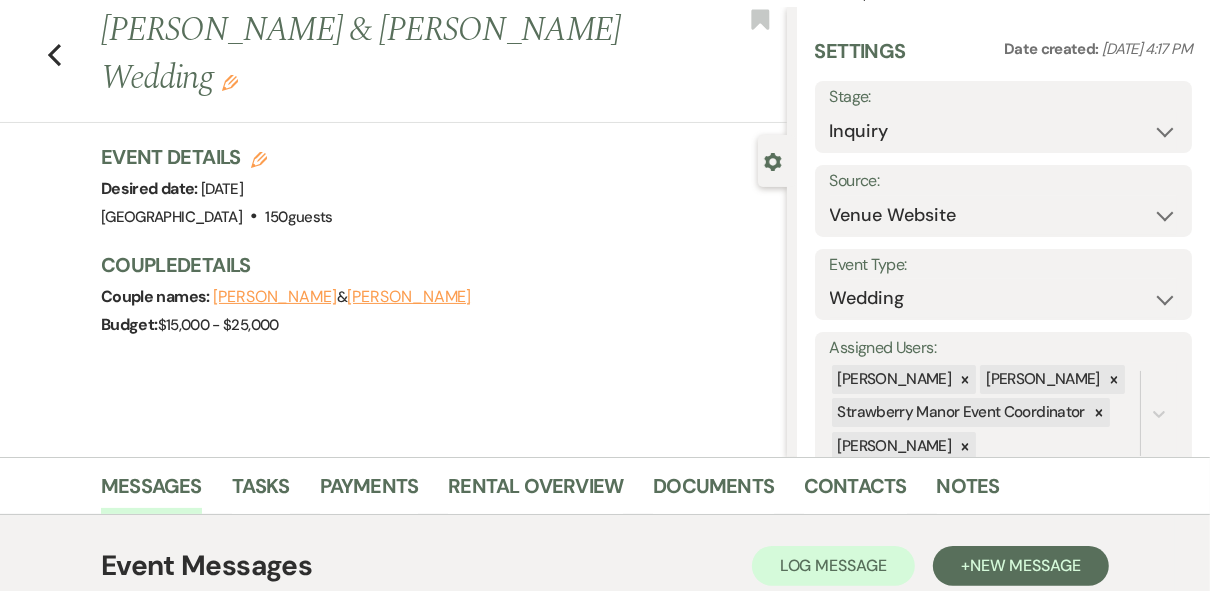 scroll, scrollTop: 0, scrollLeft: 0, axis: both 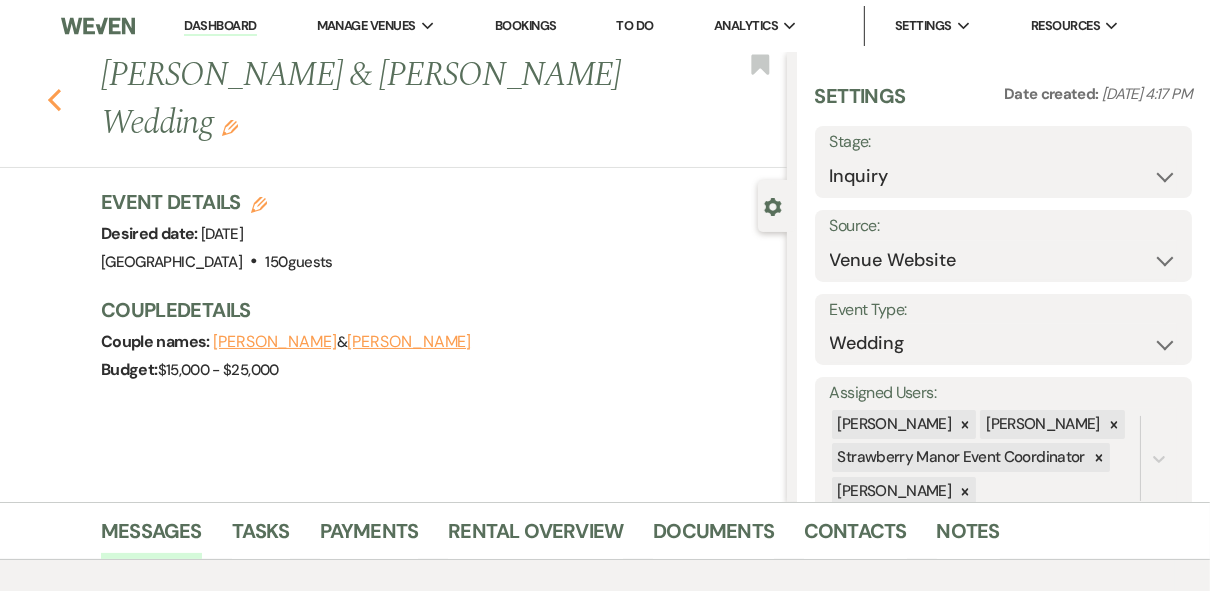click 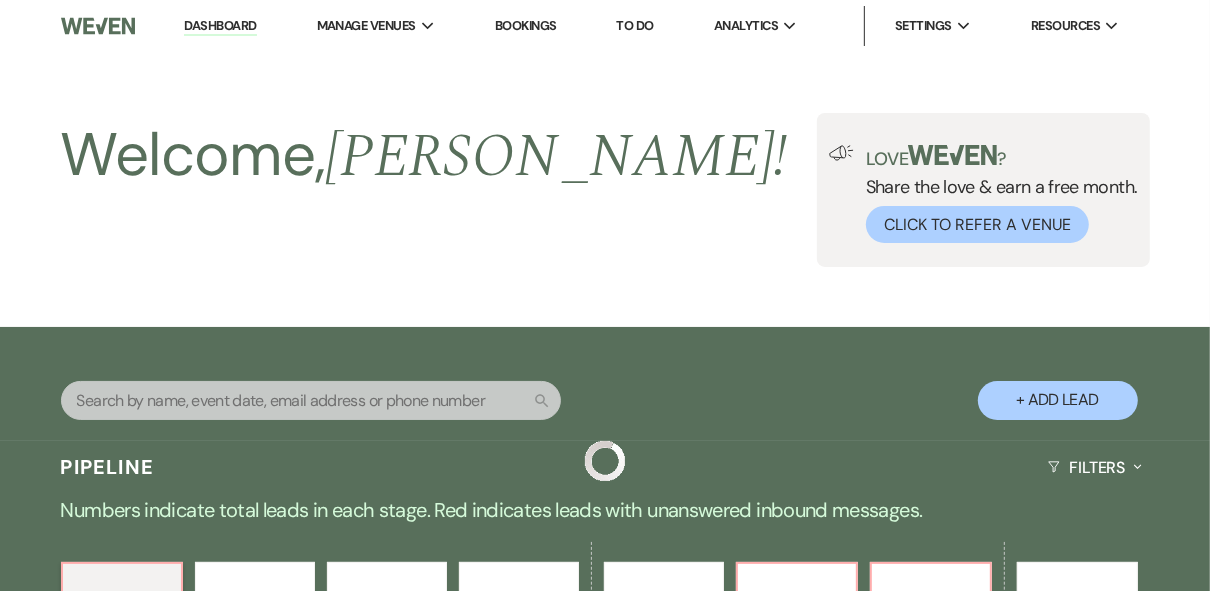scroll, scrollTop: 948, scrollLeft: 0, axis: vertical 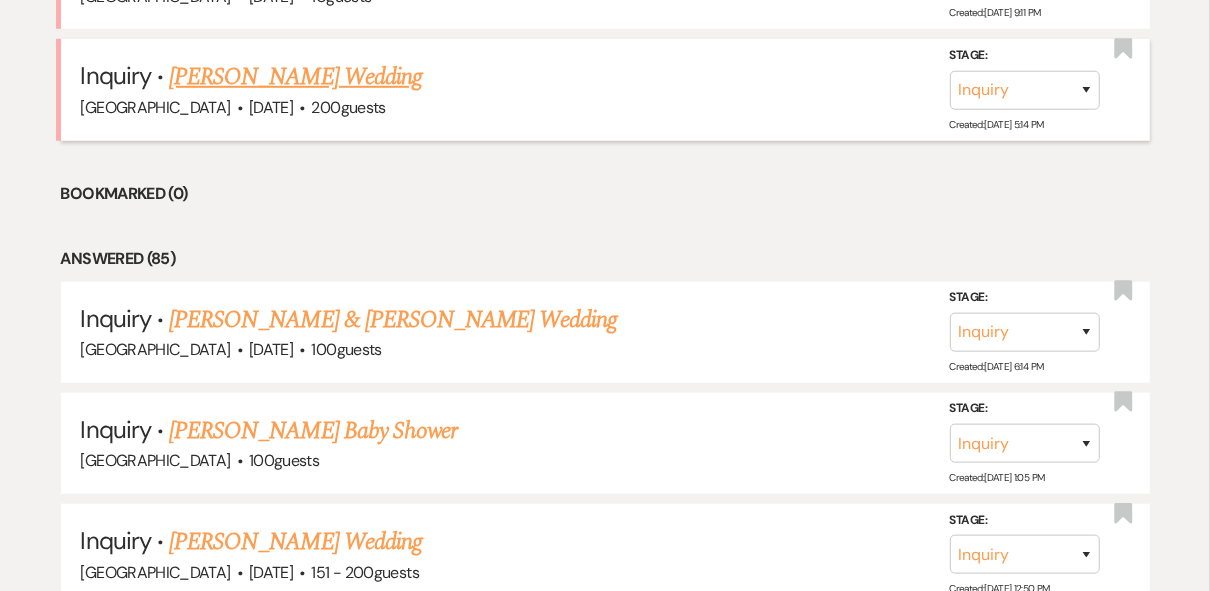 click on "[PERSON_NAME] Wedding" at bounding box center (295, 77) 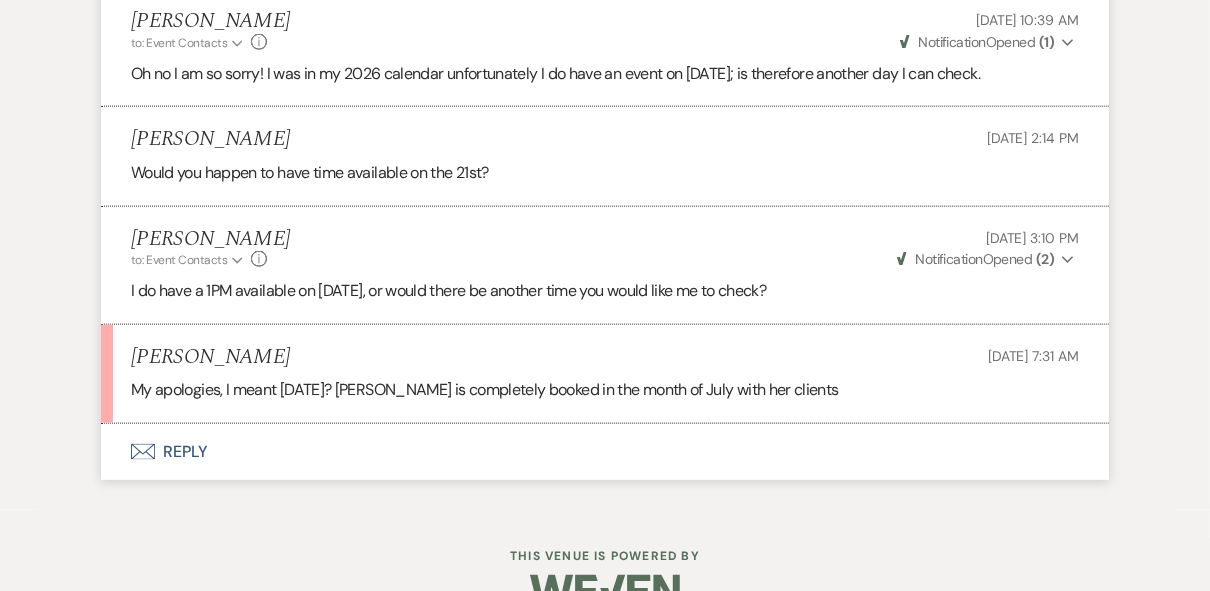 scroll, scrollTop: 1541, scrollLeft: 0, axis: vertical 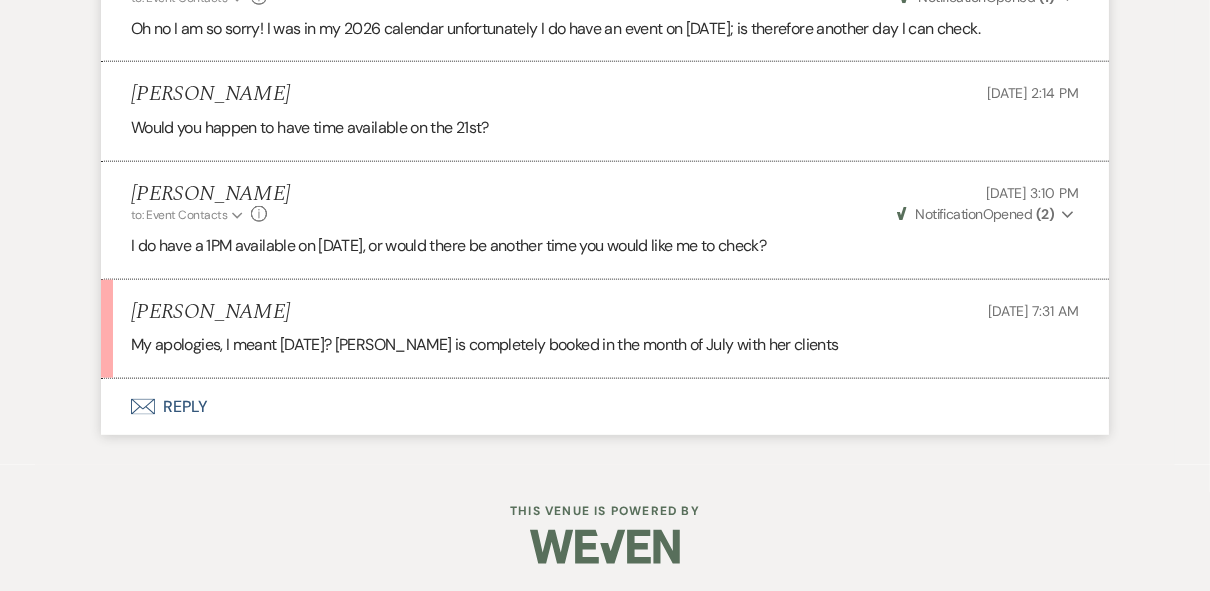 click on "Envelope Reply" at bounding box center [605, 407] 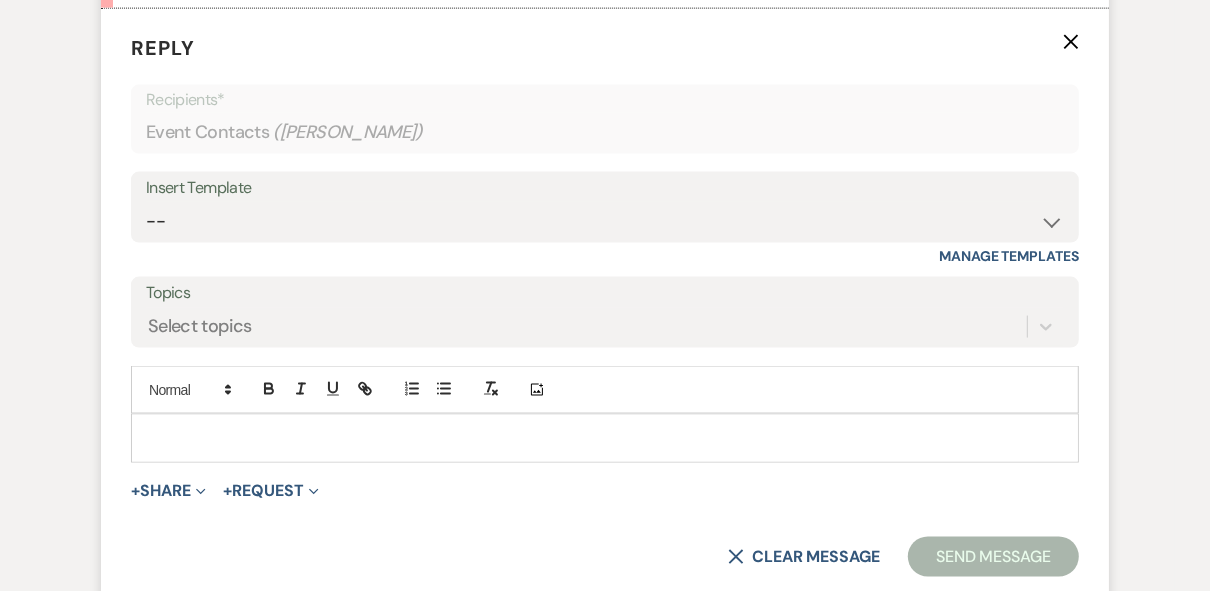 scroll, scrollTop: 1917, scrollLeft: 0, axis: vertical 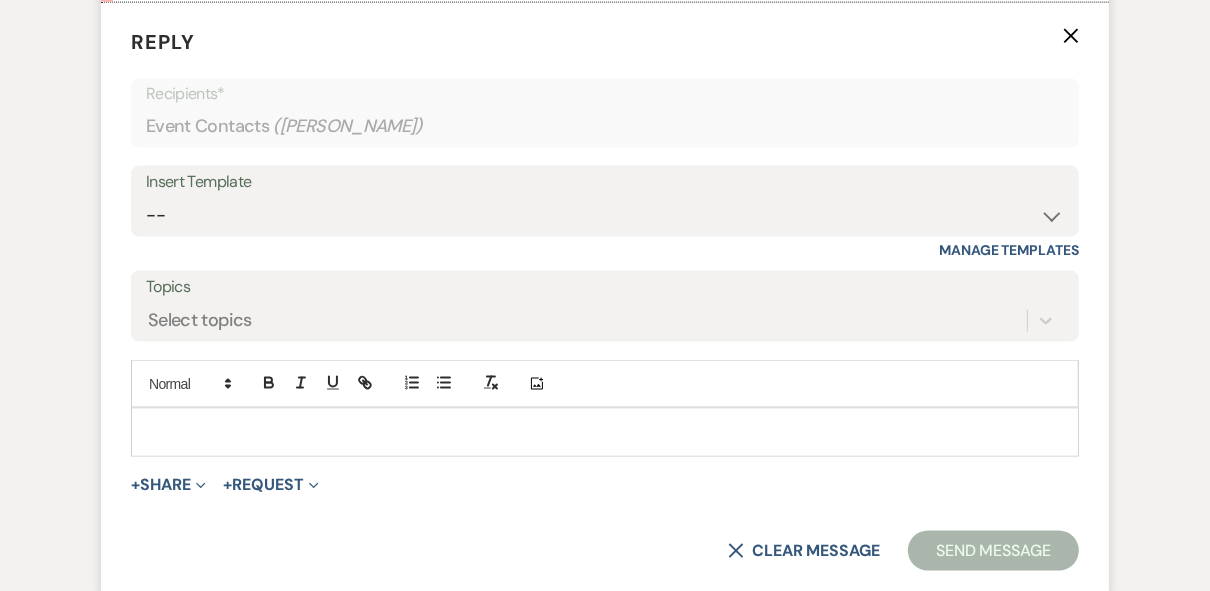 click at bounding box center [605, 432] 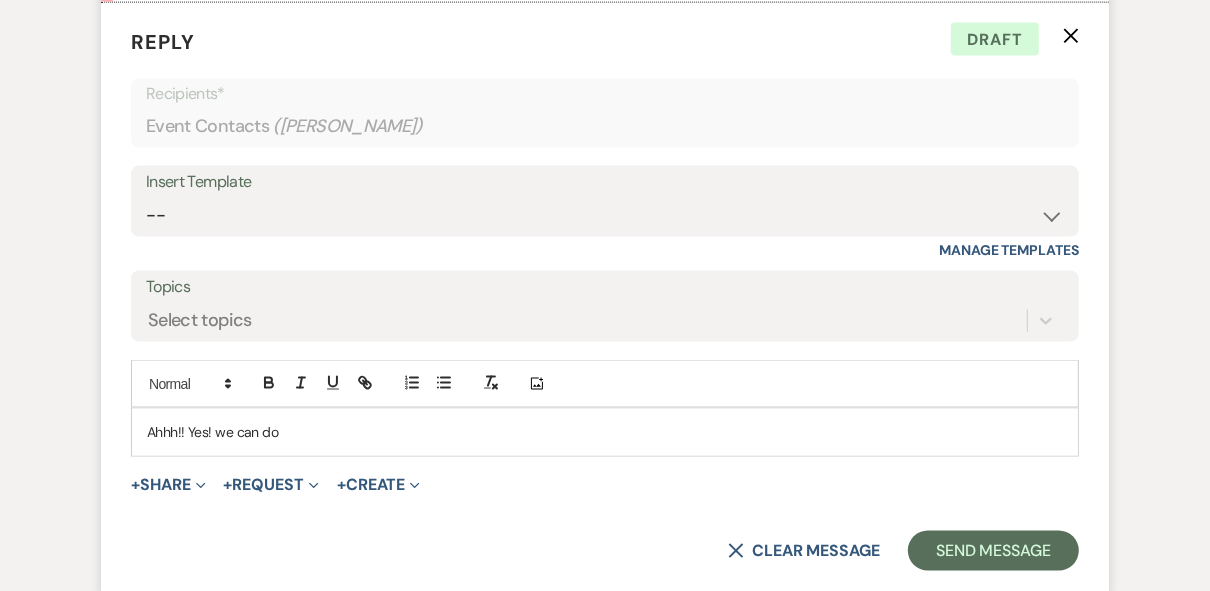 click on "Ahhh!! Yes! we can do" at bounding box center [605, 432] 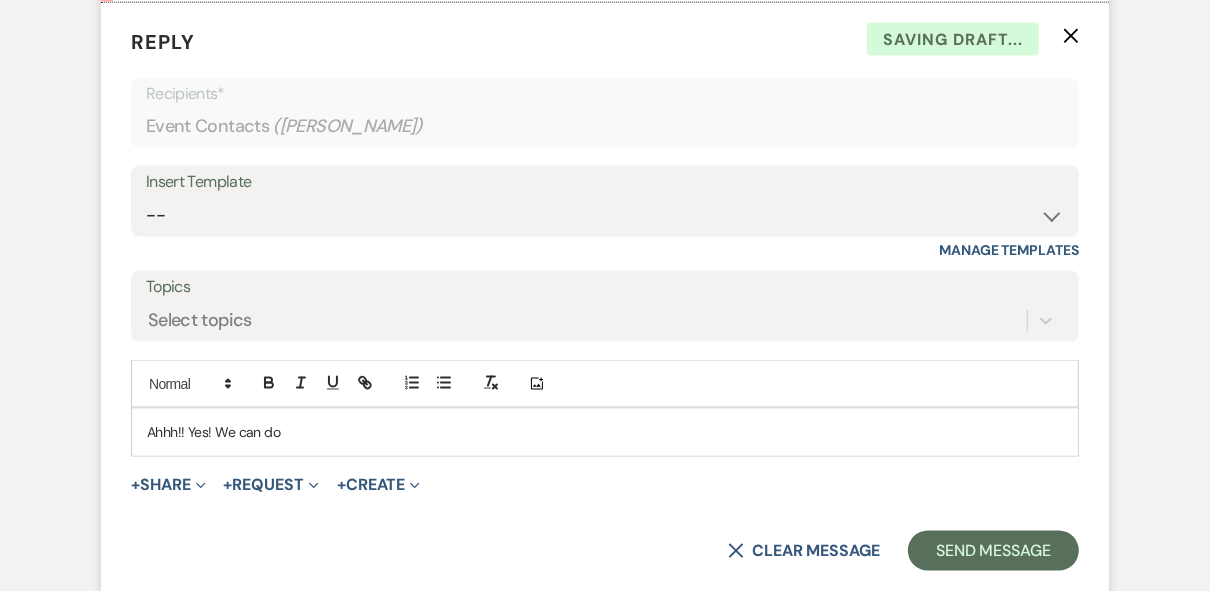 click on "Ahhh!! Yes! We can do" at bounding box center (605, 432) 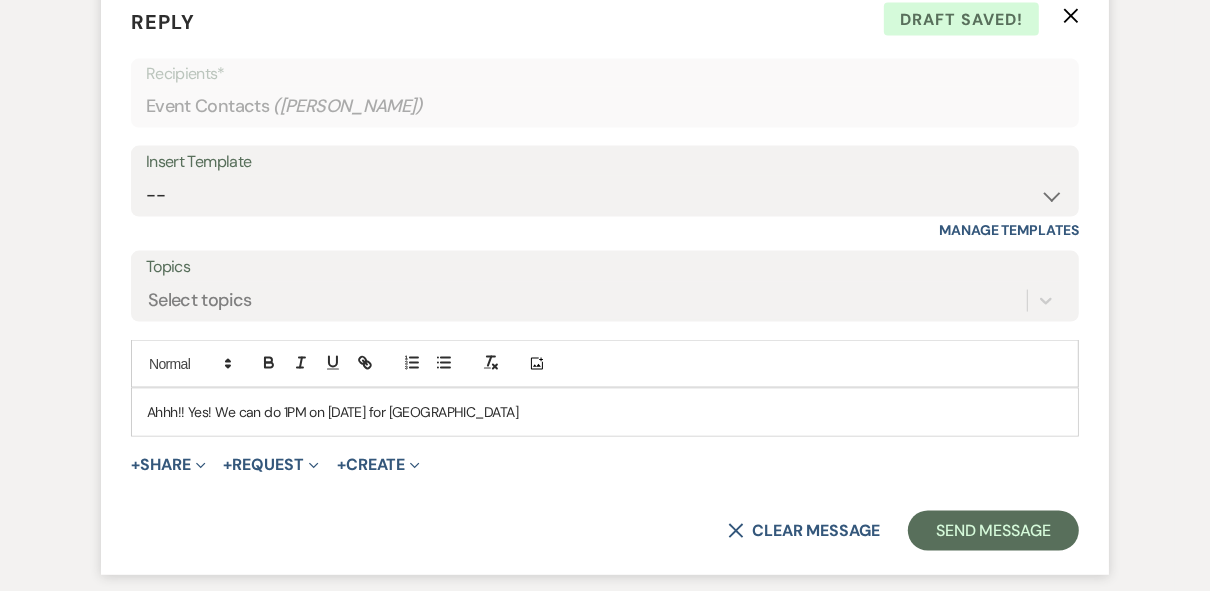 scroll, scrollTop: 1997, scrollLeft: 0, axis: vertical 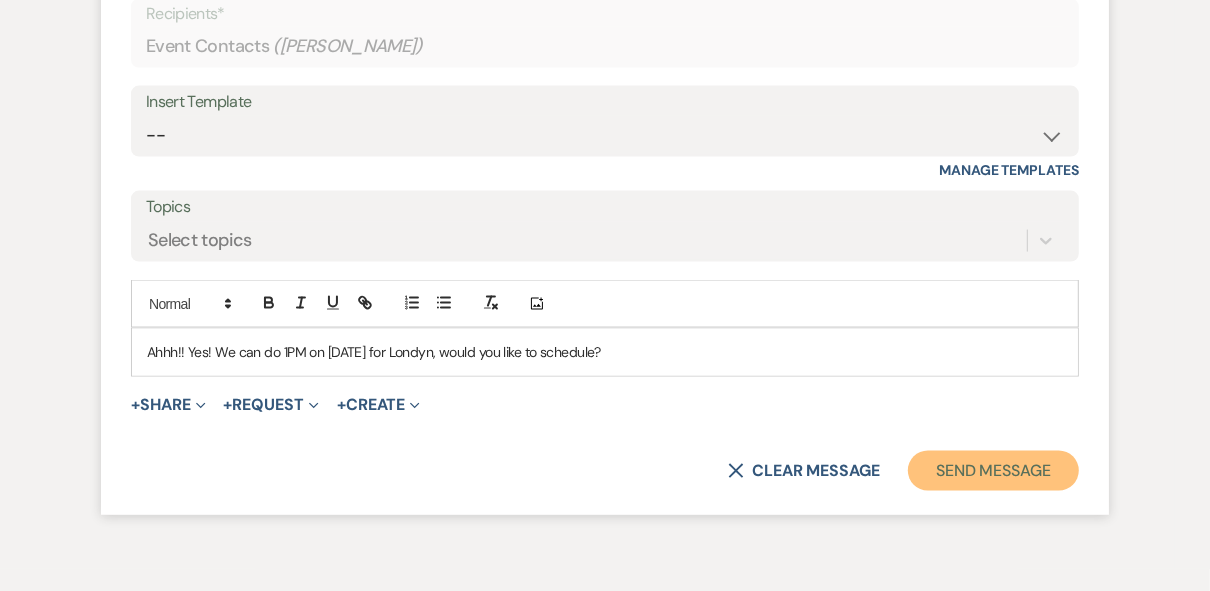 click on "Send Message" at bounding box center (993, 471) 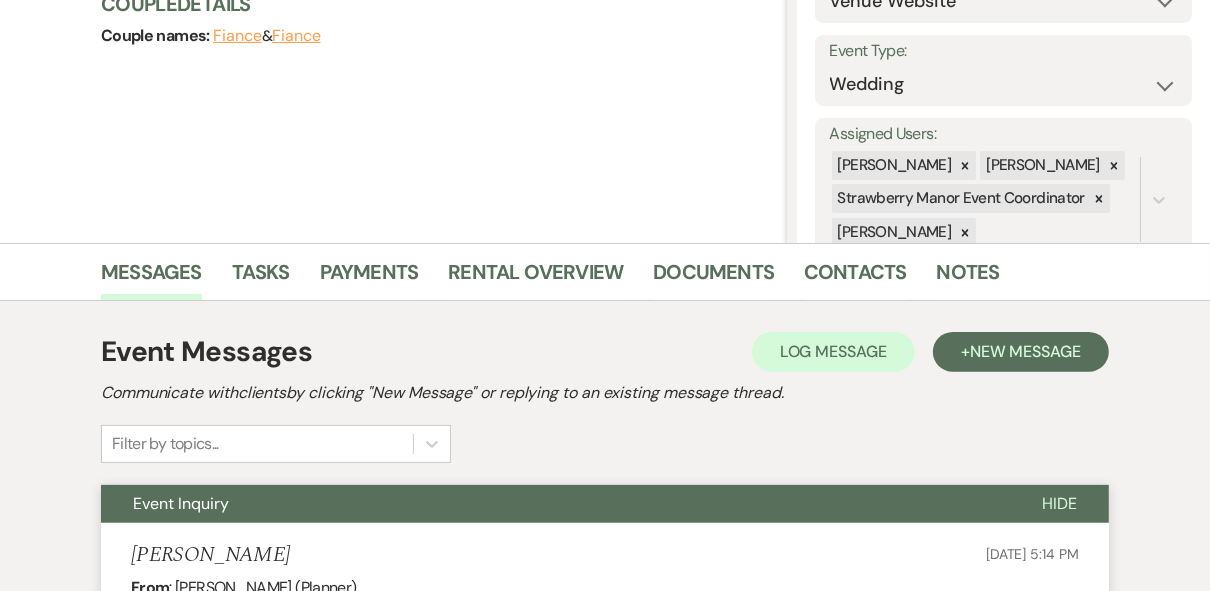 scroll, scrollTop: 0, scrollLeft: 0, axis: both 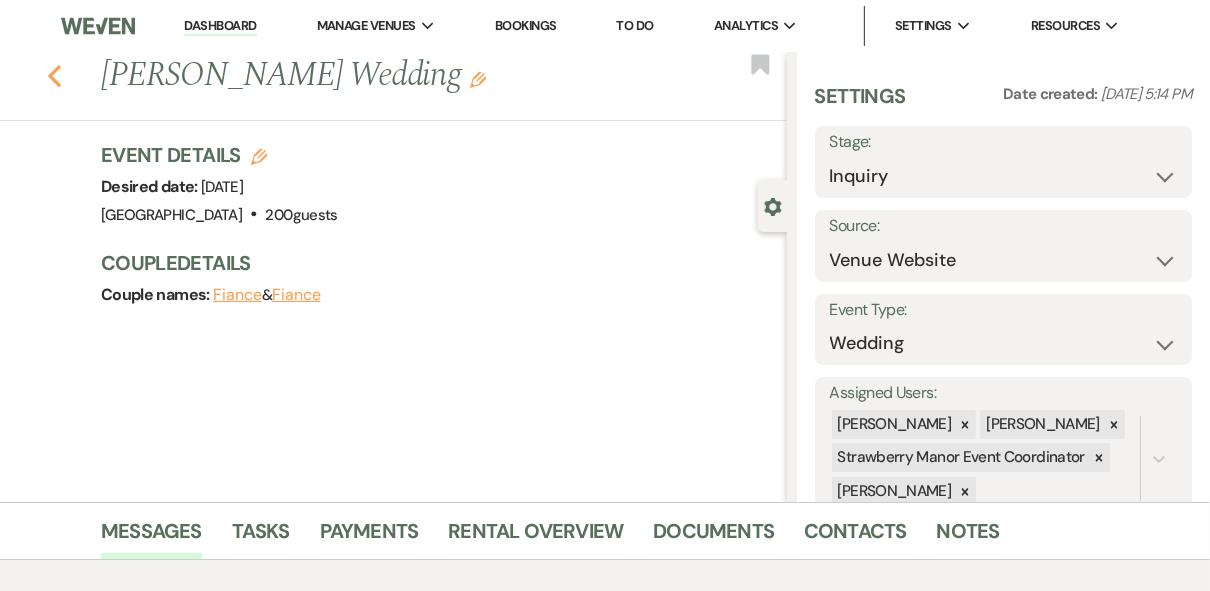 click on "Previous" 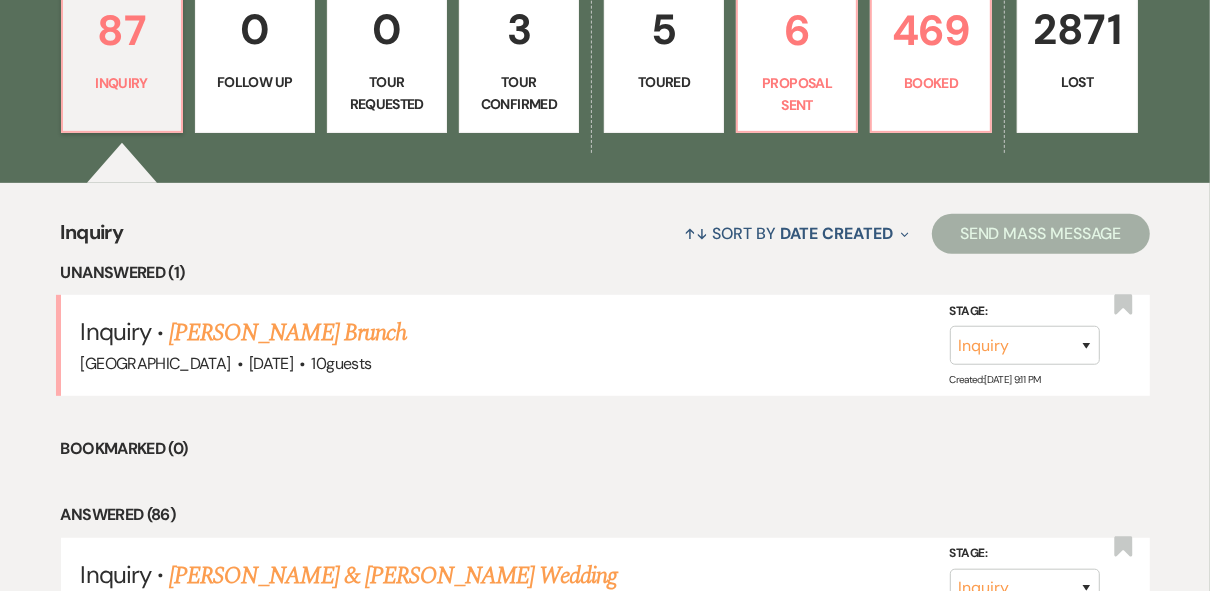 scroll, scrollTop: 548, scrollLeft: 0, axis: vertical 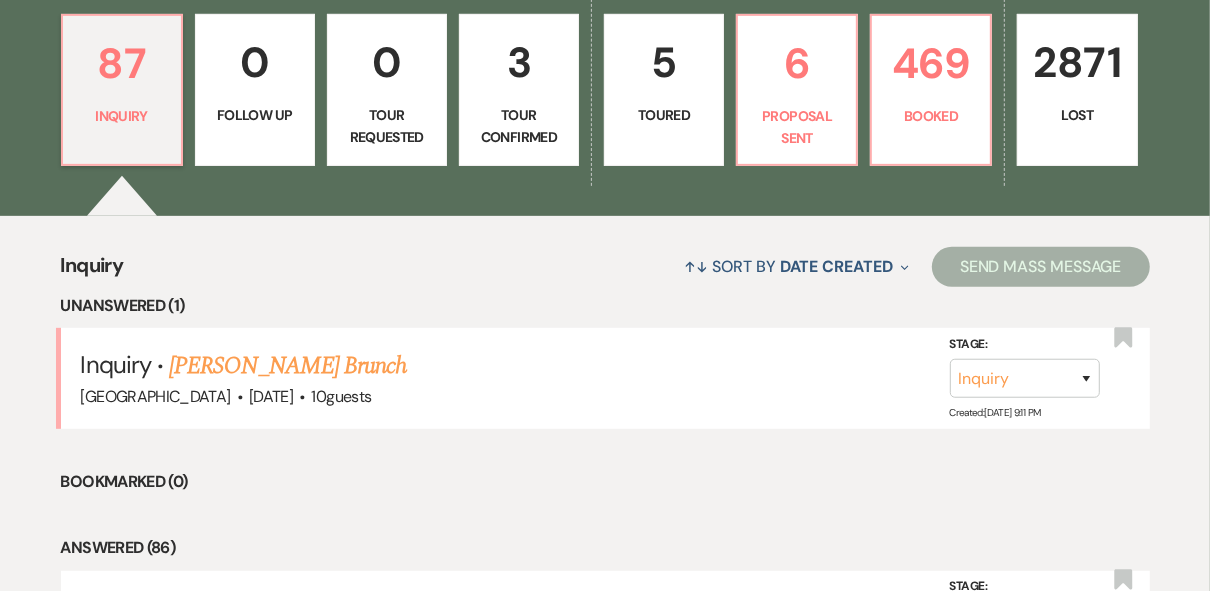 drag, startPoint x: 324, startPoint y: 372, endPoint x: 350, endPoint y: 372, distance: 26 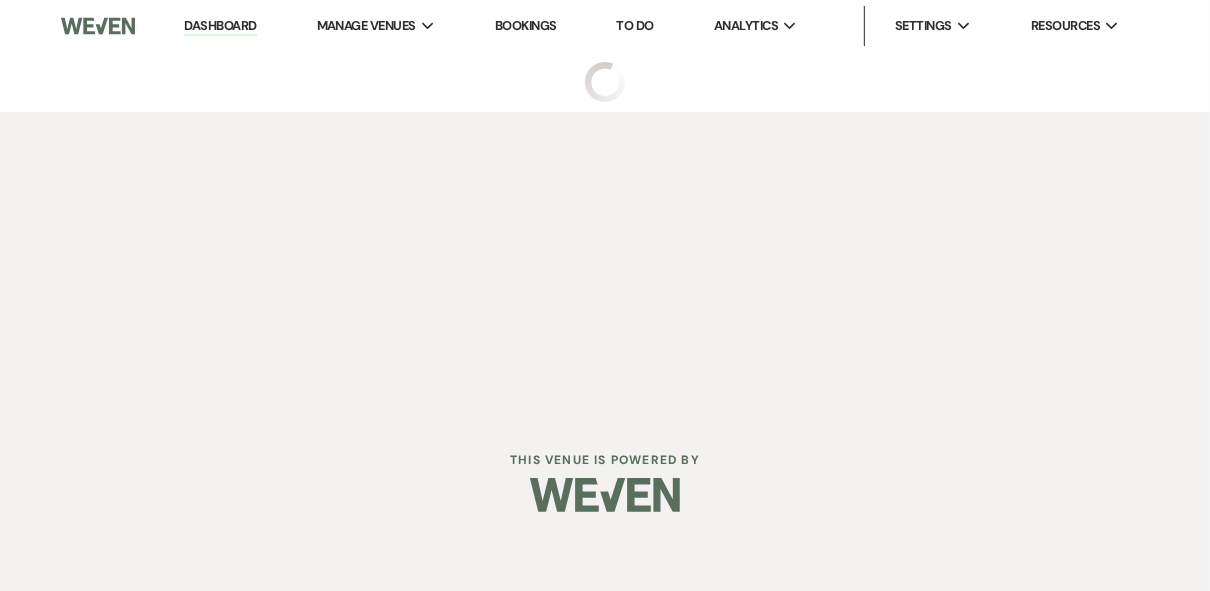scroll, scrollTop: 0, scrollLeft: 0, axis: both 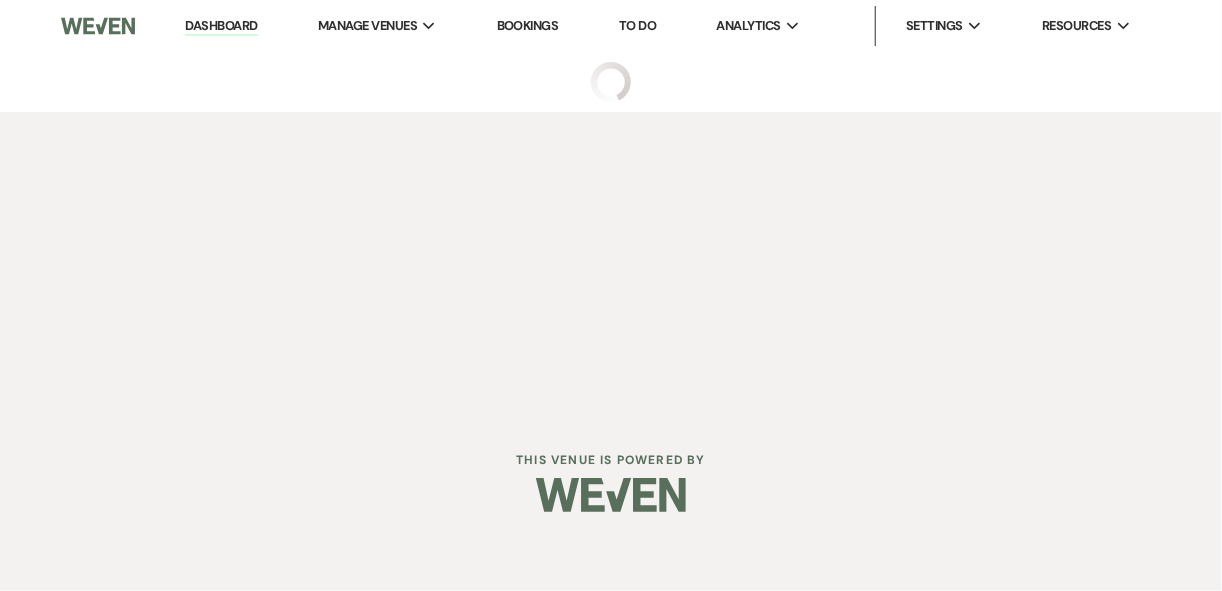 select on "5" 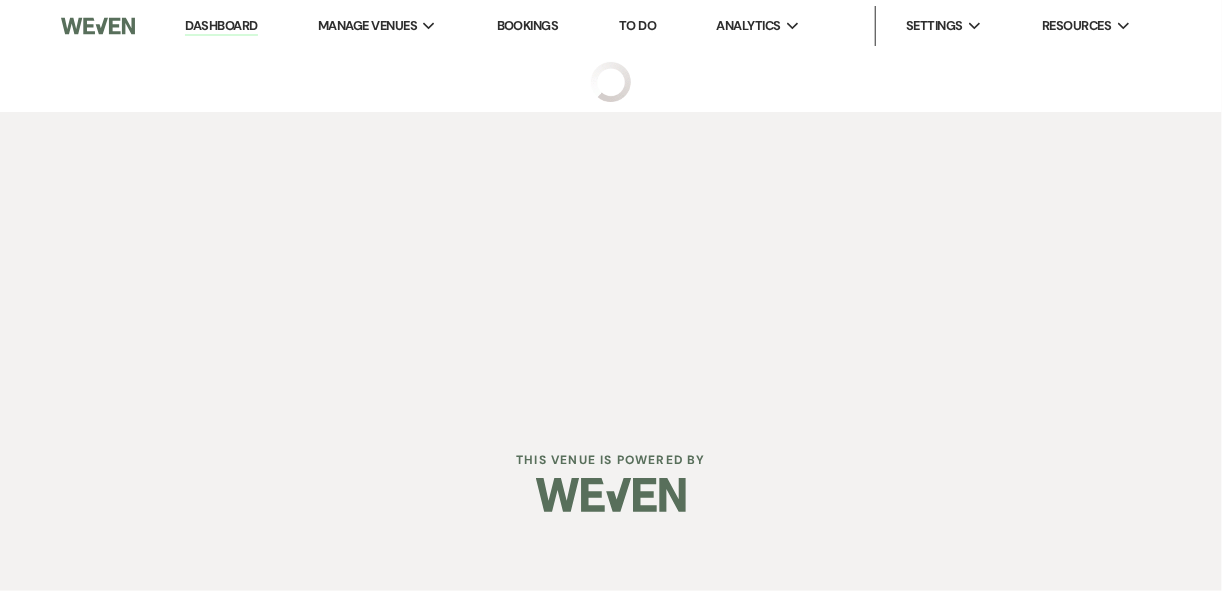 select on "6" 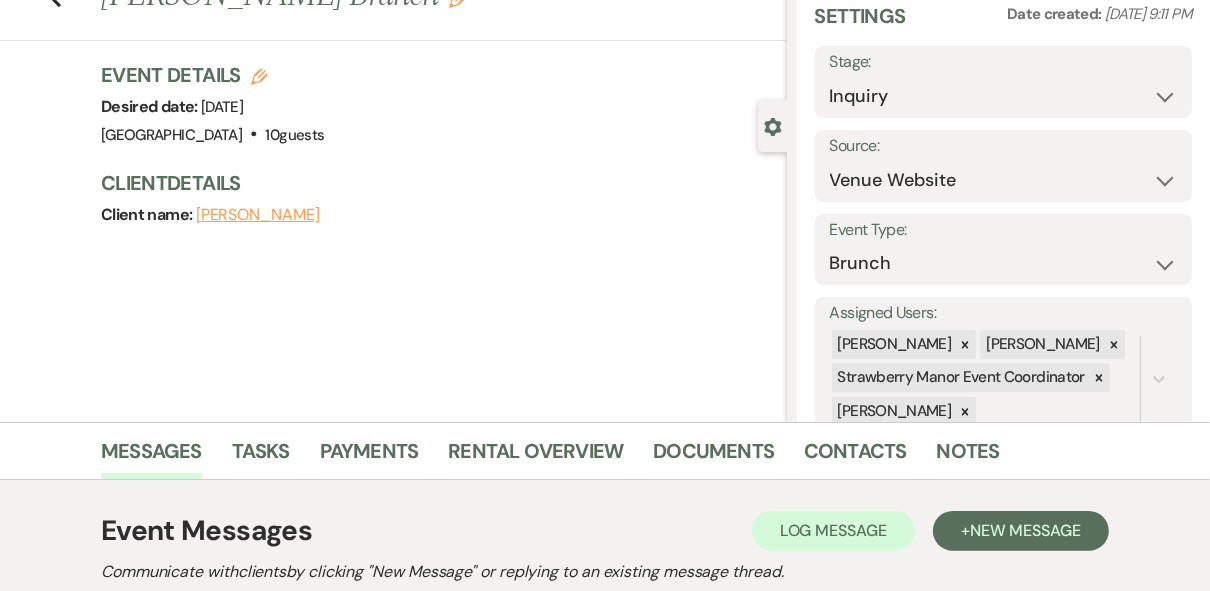 scroll, scrollTop: 0, scrollLeft: 0, axis: both 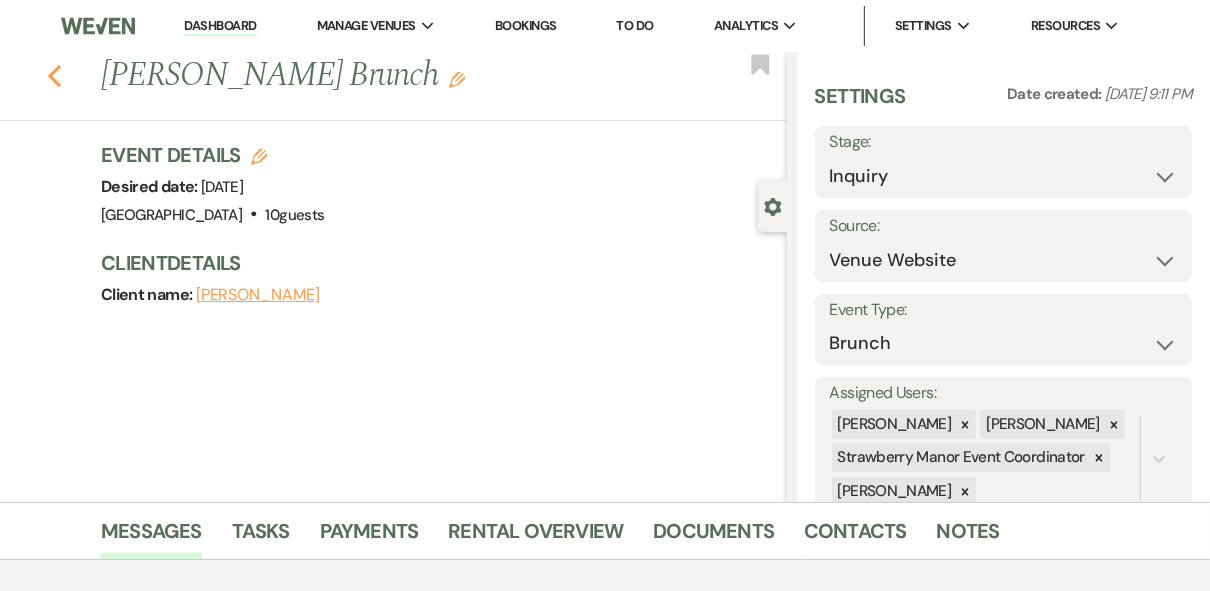 click on "Previous" 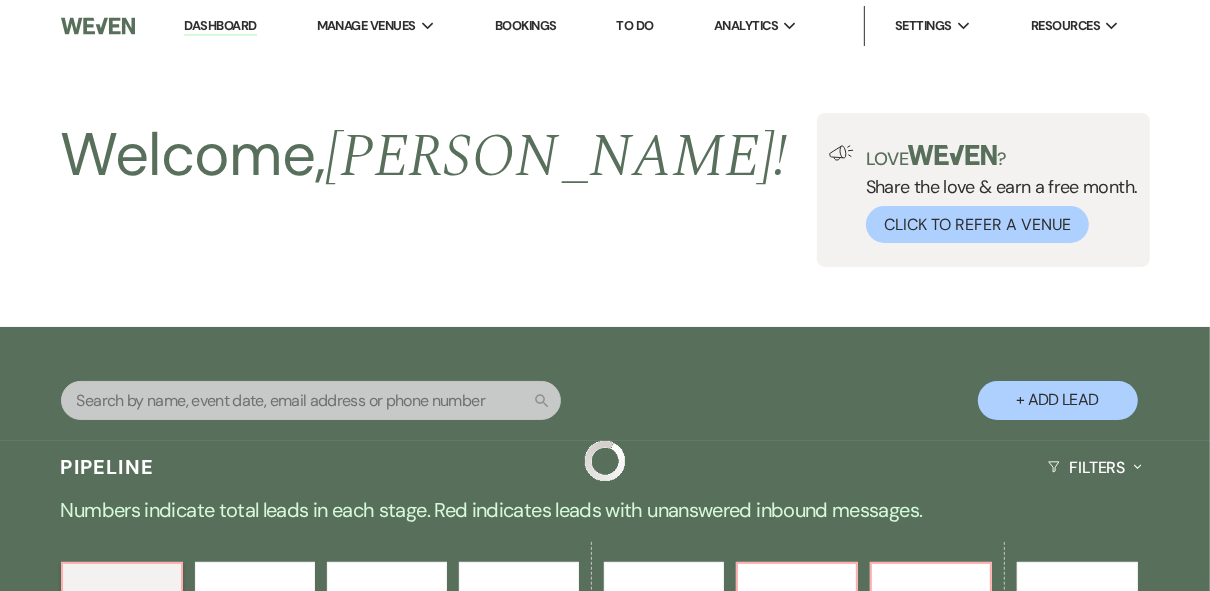 scroll, scrollTop: 548, scrollLeft: 0, axis: vertical 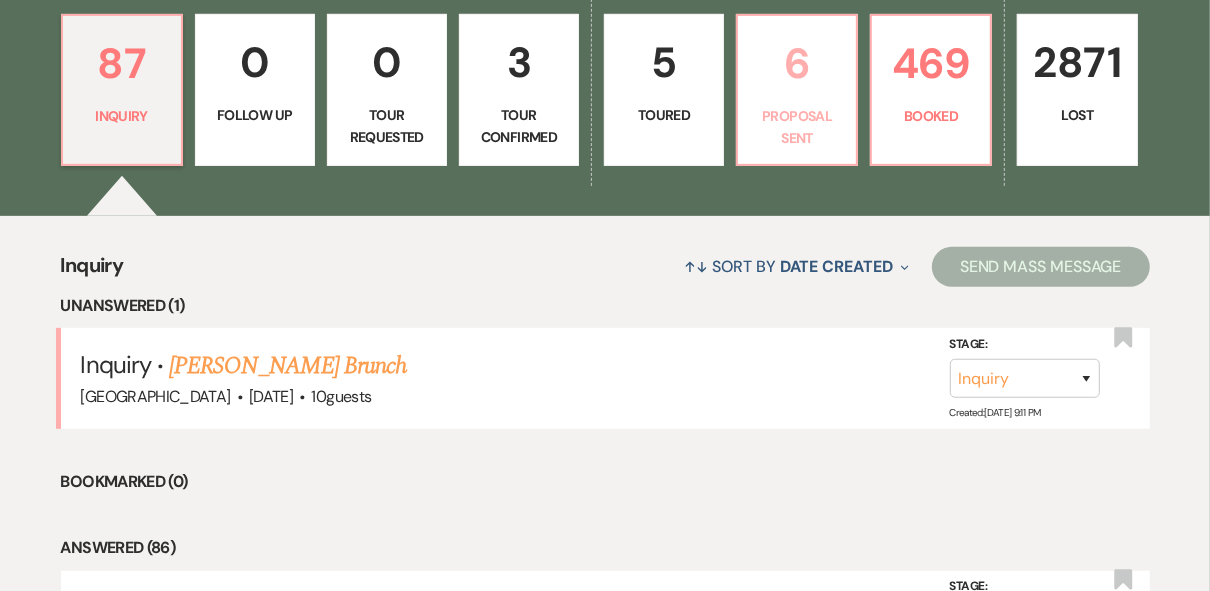 click on "Proposal Sent" at bounding box center (797, 127) 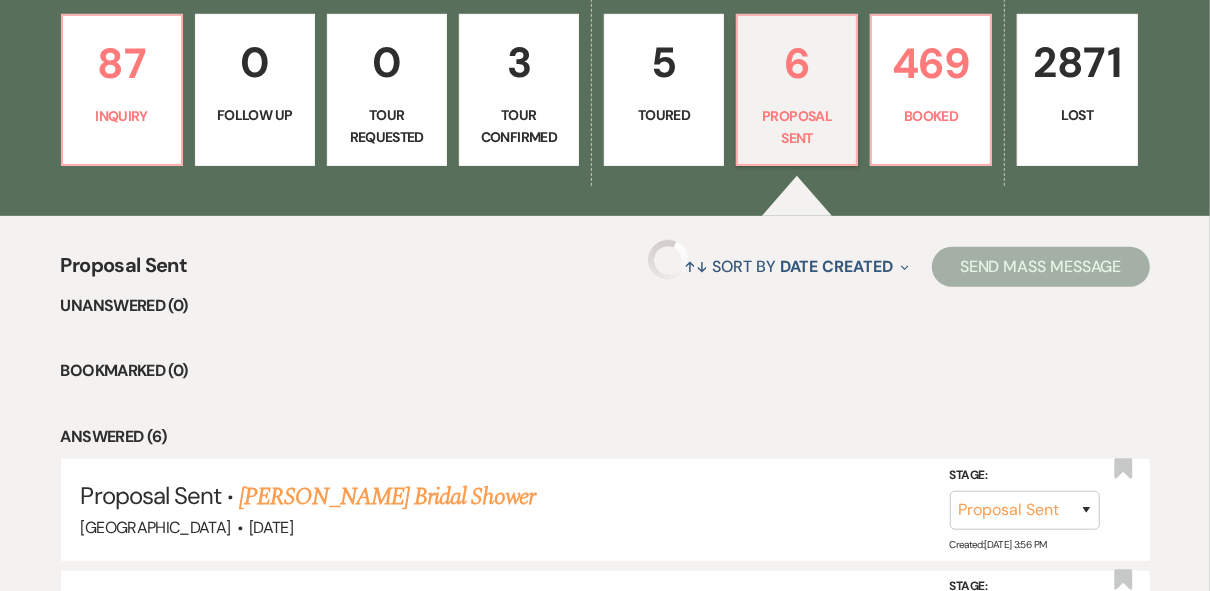select on "6" 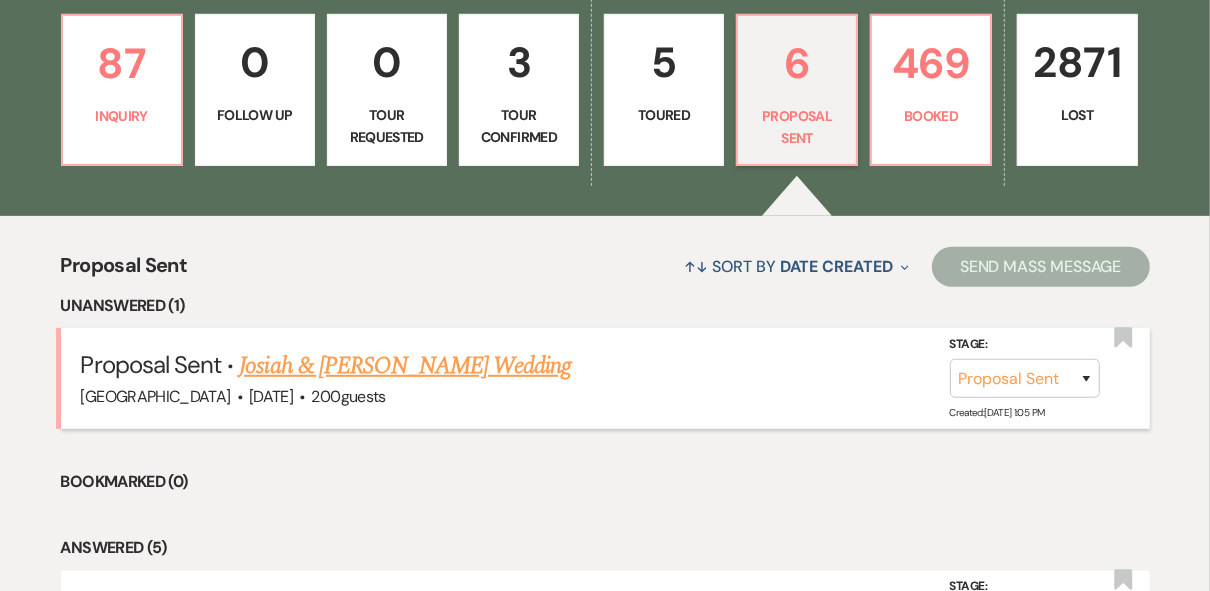 click on "Josiah & [PERSON_NAME] Wedding" at bounding box center (405, 366) 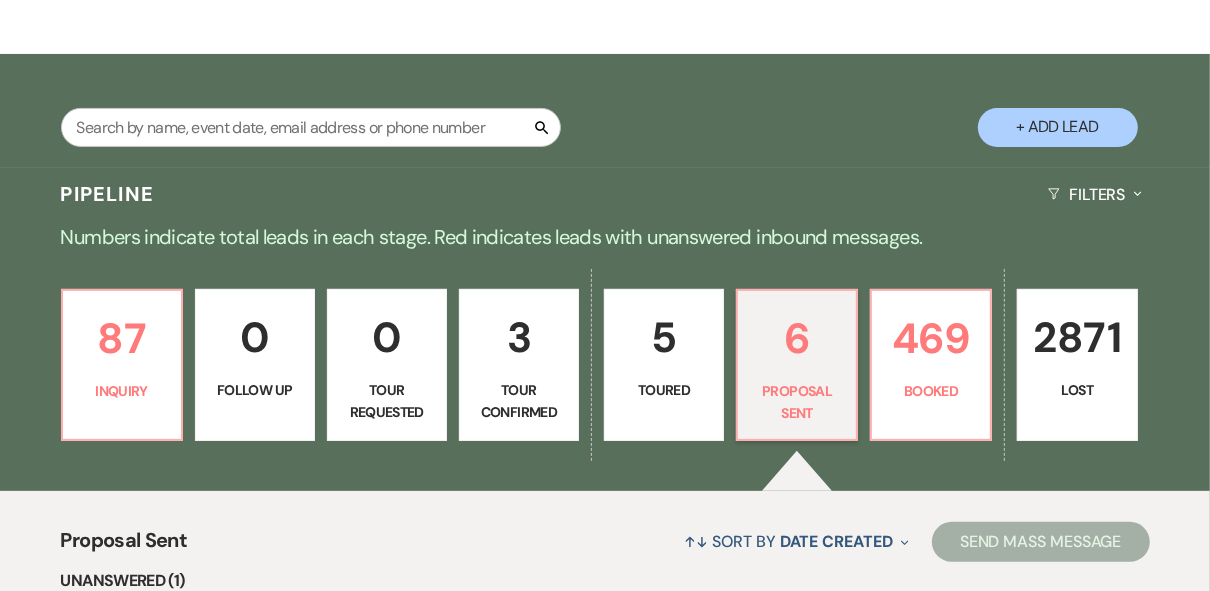 select on "6" 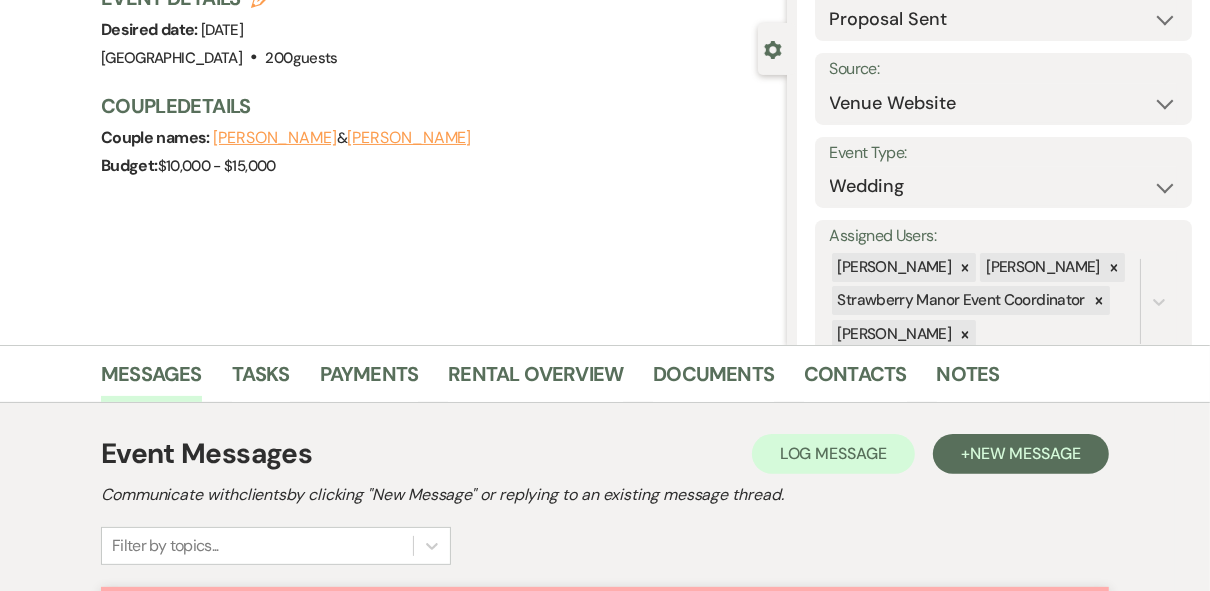 scroll, scrollTop: 160, scrollLeft: 0, axis: vertical 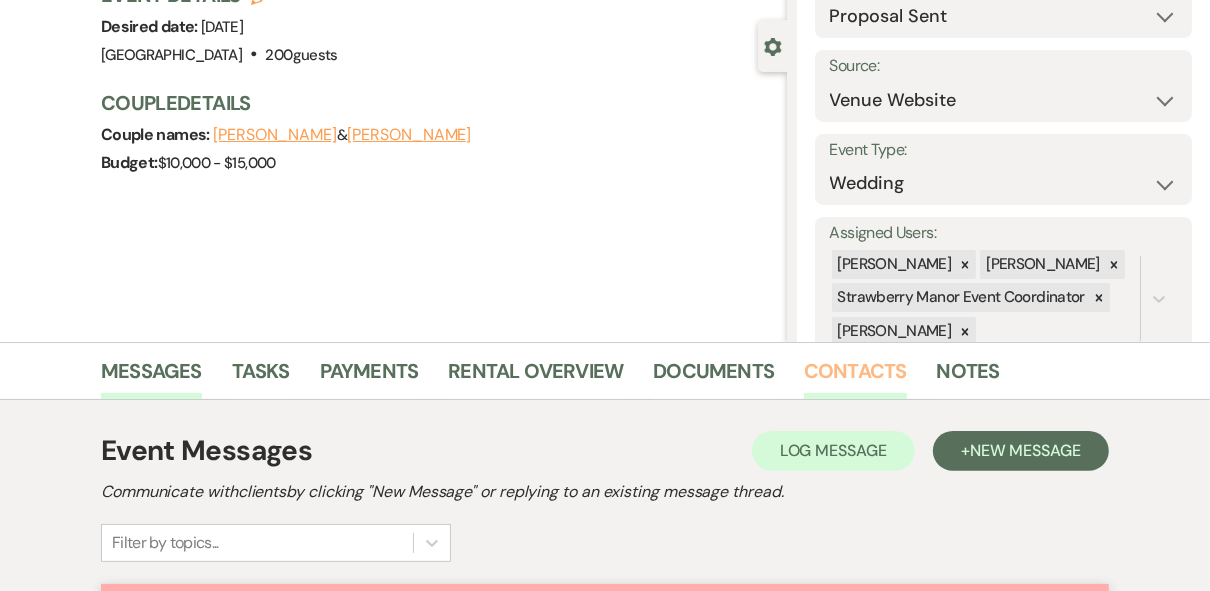 click on "Contacts" at bounding box center [855, 377] 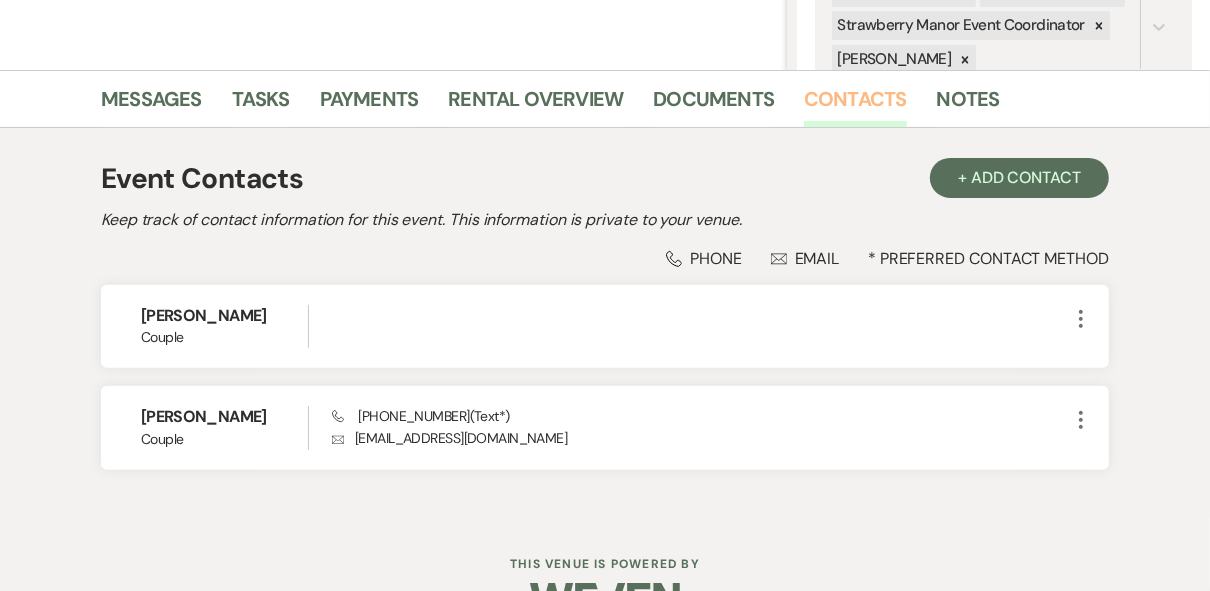 scroll, scrollTop: 487, scrollLeft: 0, axis: vertical 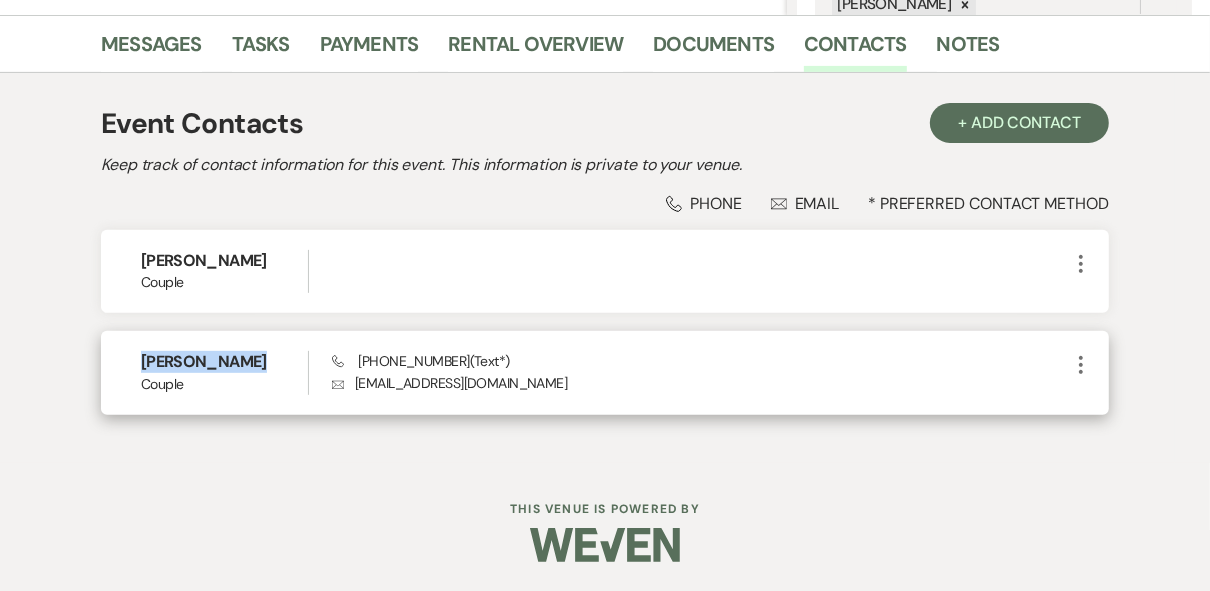 drag, startPoint x: 246, startPoint y: 367, endPoint x: 139, endPoint y: 365, distance: 107.01869 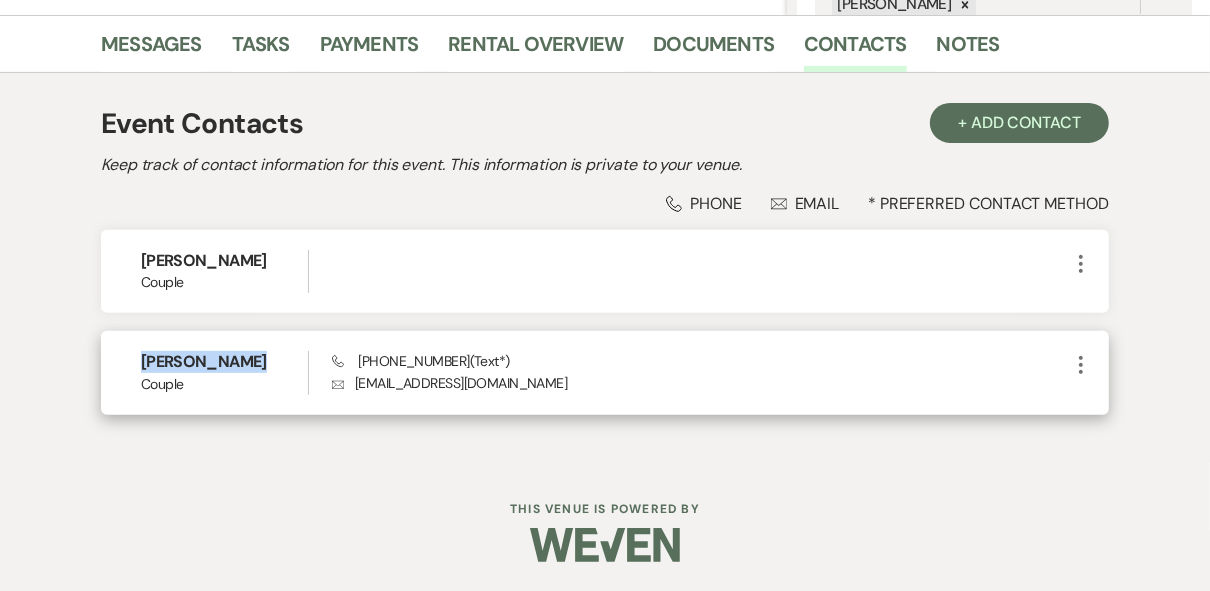 drag, startPoint x: 139, startPoint y: 365, endPoint x: 159, endPoint y: 363, distance: 20.09975 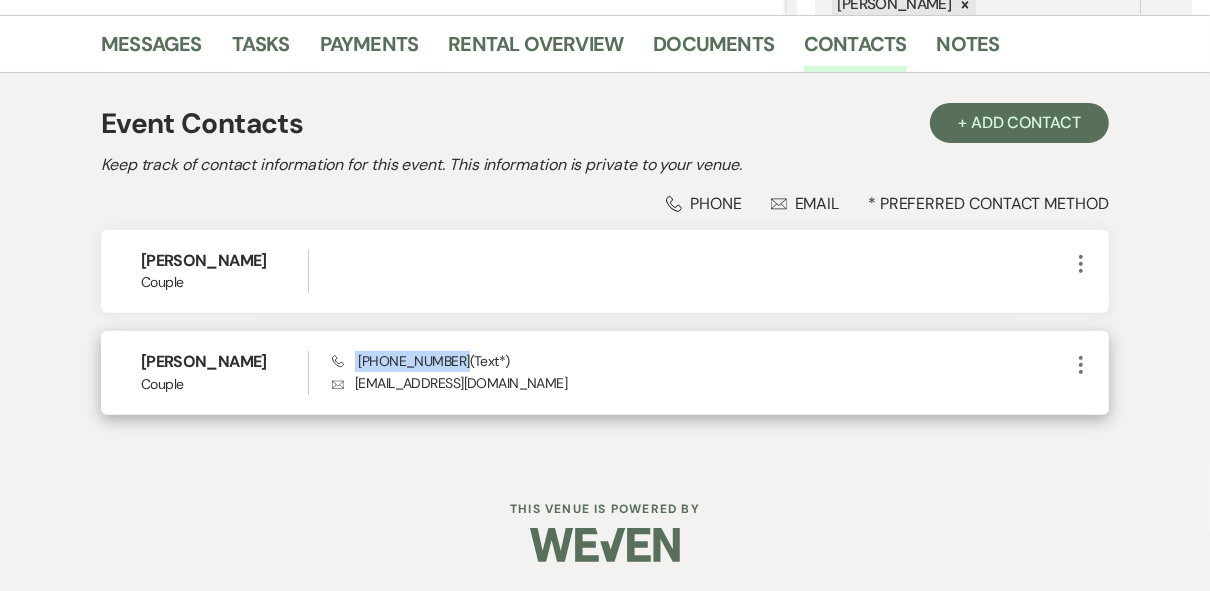 drag, startPoint x: 455, startPoint y: 360, endPoint x: 353, endPoint y: 361, distance: 102.0049 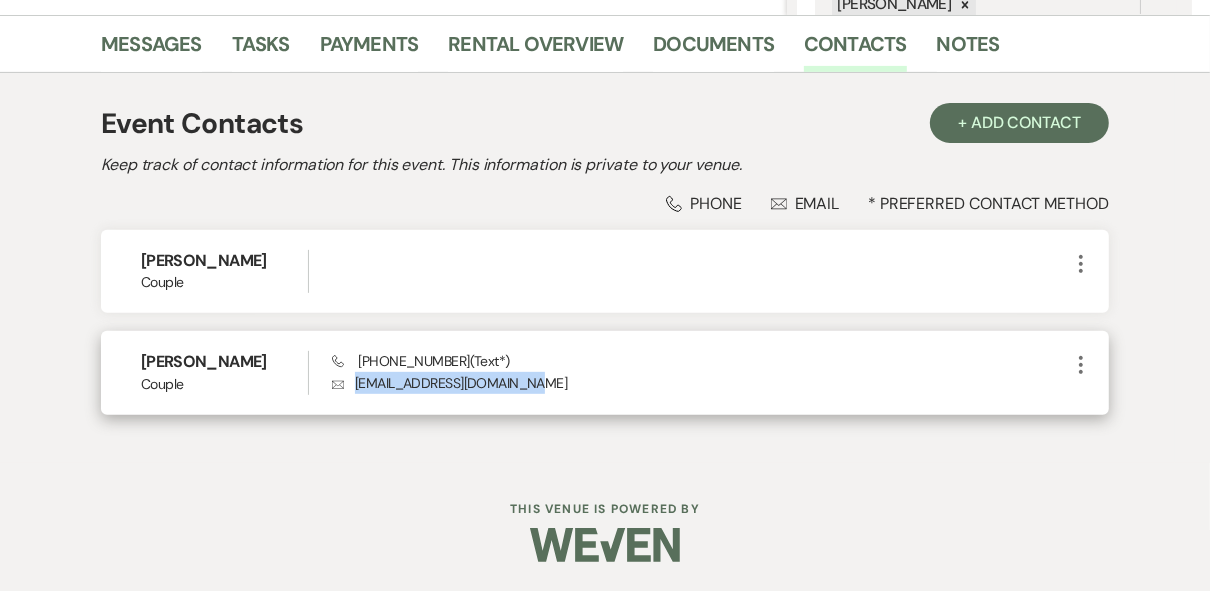 drag, startPoint x: 510, startPoint y: 384, endPoint x: 354, endPoint y: 381, distance: 156.02884 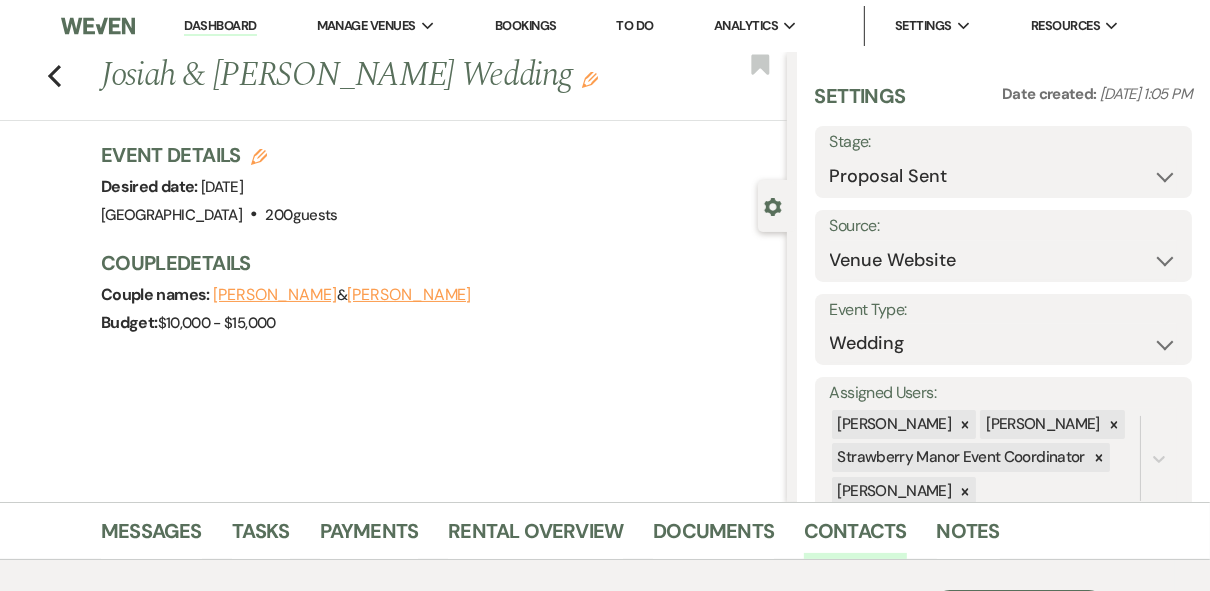 scroll, scrollTop: 0, scrollLeft: 0, axis: both 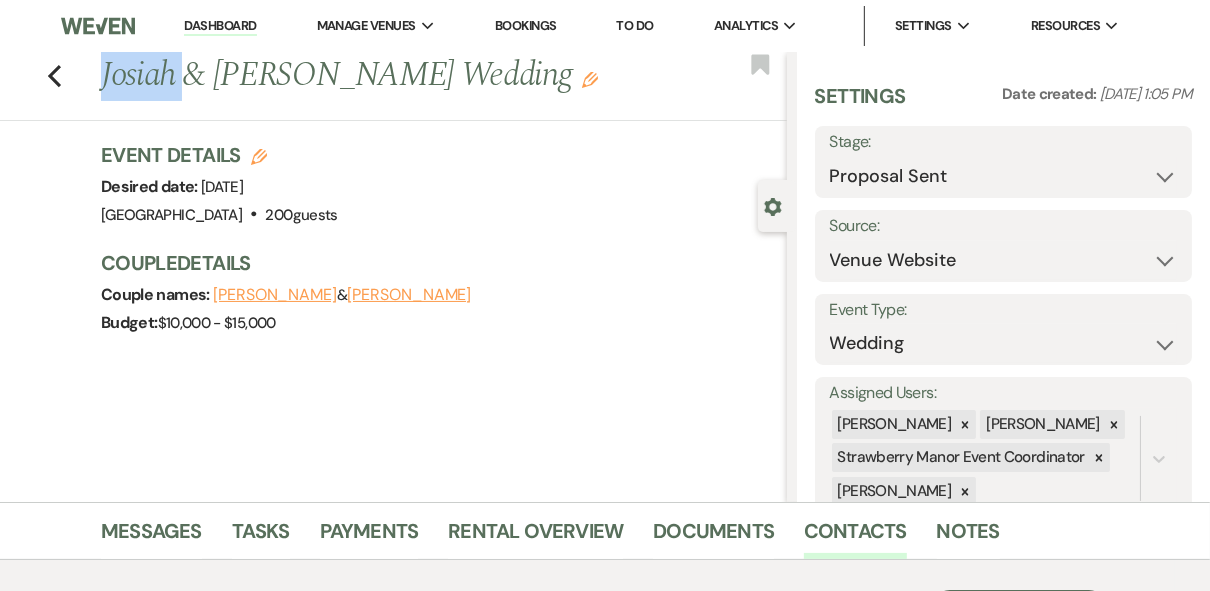 drag, startPoint x: 186, startPoint y: 70, endPoint x: 108, endPoint y: 73, distance: 78.05767 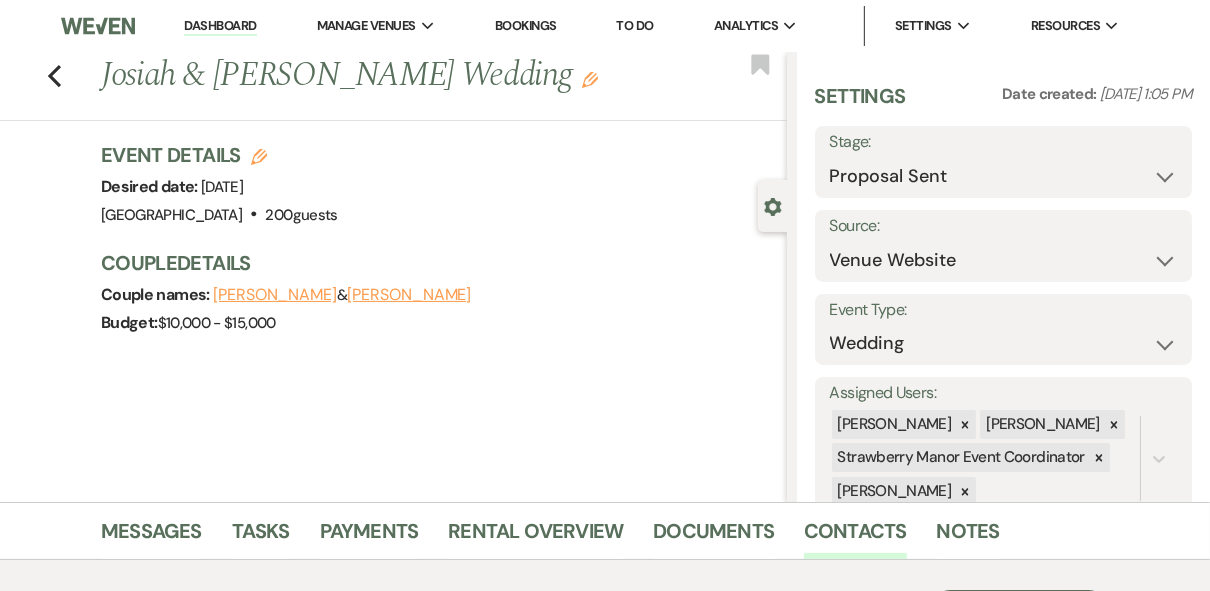click on "Event Details Edit Desired date:   [DATE] Venue:   [GEOGRAPHIC_DATA] . 200  guests Venue Address:   [GEOGRAPHIC_DATA] Guest count:   200  guests" at bounding box center [434, 185] 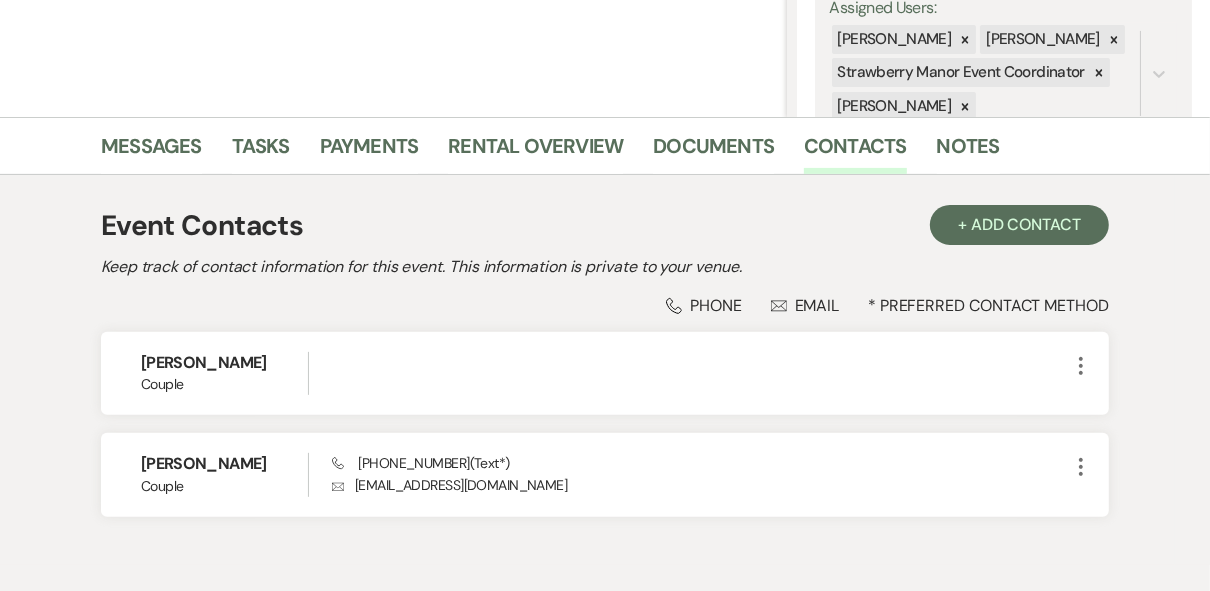scroll, scrollTop: 480, scrollLeft: 0, axis: vertical 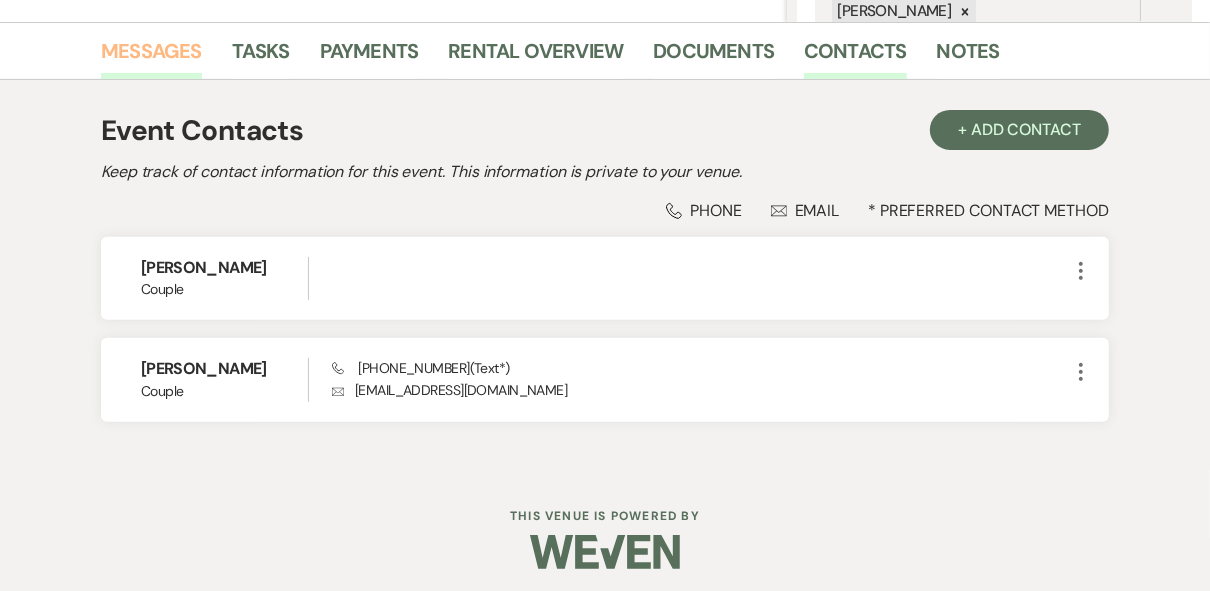 click on "Messages" at bounding box center (151, 57) 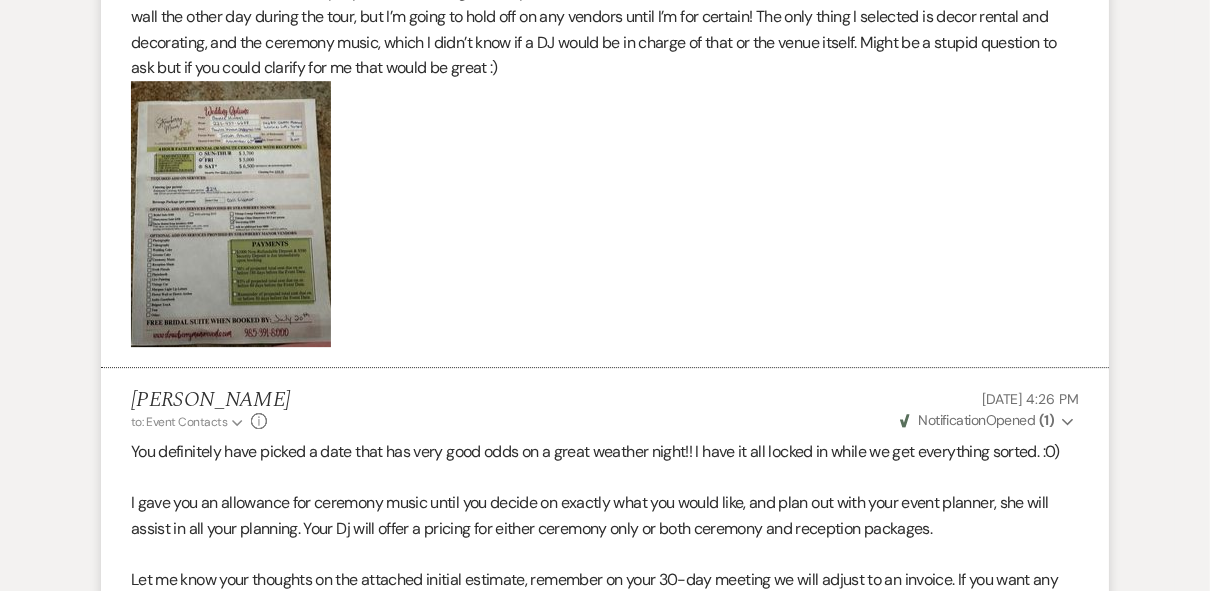 scroll, scrollTop: 4023, scrollLeft: 0, axis: vertical 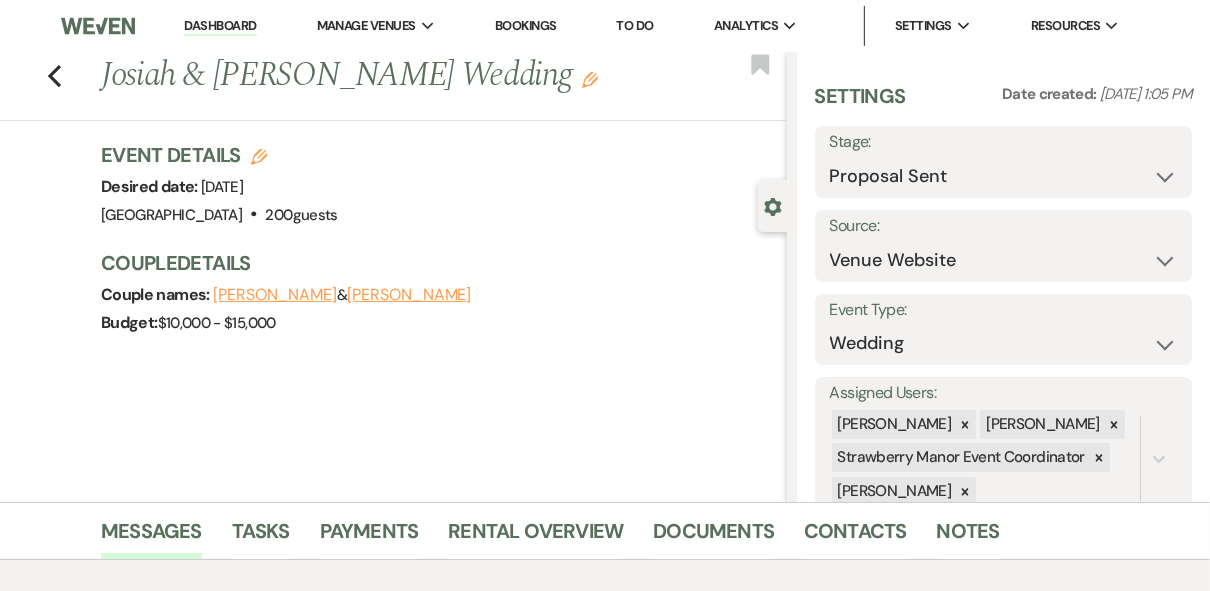 click 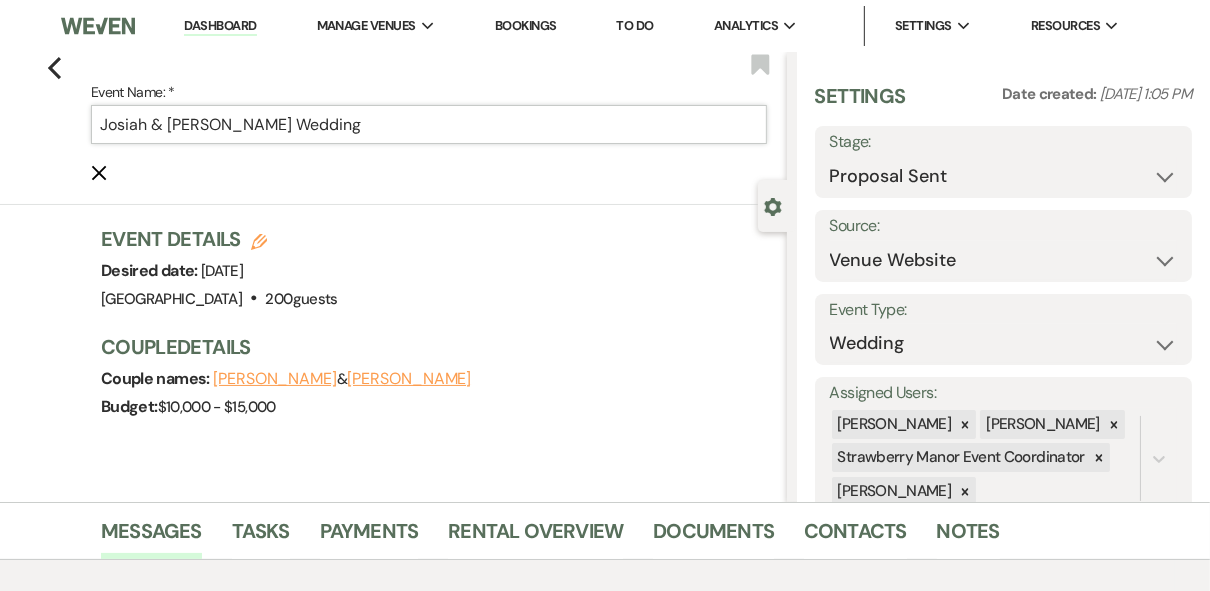 click on "Josiah & [PERSON_NAME] Wedding" at bounding box center (429, 124) 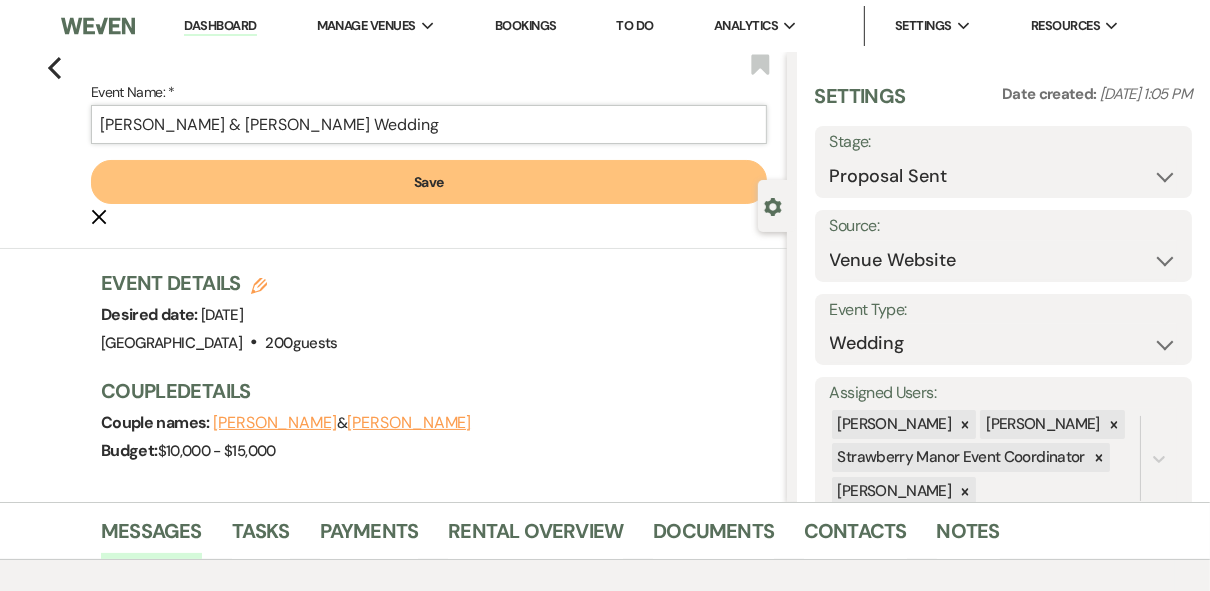 type on "[PERSON_NAME] & [PERSON_NAME] Wedding" 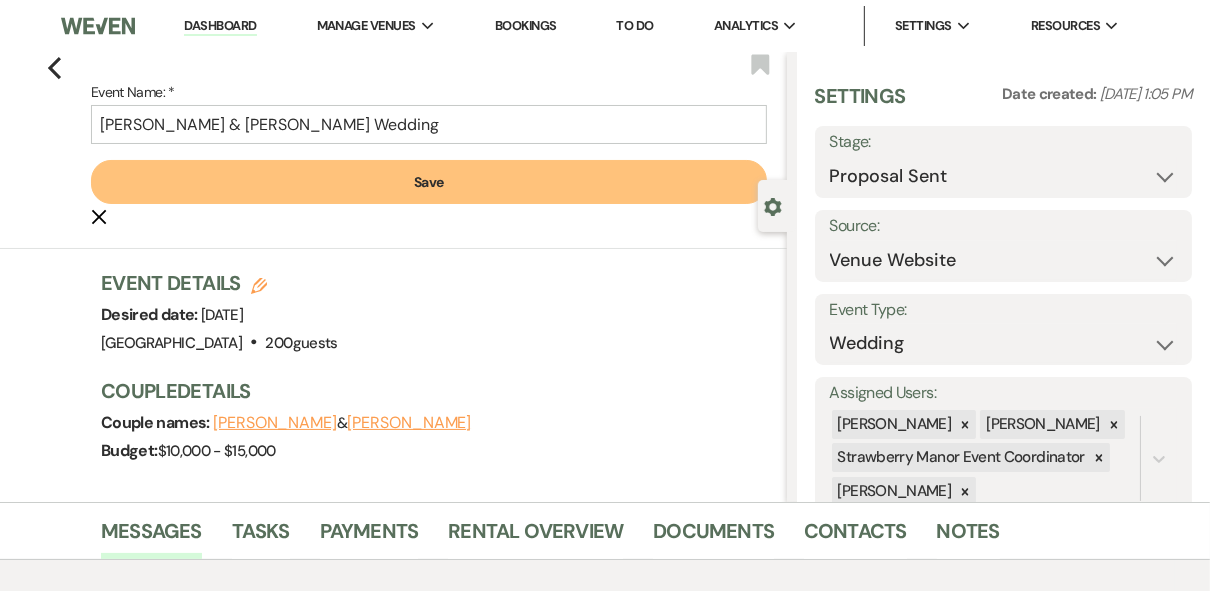 click on "Save" at bounding box center (429, 182) 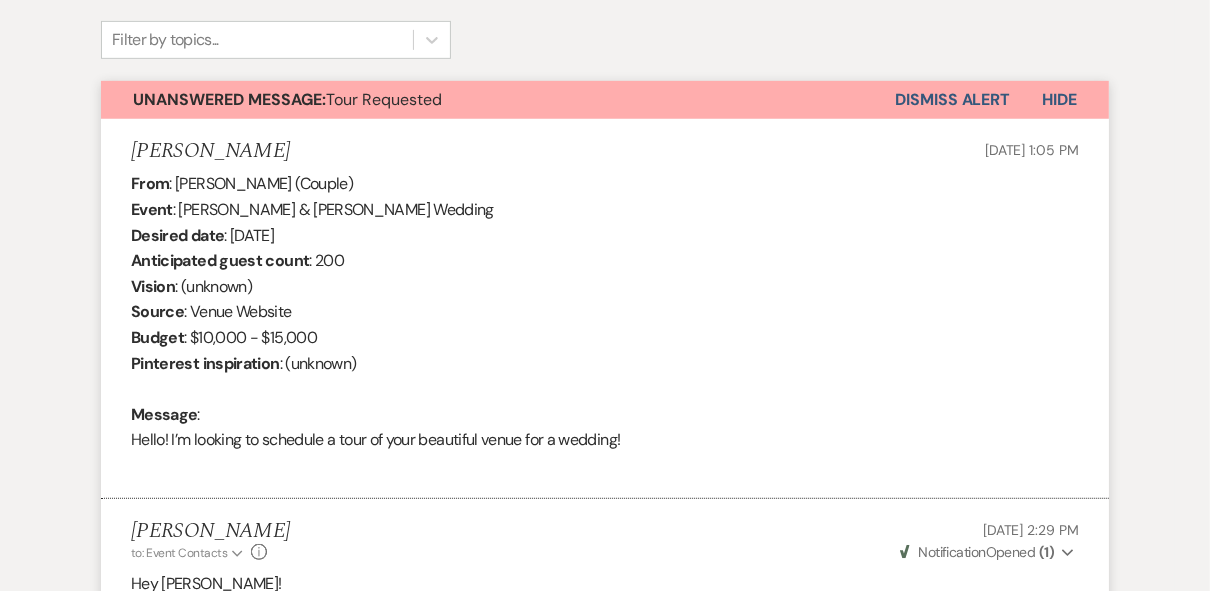 scroll, scrollTop: 0, scrollLeft: 0, axis: both 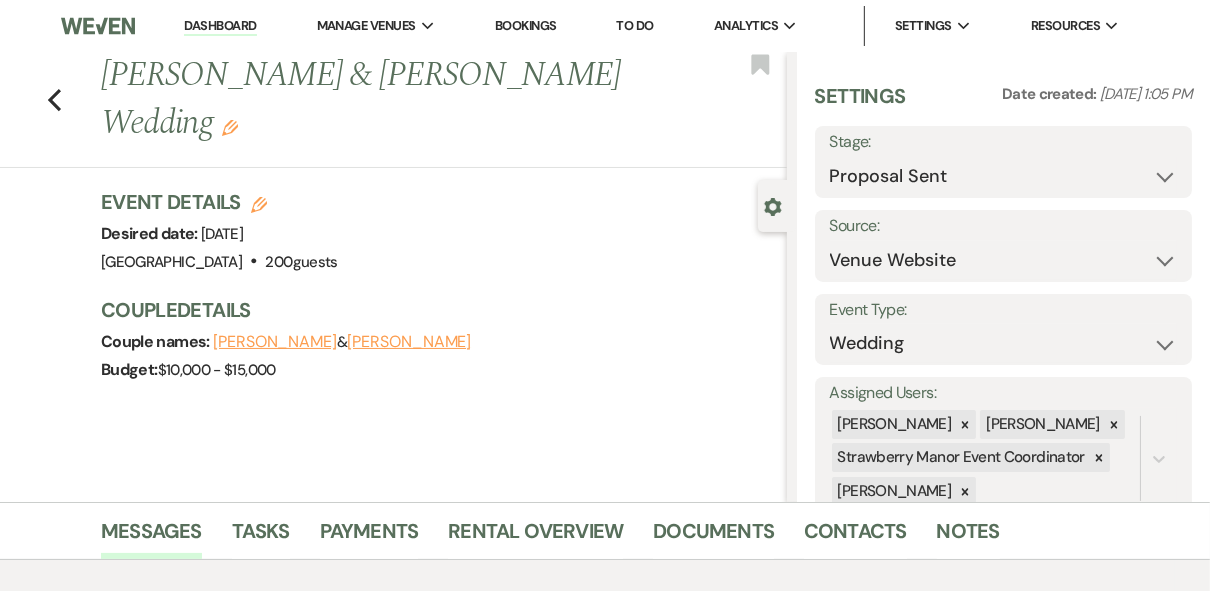 click on "Dashboard" at bounding box center (220, 26) 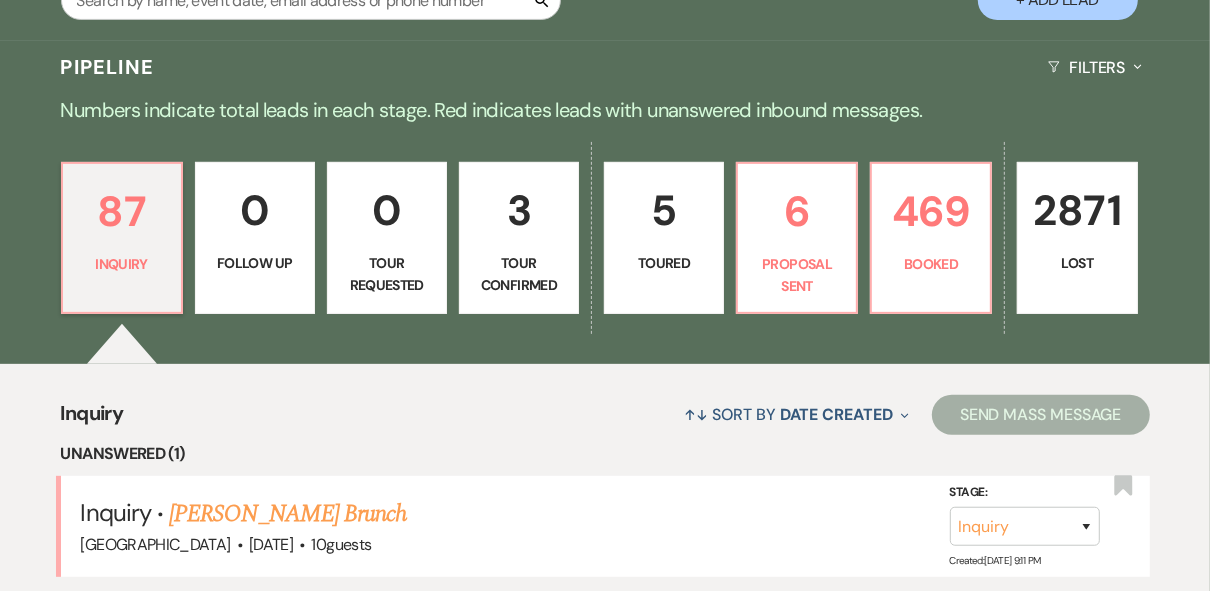 scroll, scrollTop: 480, scrollLeft: 0, axis: vertical 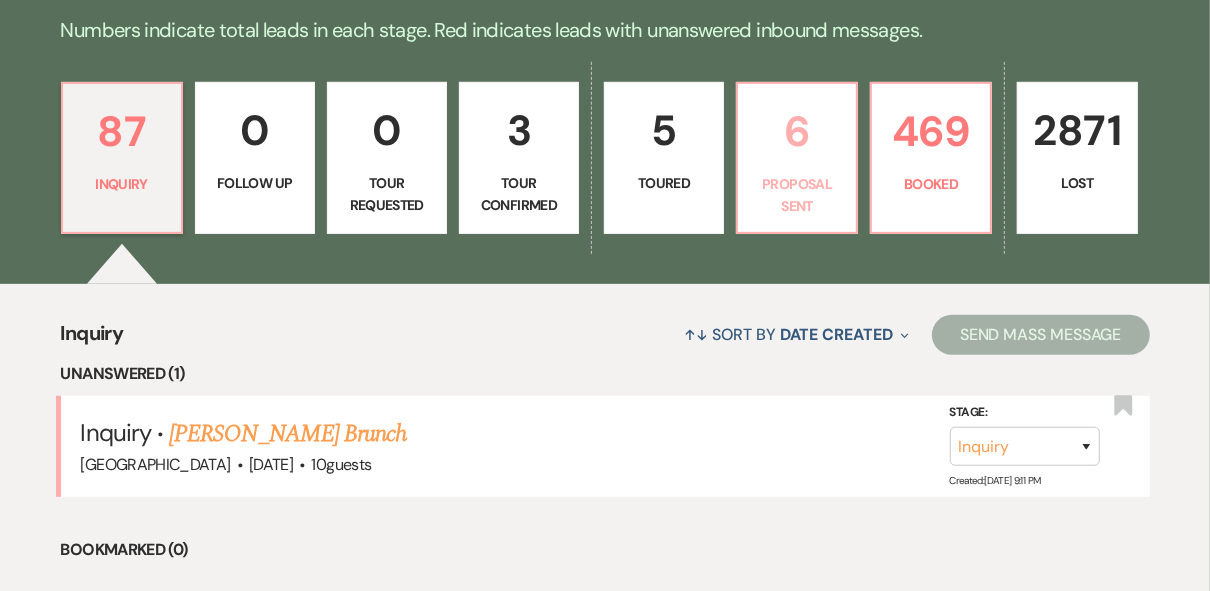 click on "Proposal Sent" at bounding box center (797, 195) 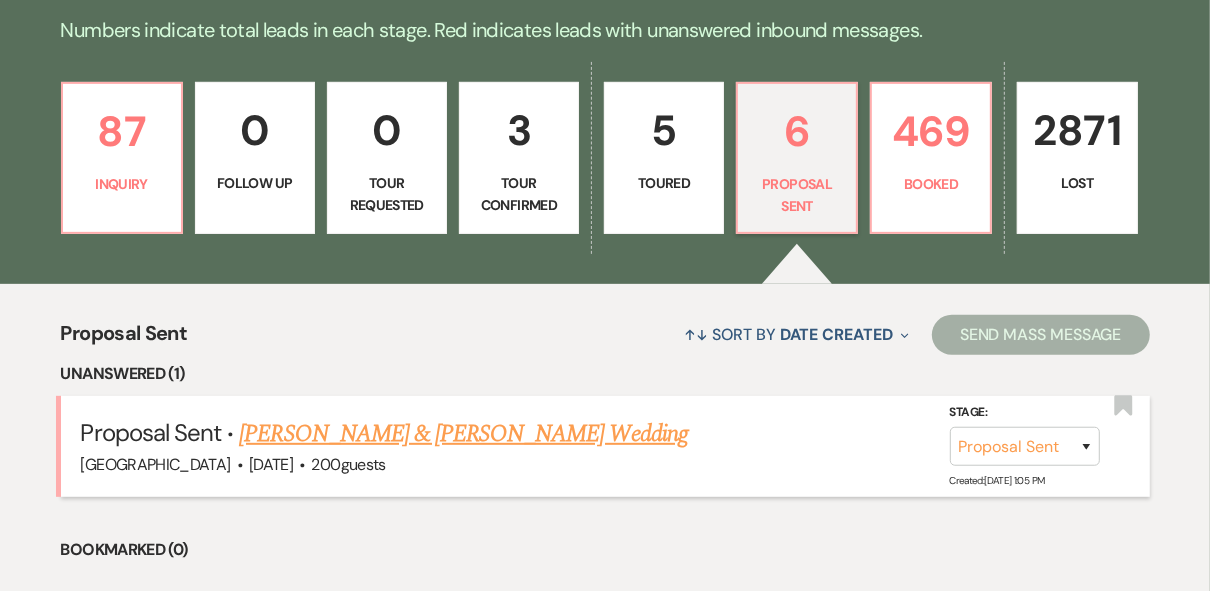 click on "[PERSON_NAME] & [PERSON_NAME] Wedding" at bounding box center (463, 434) 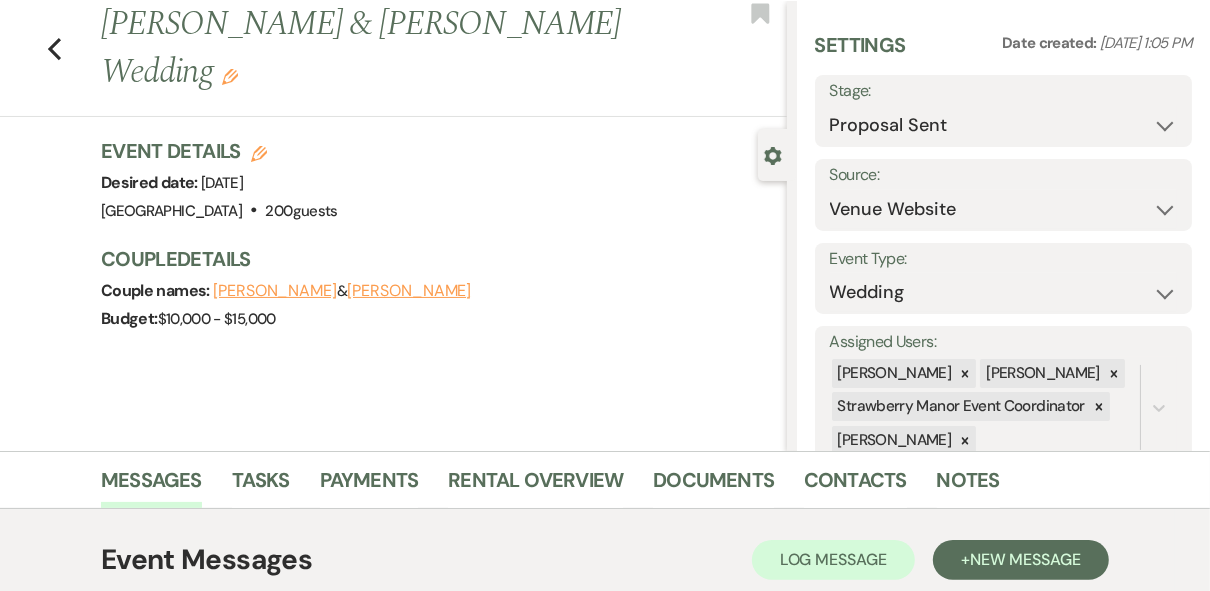 scroll, scrollTop: 44, scrollLeft: 0, axis: vertical 